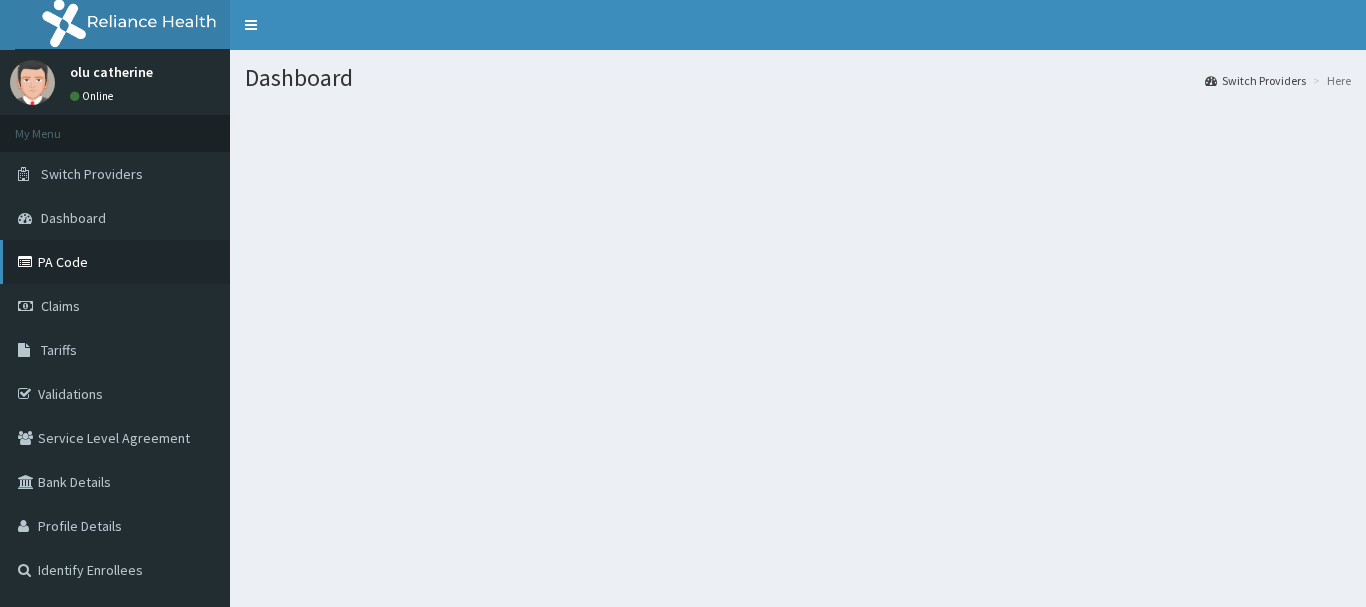 scroll, scrollTop: 0, scrollLeft: 0, axis: both 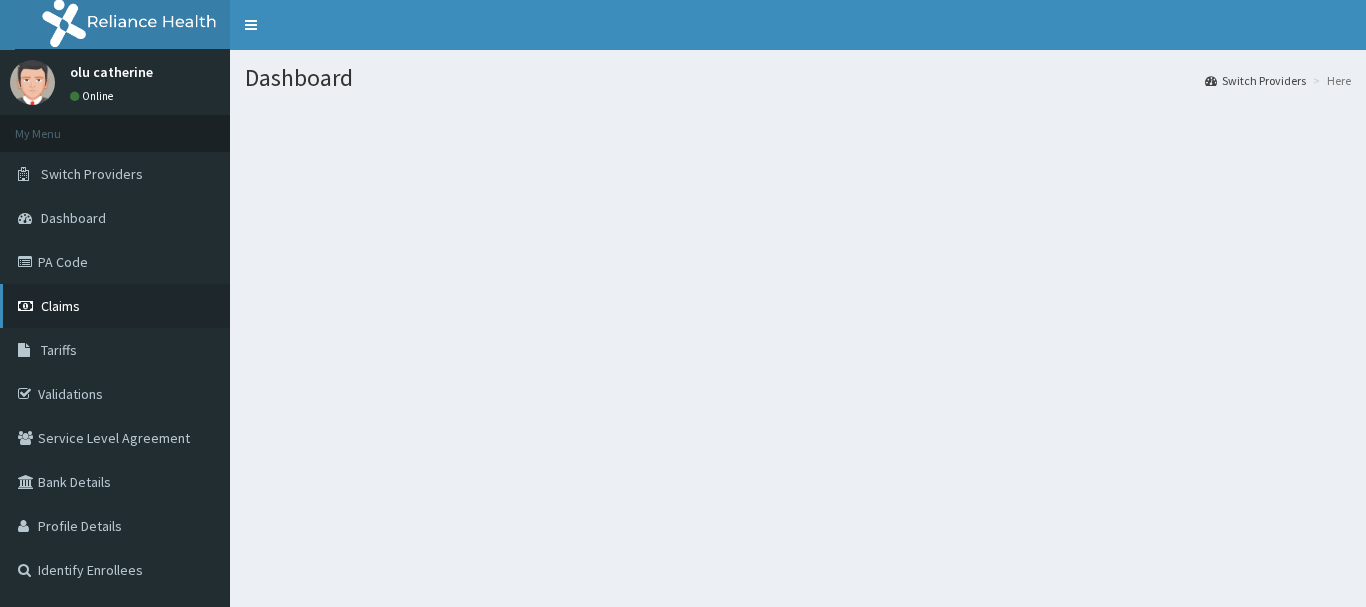 click on "Claims" at bounding box center (60, 306) 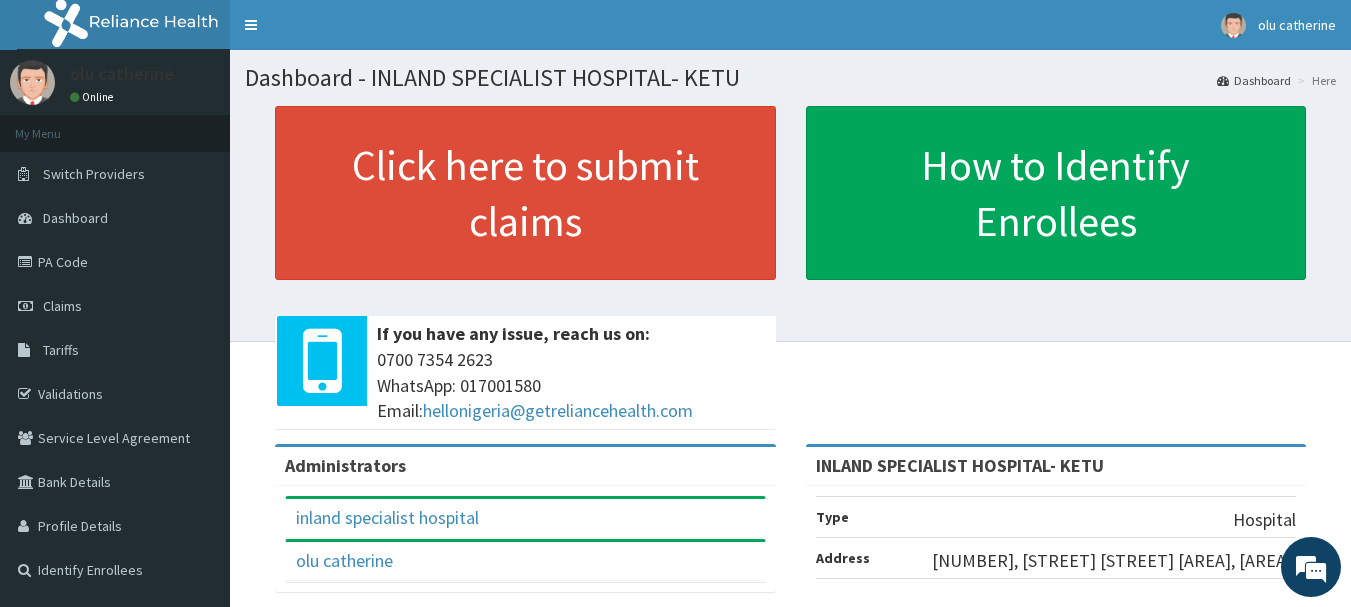 scroll, scrollTop: 0, scrollLeft: 0, axis: both 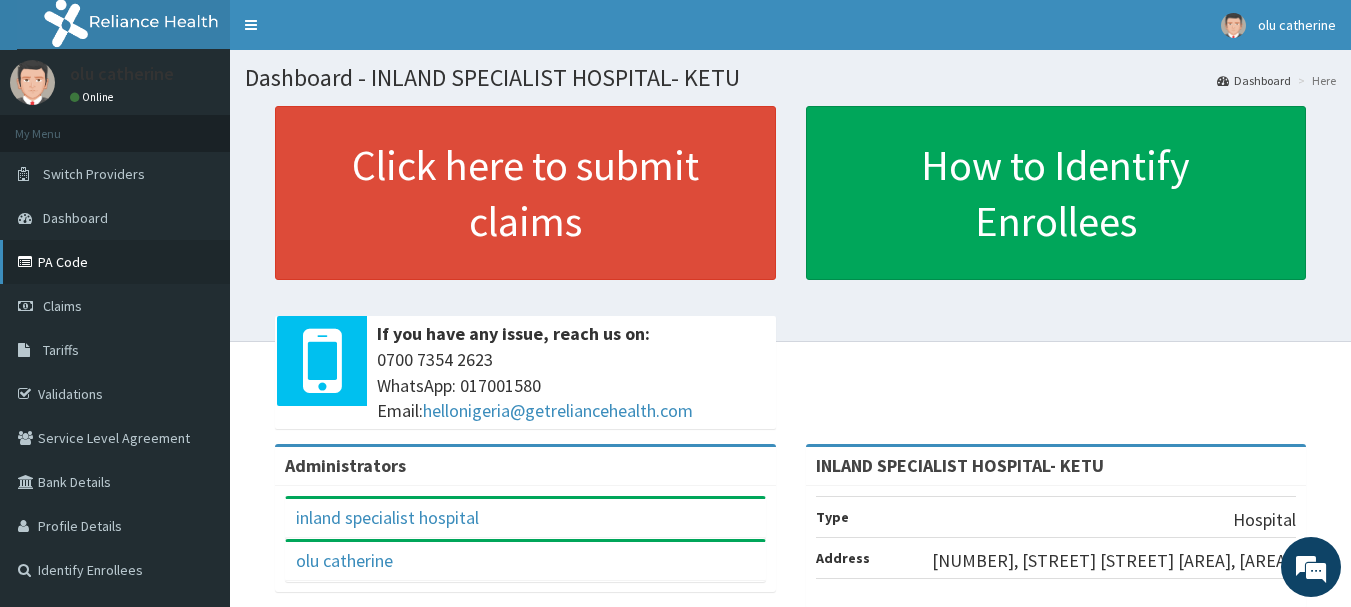 click on "PA Code" at bounding box center [115, 262] 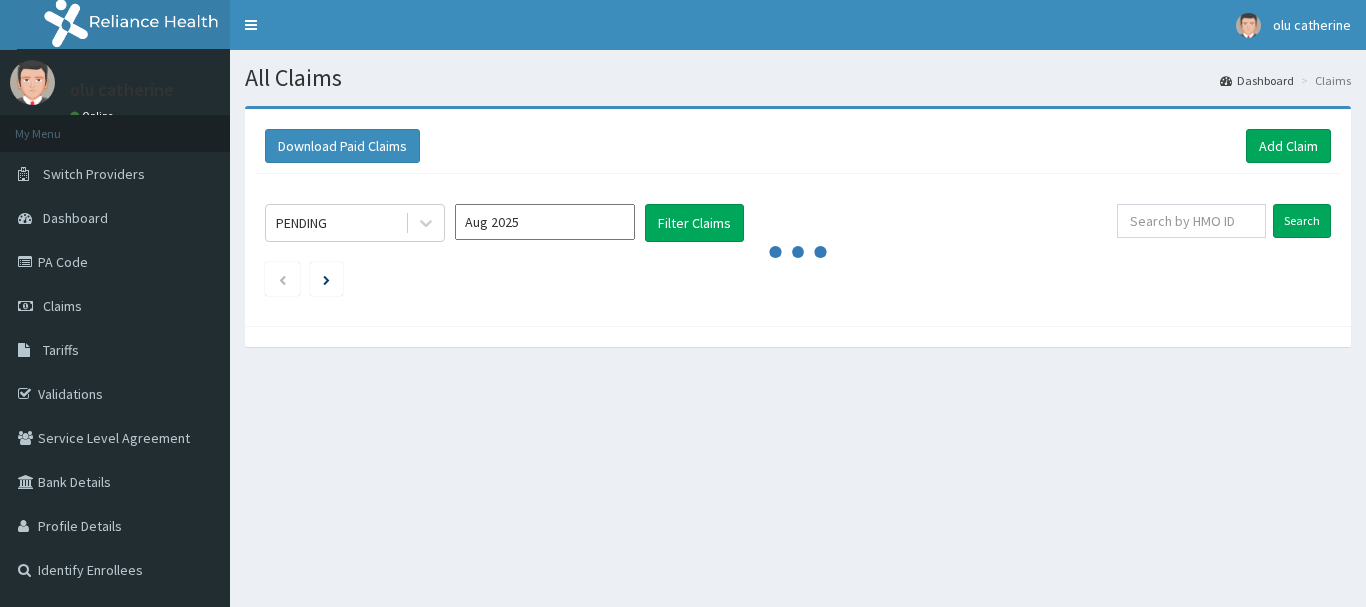 scroll, scrollTop: 0, scrollLeft: 0, axis: both 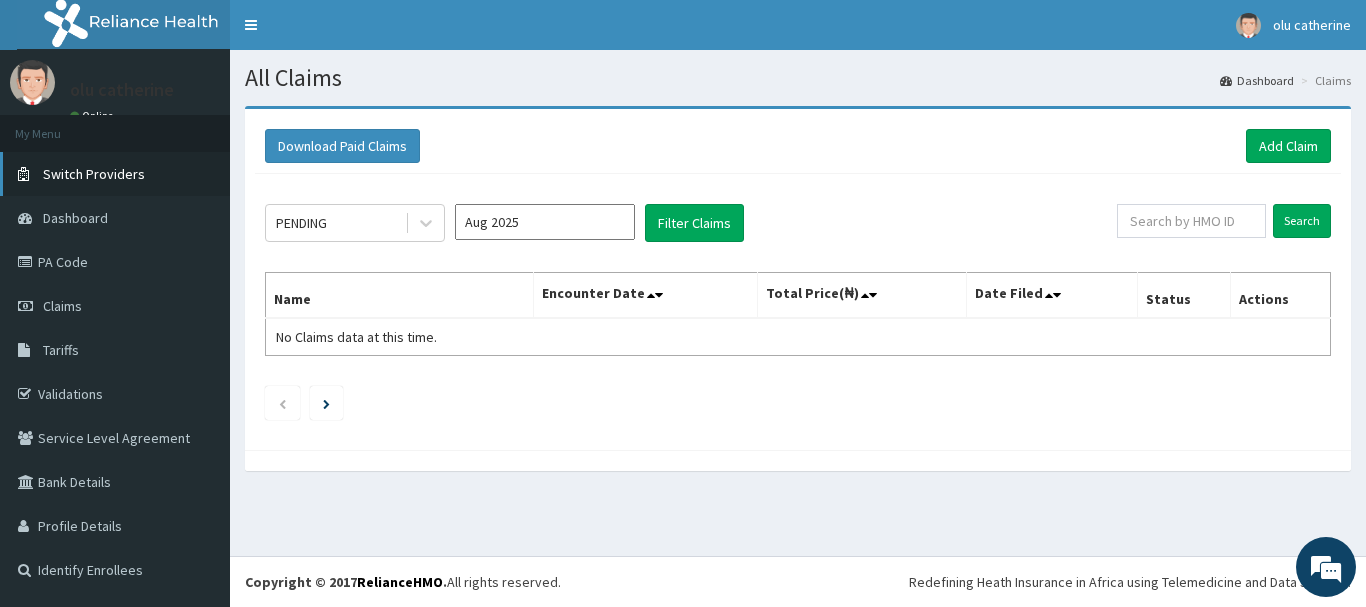 click on "Switch Providers" at bounding box center (94, 174) 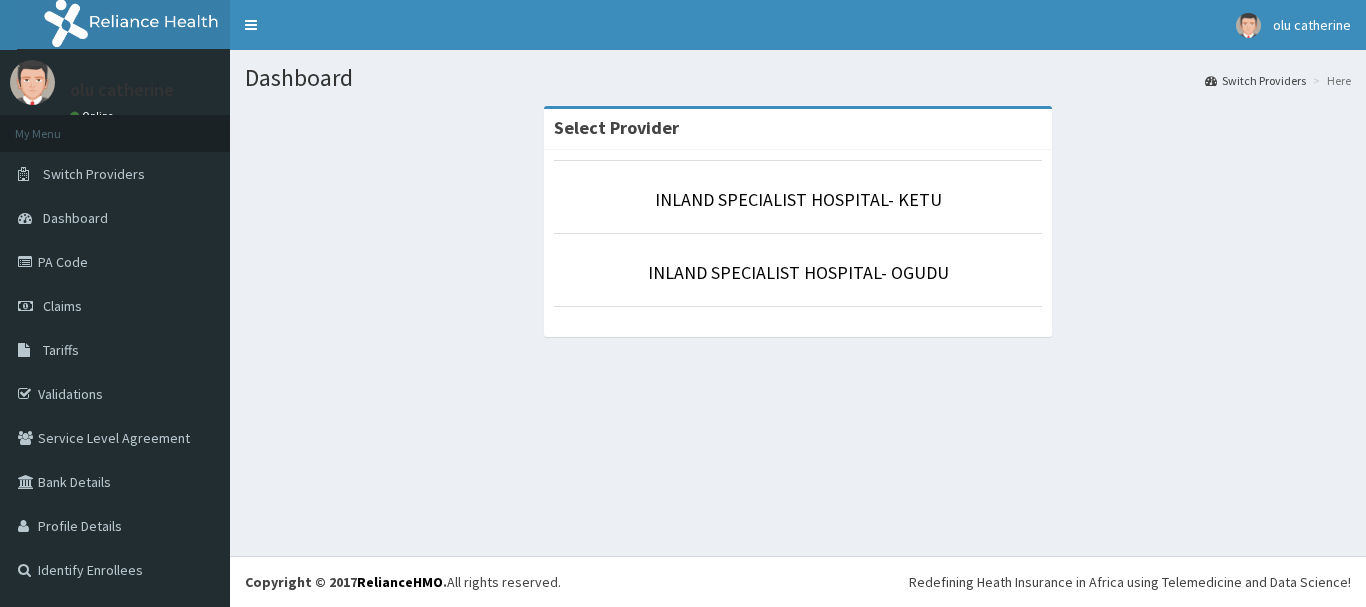 scroll, scrollTop: 0, scrollLeft: 0, axis: both 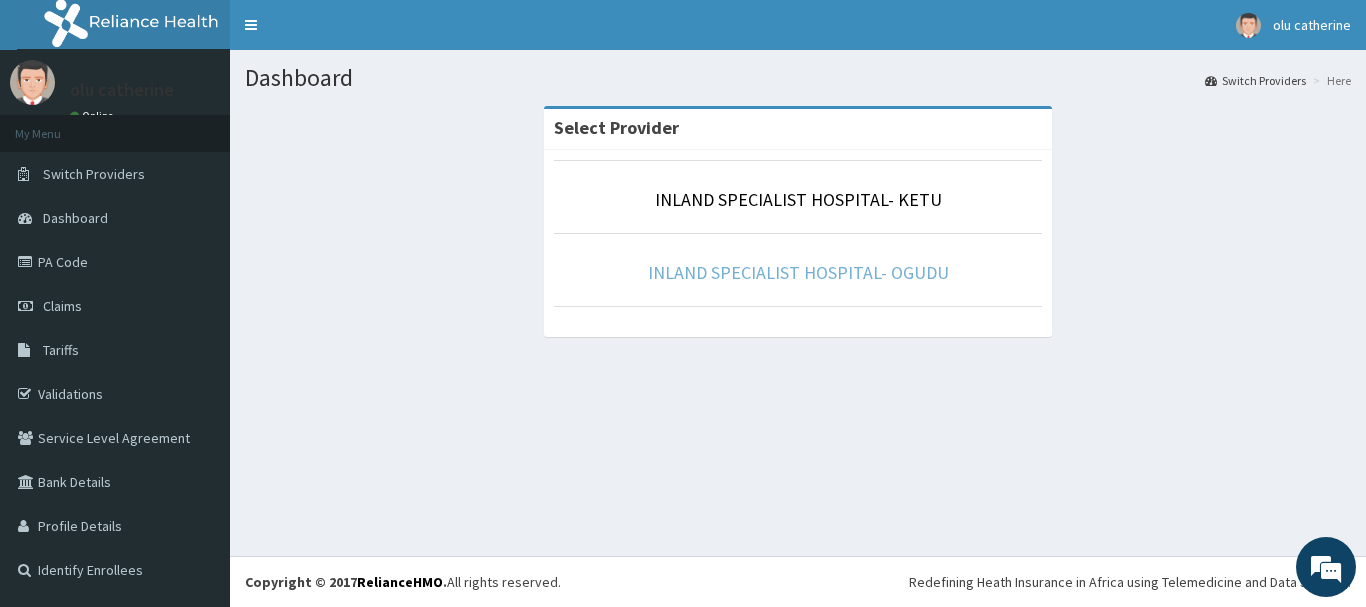 click on "INLAND SPECIALIST HOSPITAL- OGUDU" at bounding box center [798, 272] 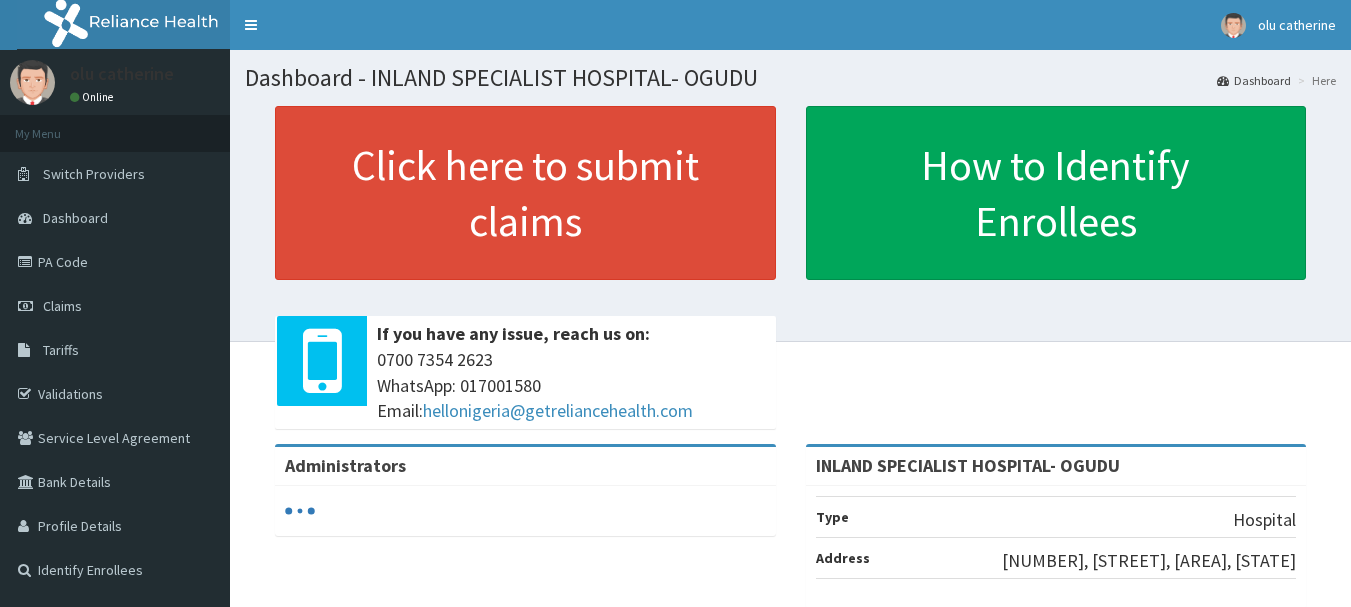 scroll, scrollTop: 0, scrollLeft: 0, axis: both 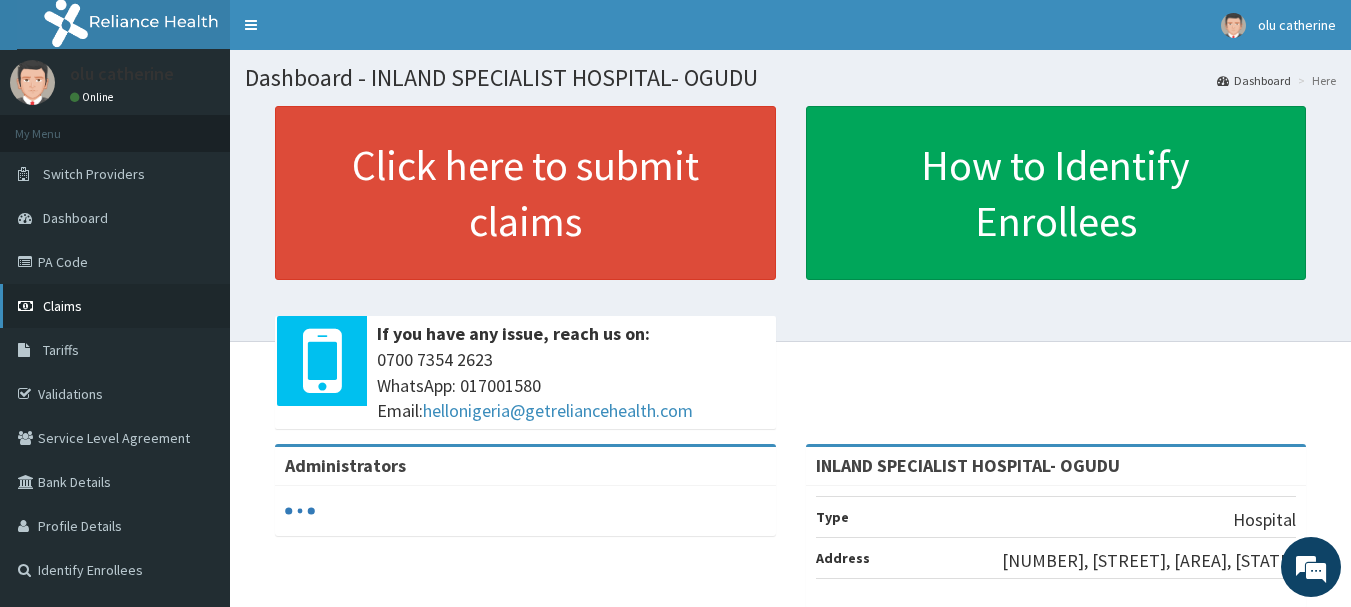 click on "Claims" at bounding box center [62, 306] 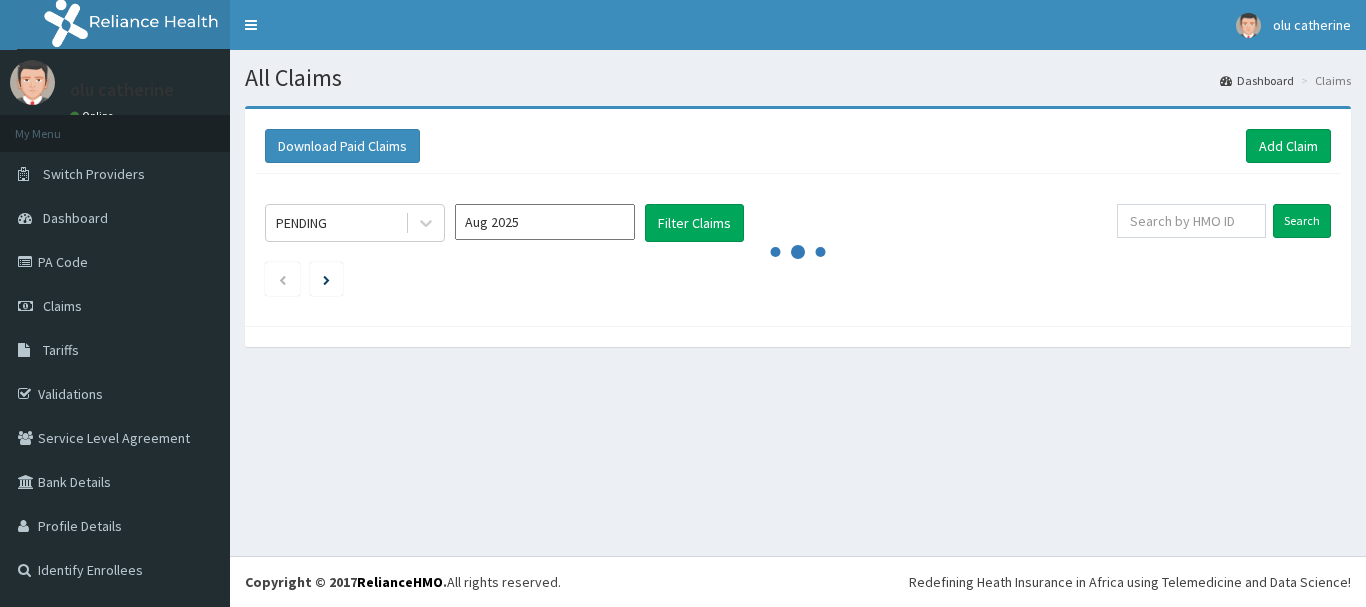 scroll, scrollTop: 0, scrollLeft: 0, axis: both 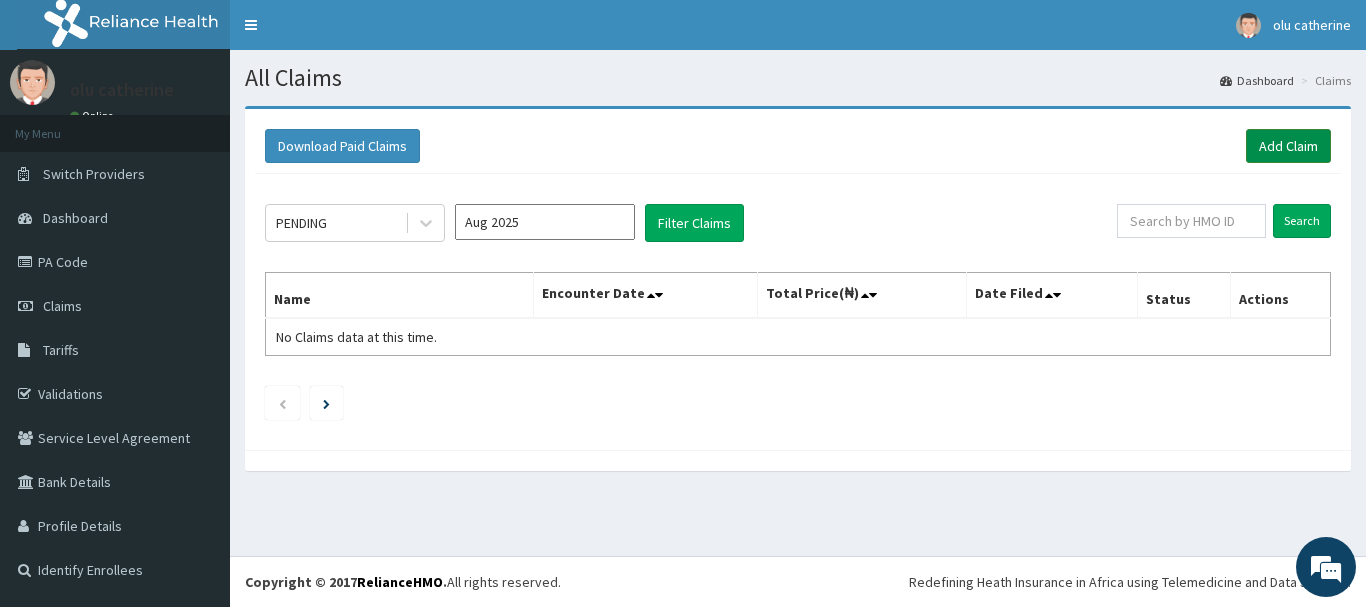 click on "Add Claim" at bounding box center [1288, 146] 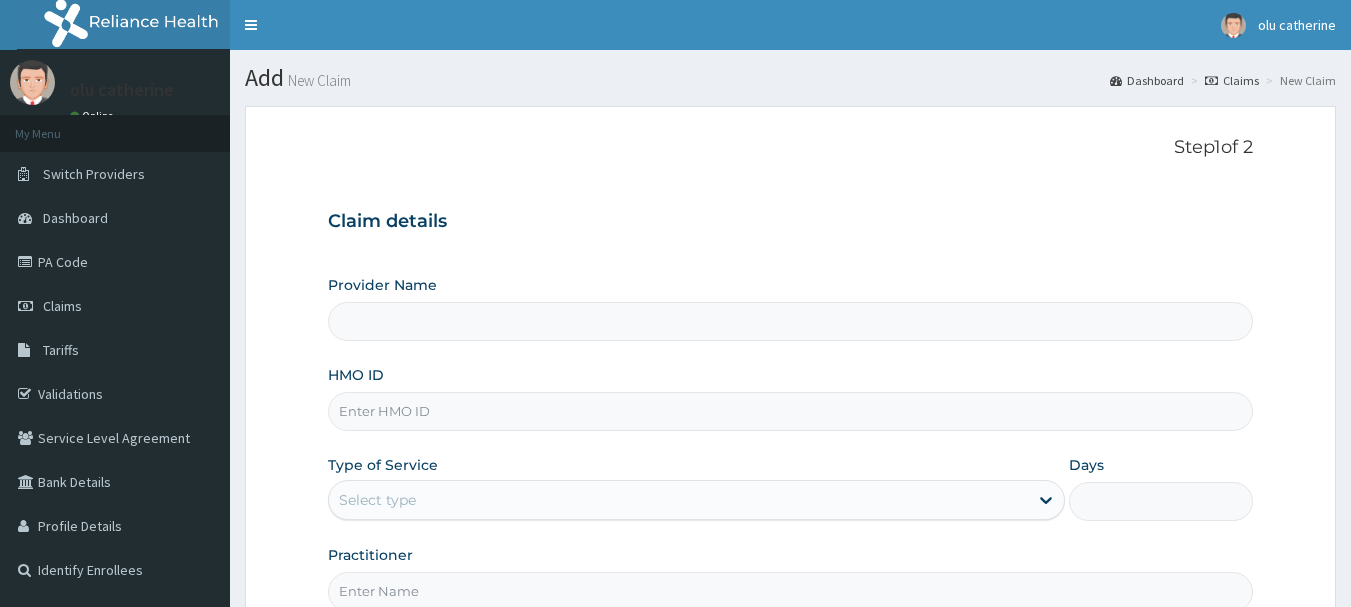 scroll, scrollTop: 0, scrollLeft: 0, axis: both 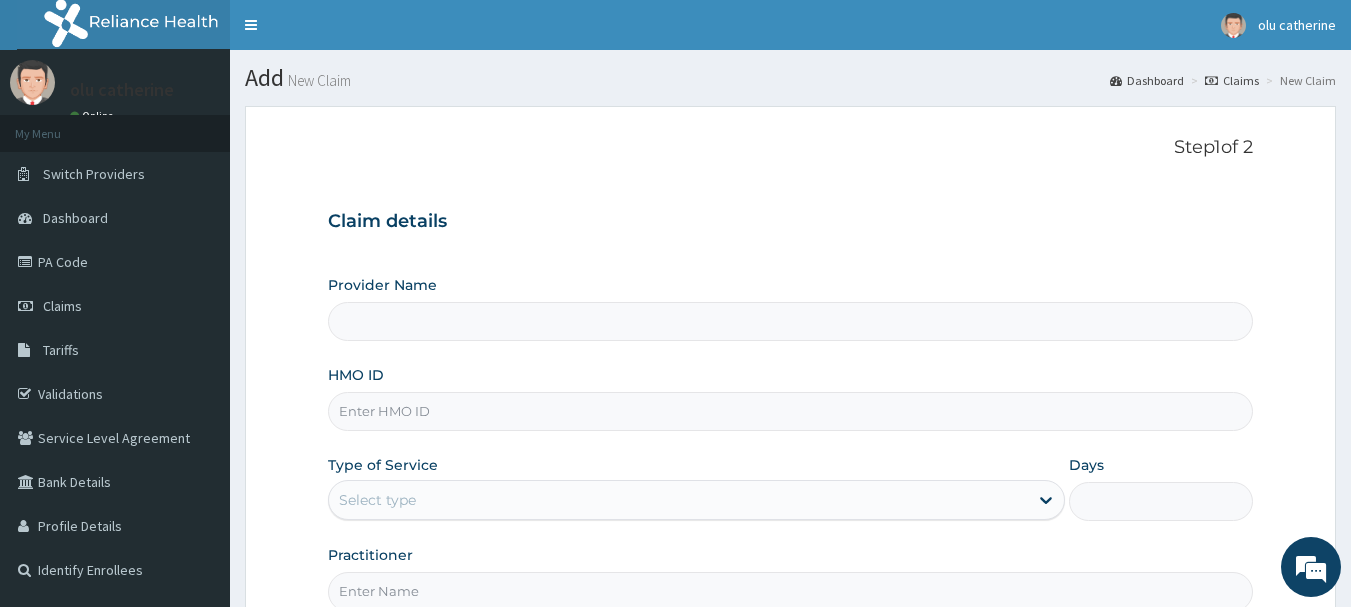 type on "INLAND SPECIALIST HOSPITAL- OGUDU" 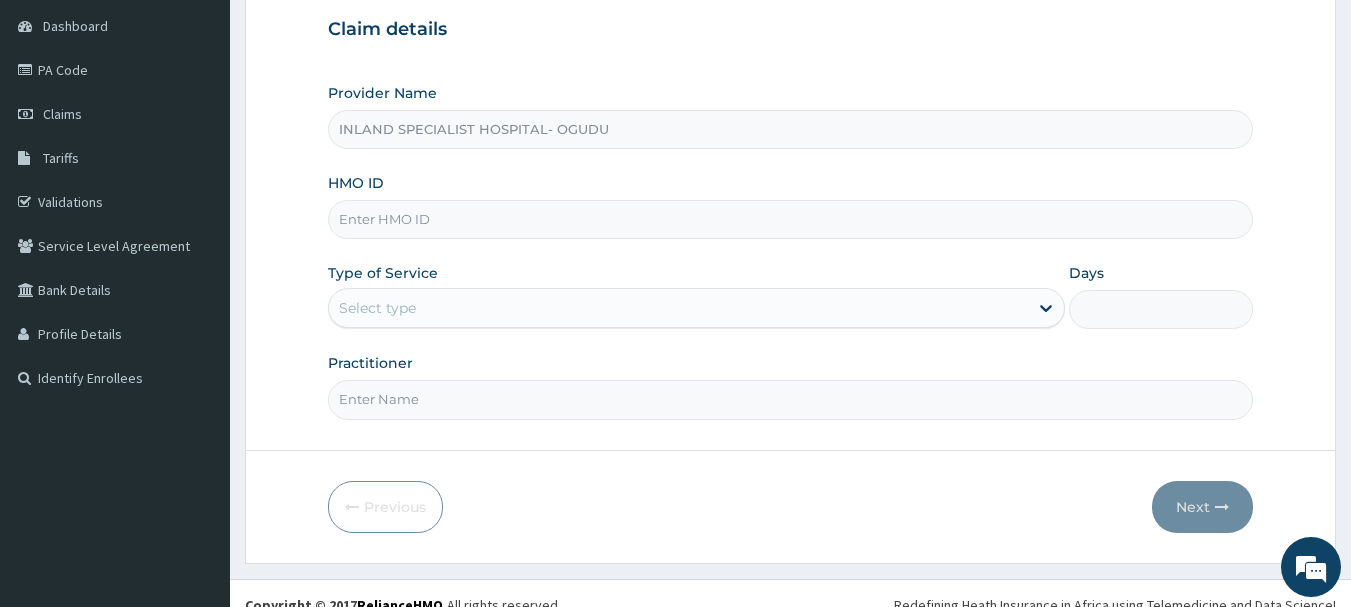 scroll, scrollTop: 200, scrollLeft: 0, axis: vertical 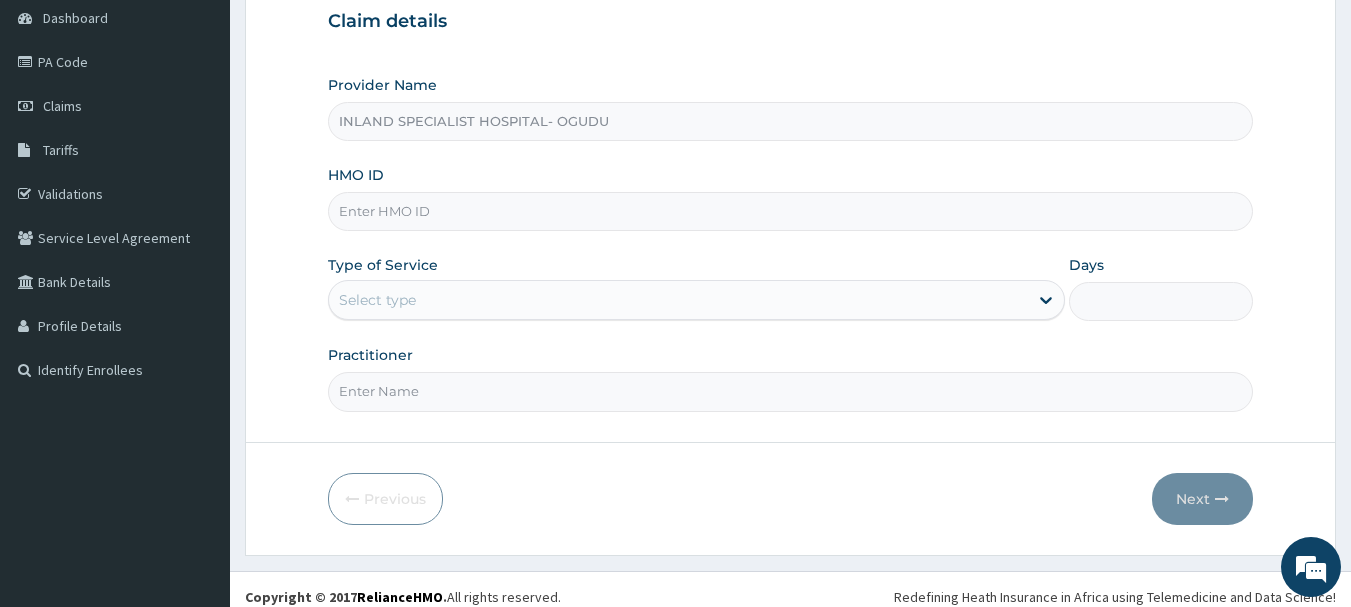 click on "HMO ID" at bounding box center [791, 211] 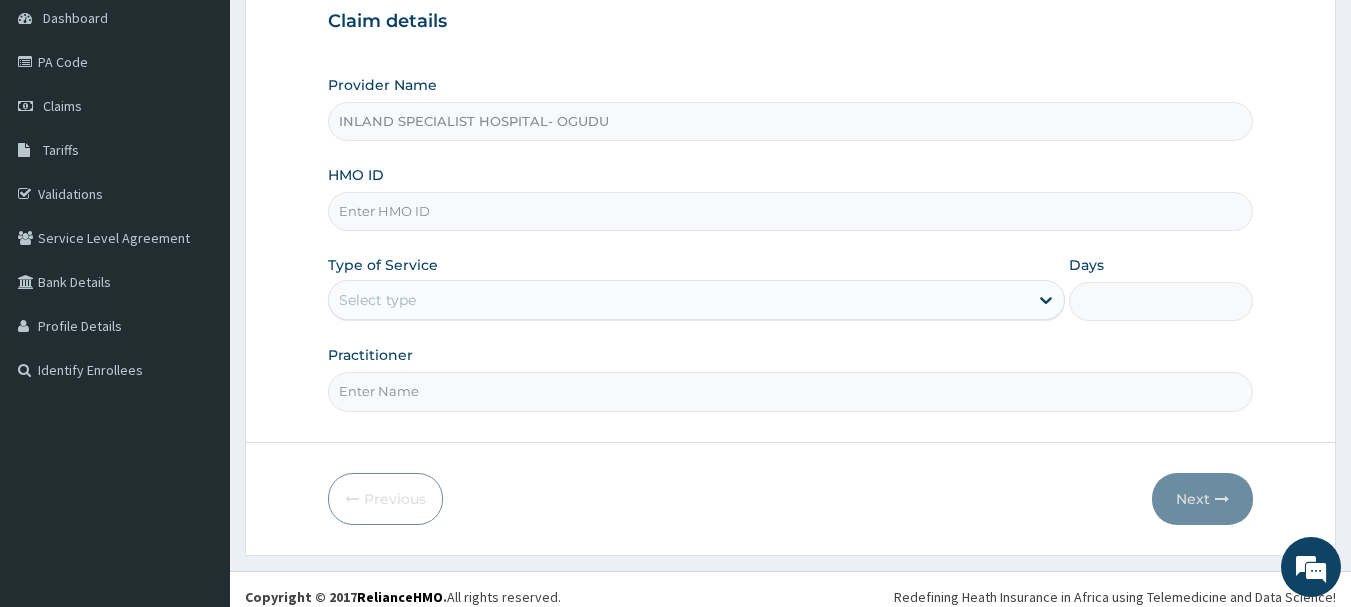paste on "JBN/10052/A" 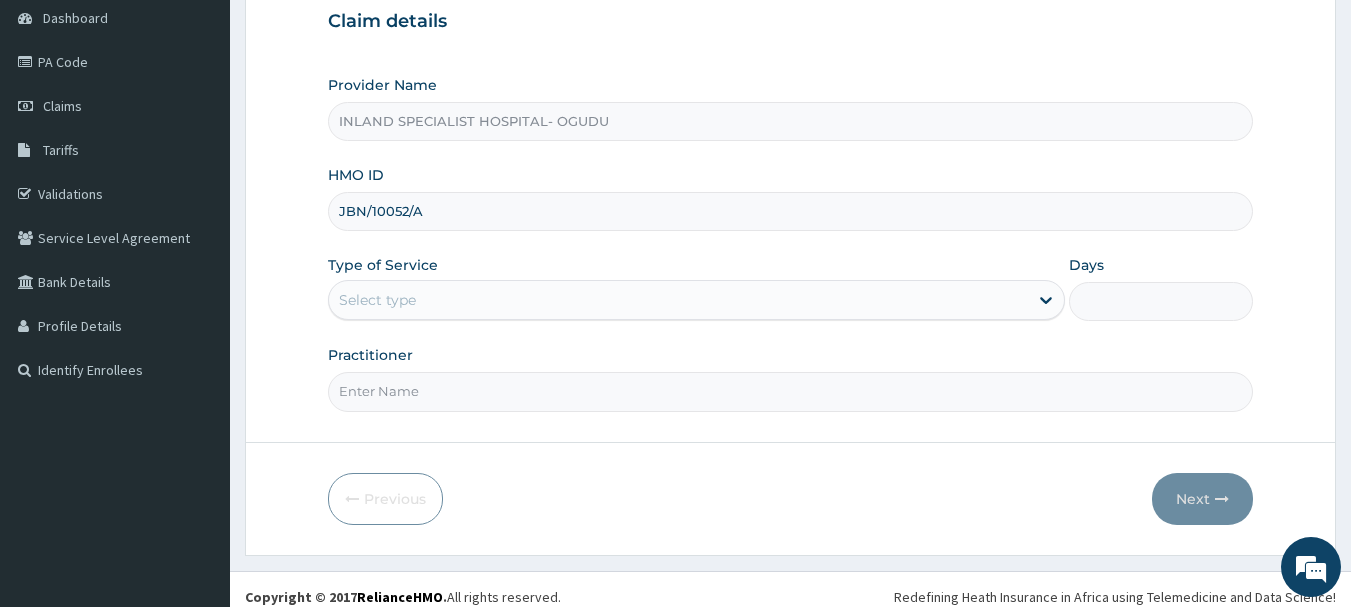 type on "JBN/10052/A" 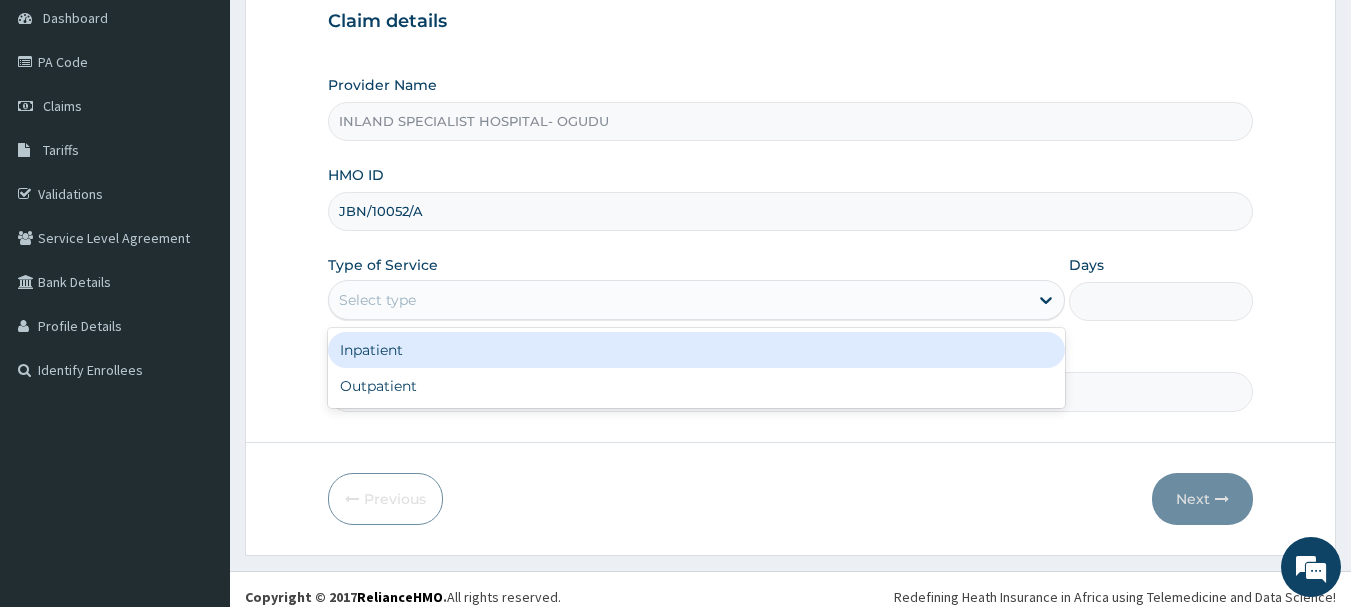 click on "Select type" at bounding box center (377, 300) 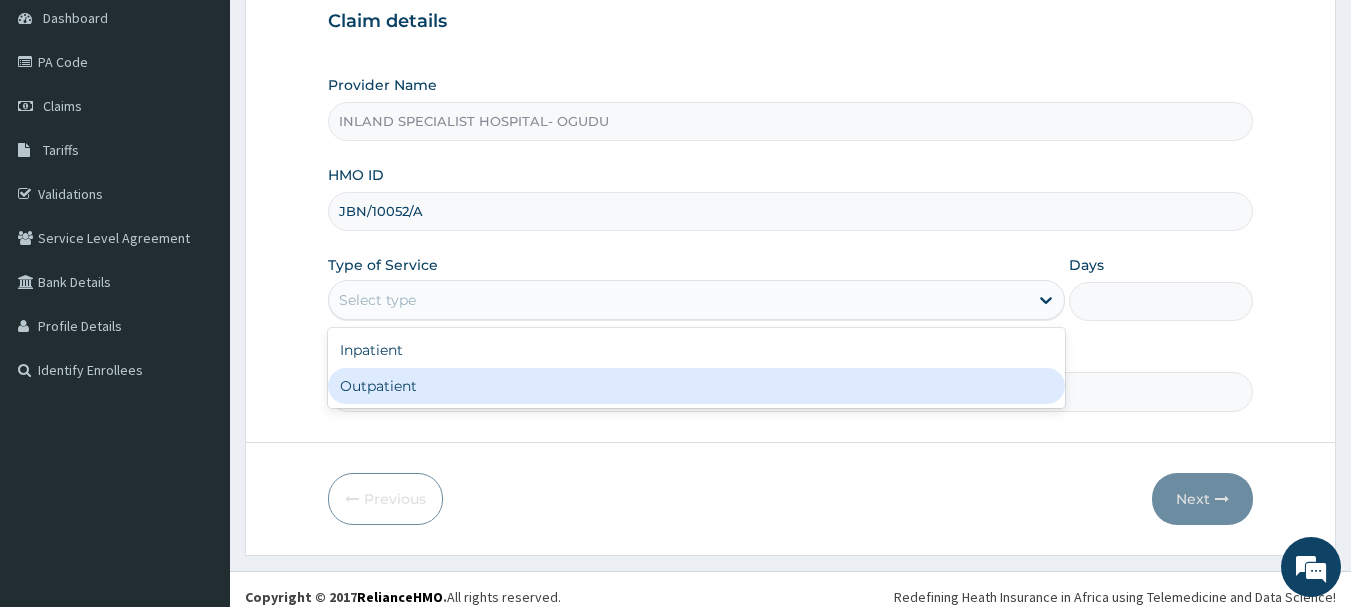 click on "Outpatient" at bounding box center (696, 386) 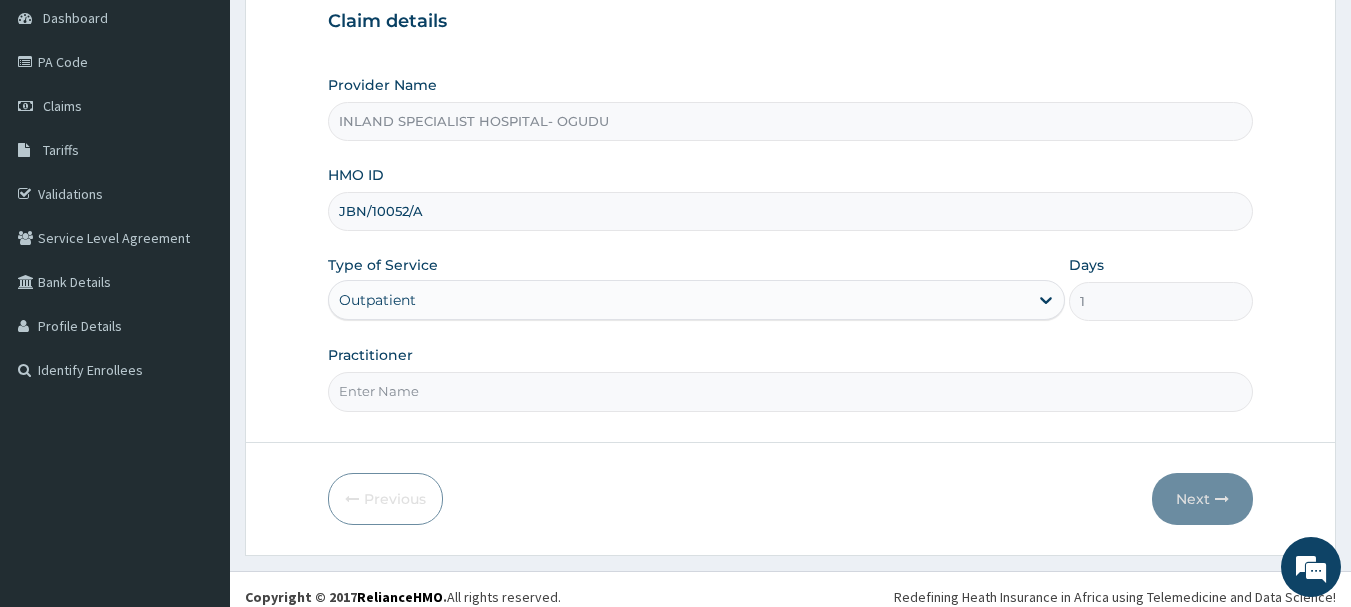 click on "Practitioner" at bounding box center [791, 391] 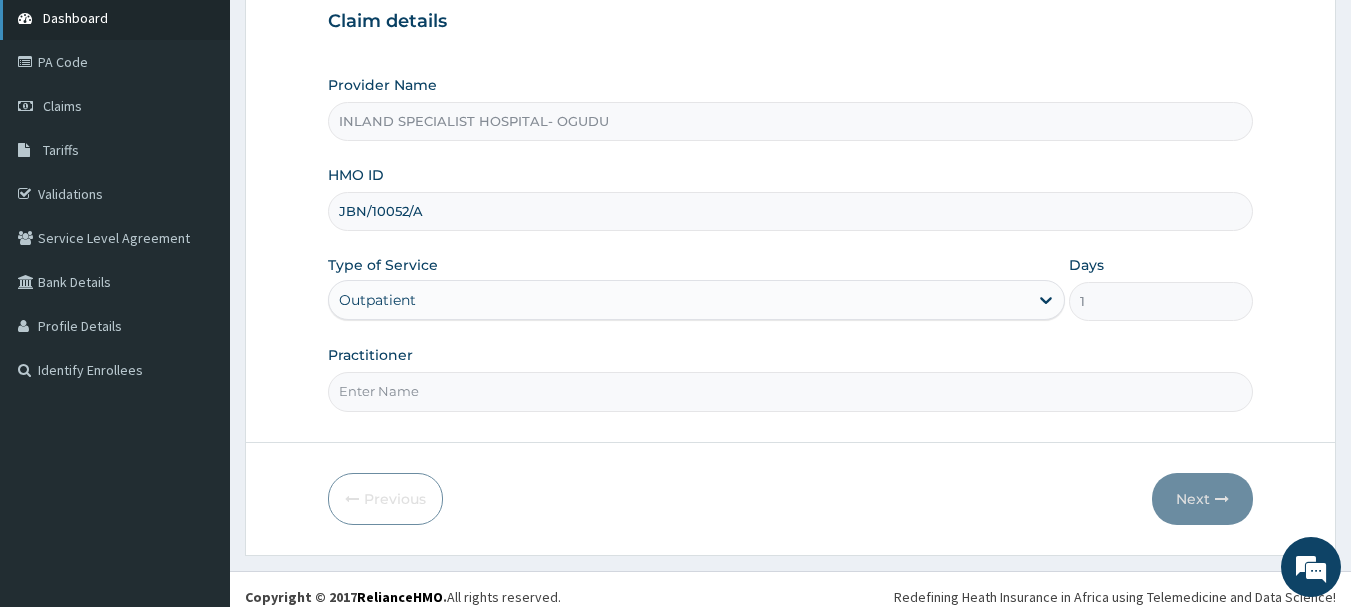 scroll, scrollTop: 0, scrollLeft: 0, axis: both 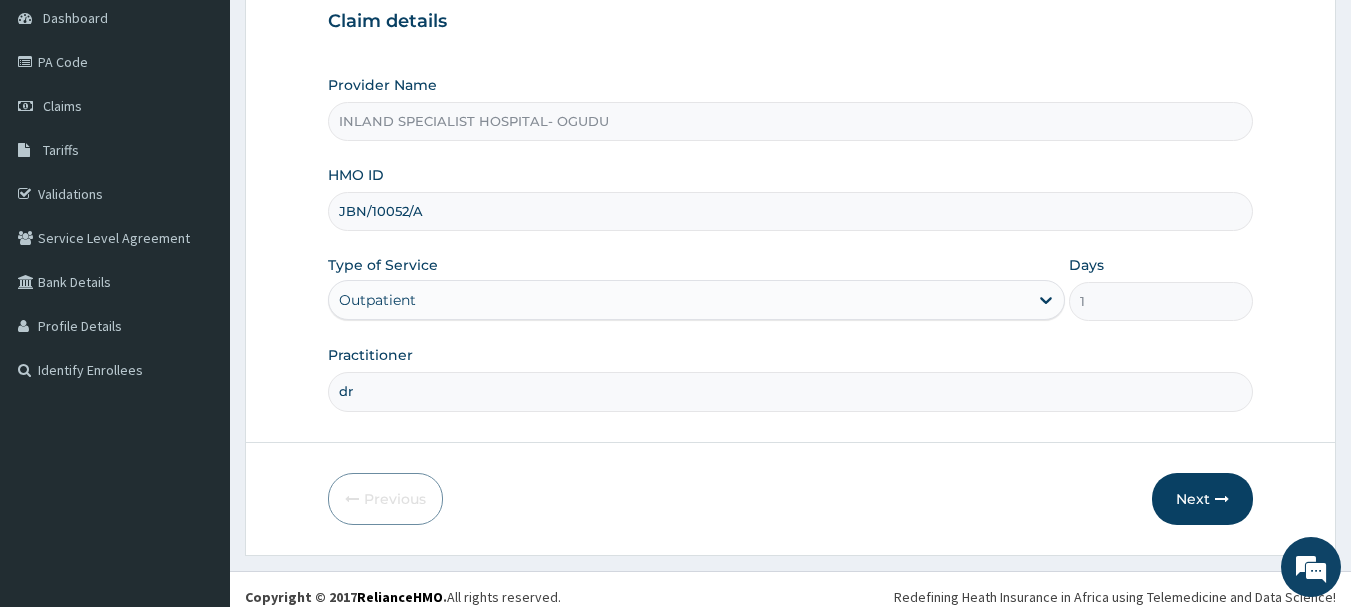 type on "d" 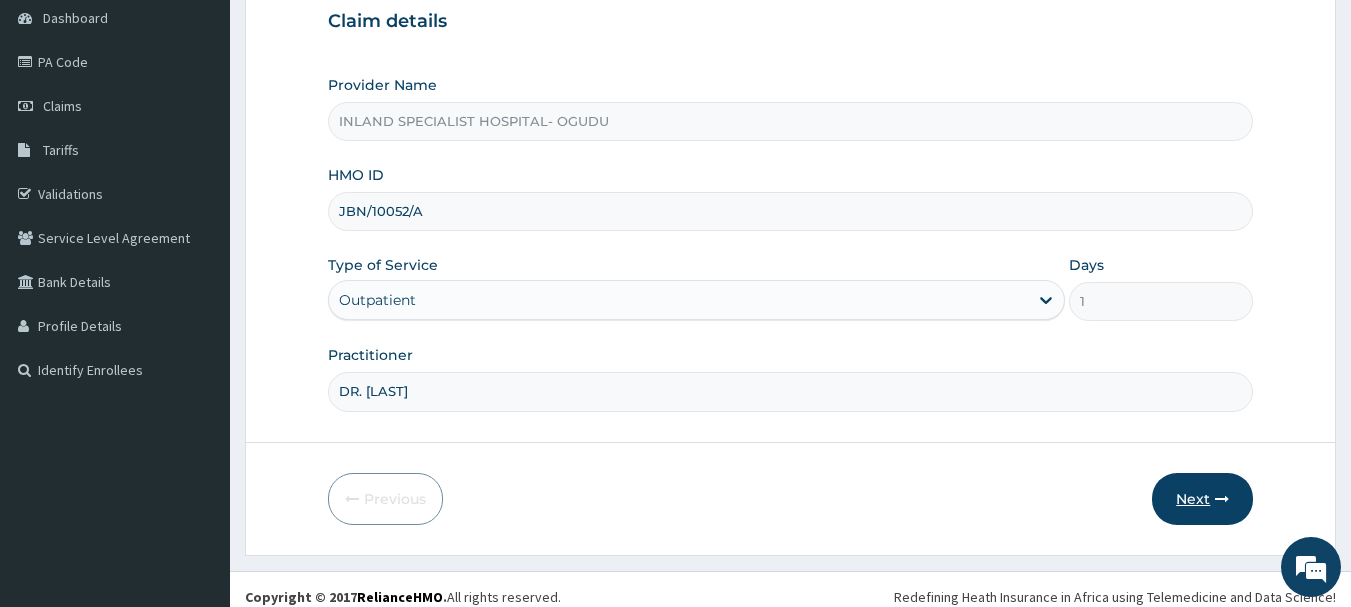 type on "DR.WISDOM" 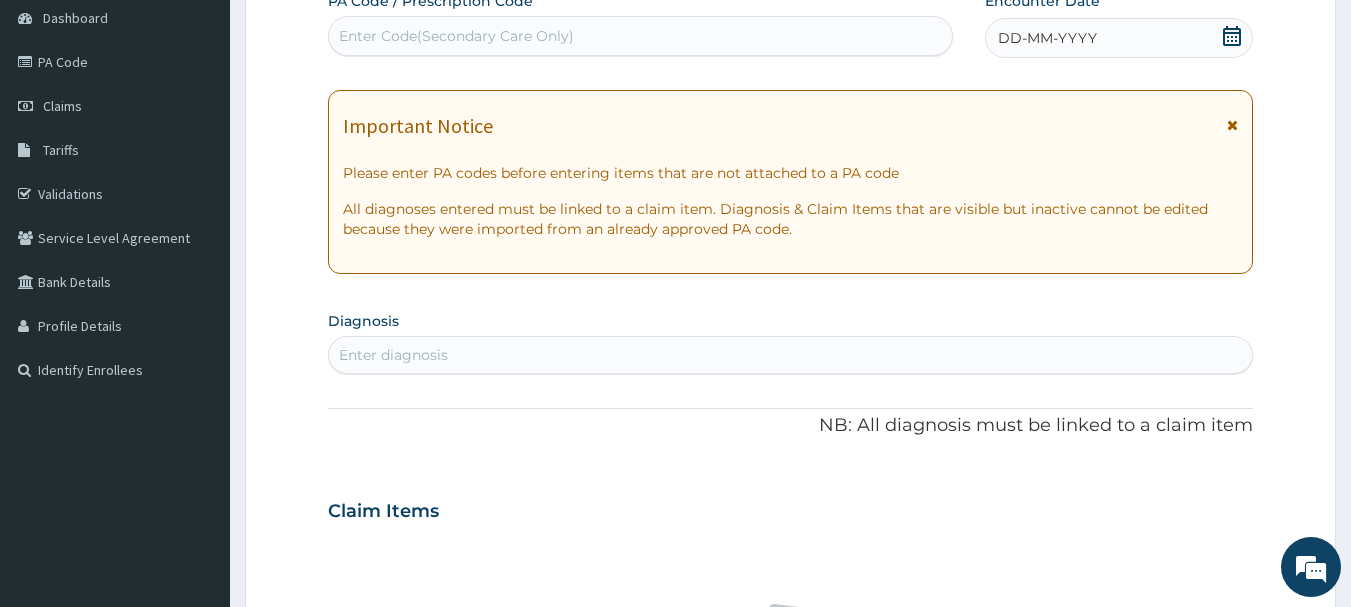 click 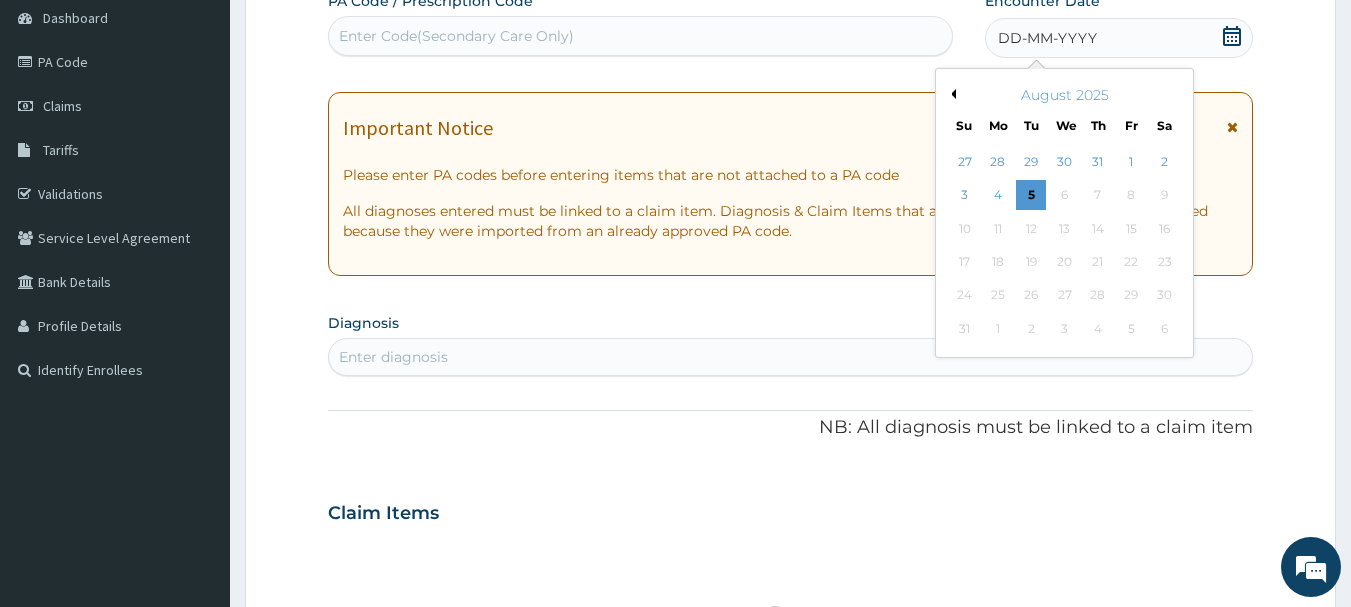 click on "Previous Month" at bounding box center (951, 94) 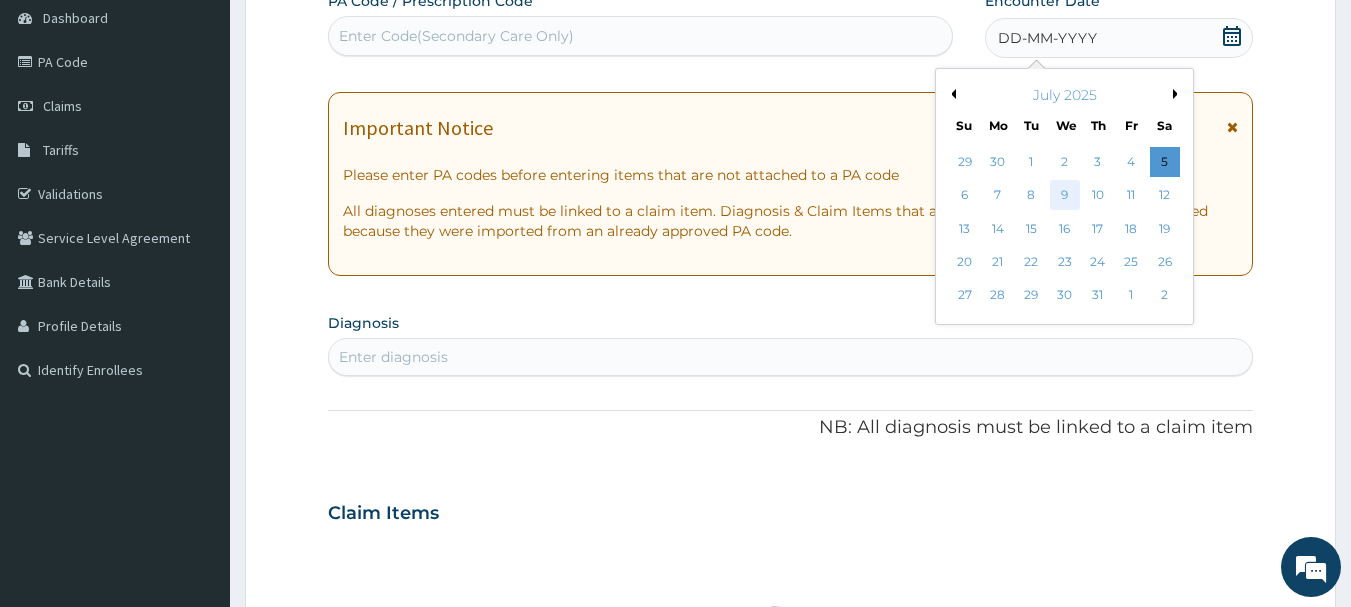 click on "9" at bounding box center (1065, 196) 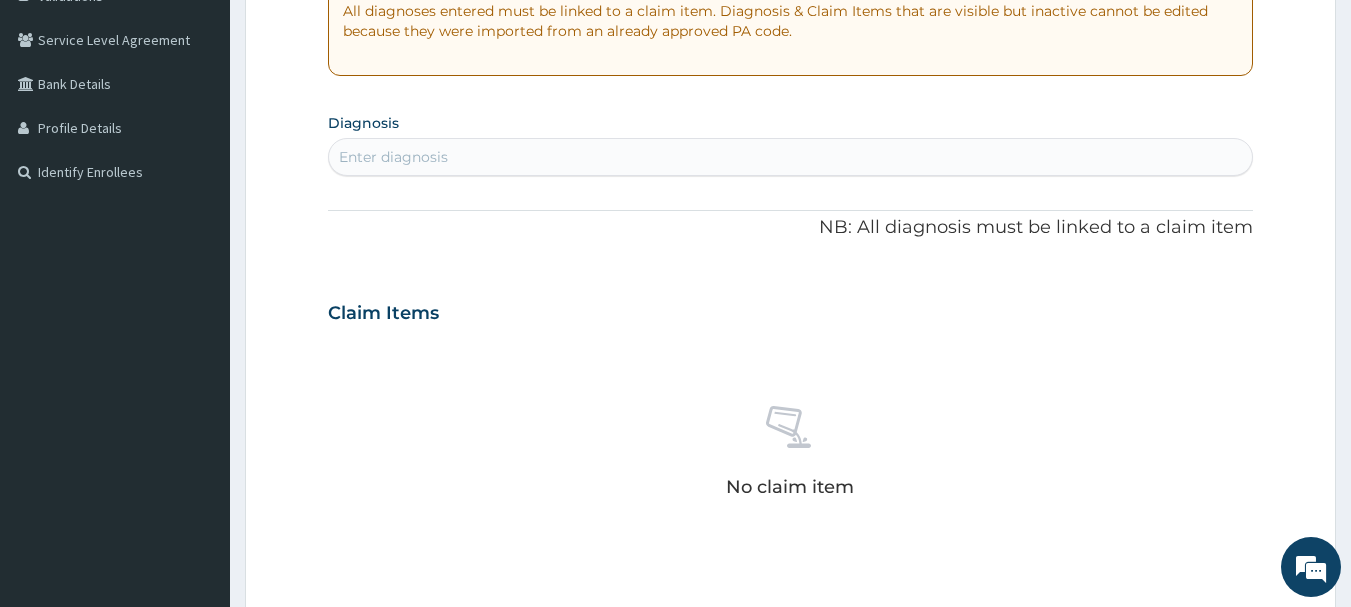 scroll, scrollTop: 400, scrollLeft: 0, axis: vertical 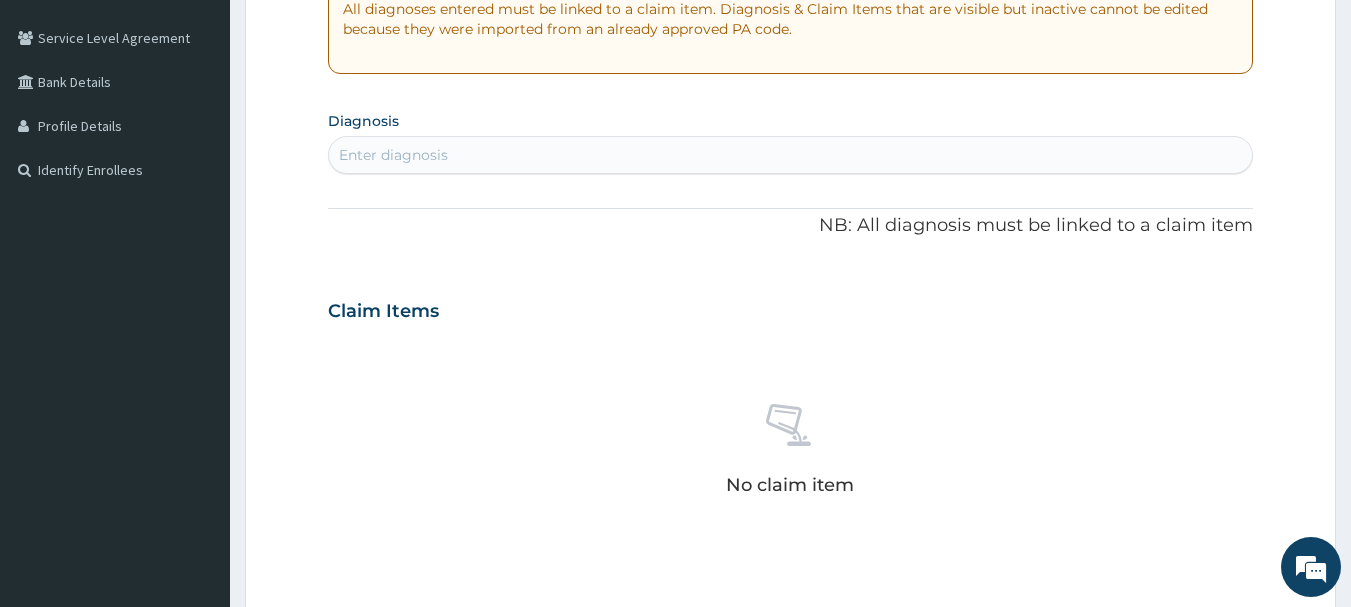 click on "Enter diagnosis" at bounding box center (791, 155) 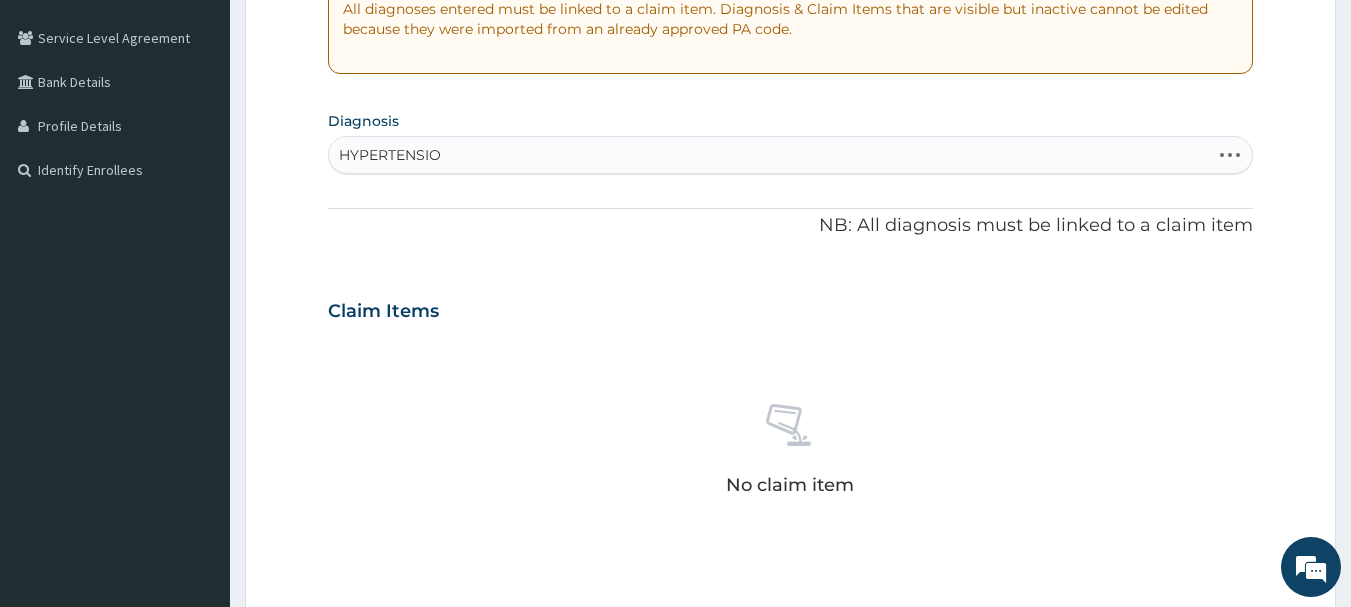 type on "HYPERTENSION" 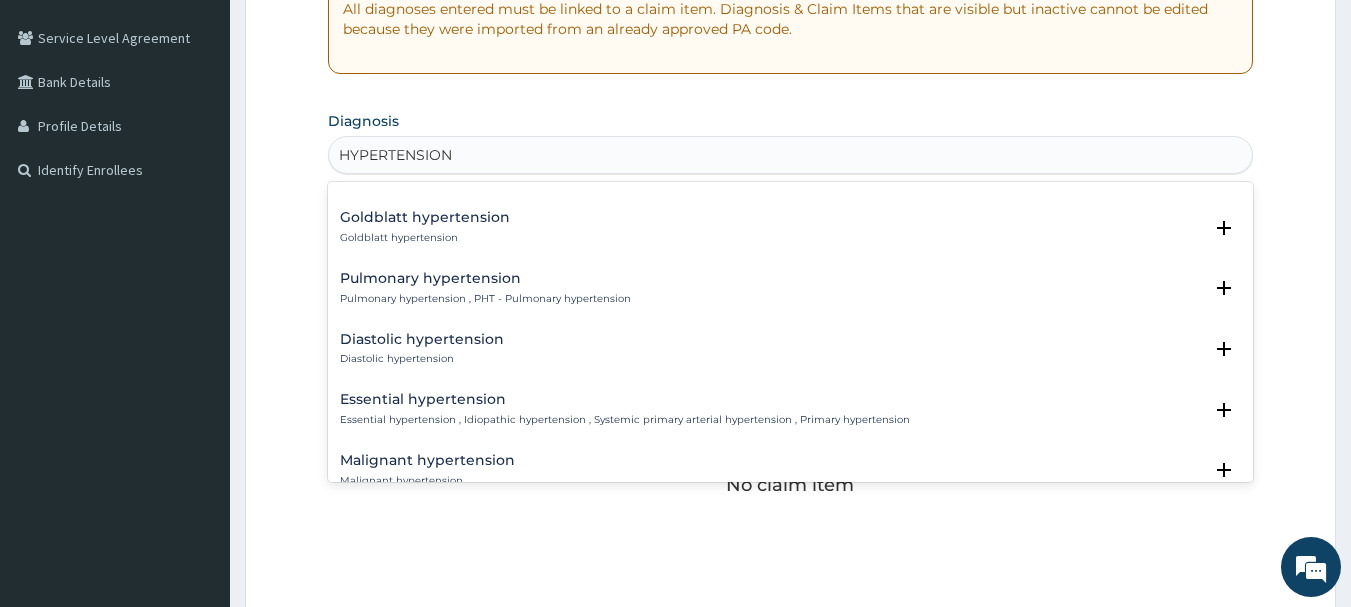 scroll, scrollTop: 1500, scrollLeft: 0, axis: vertical 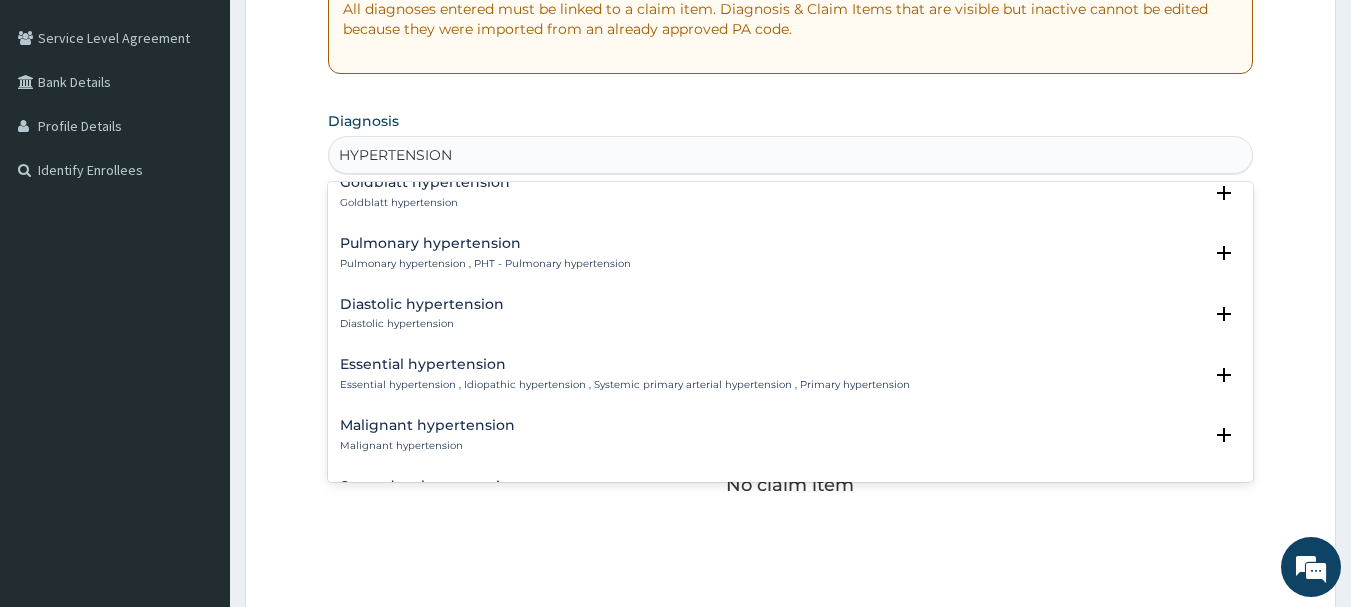click on "Essential hypertension" at bounding box center [625, 364] 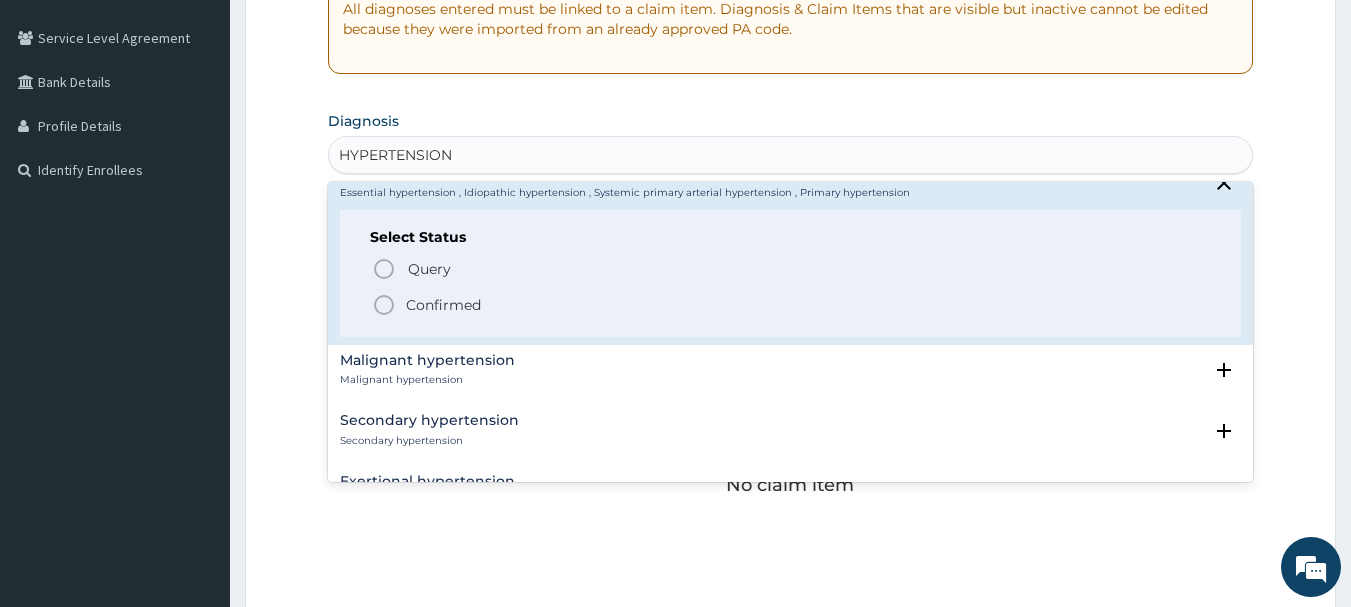 scroll, scrollTop: 1700, scrollLeft: 0, axis: vertical 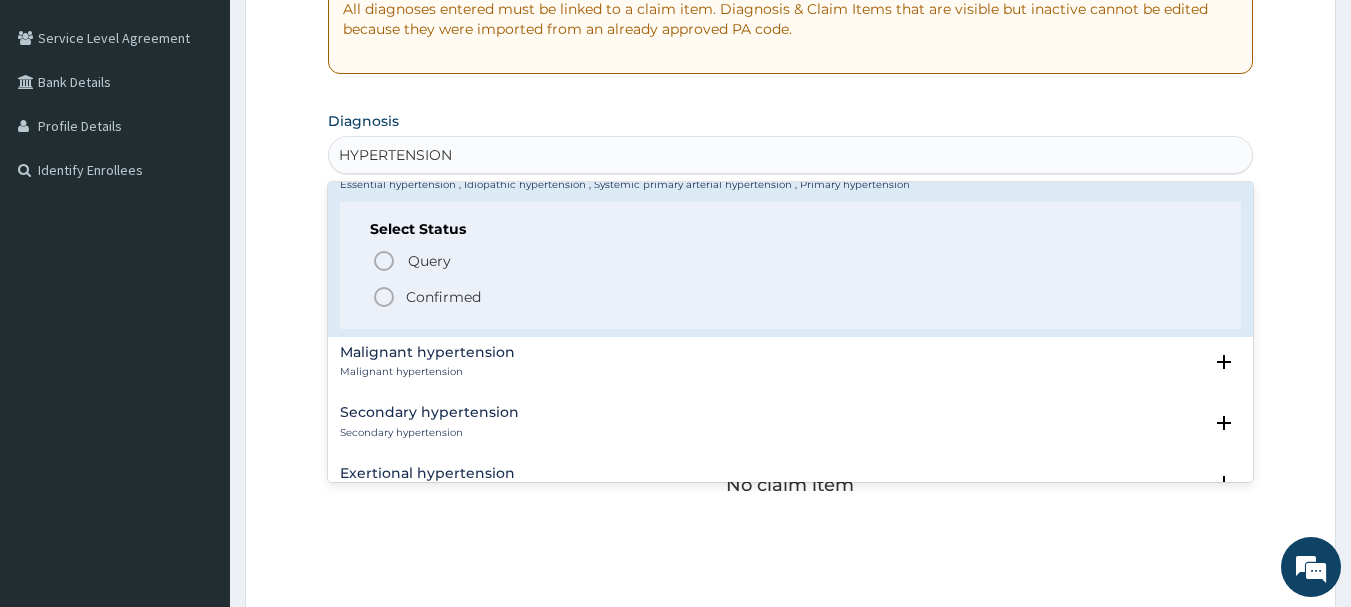 click 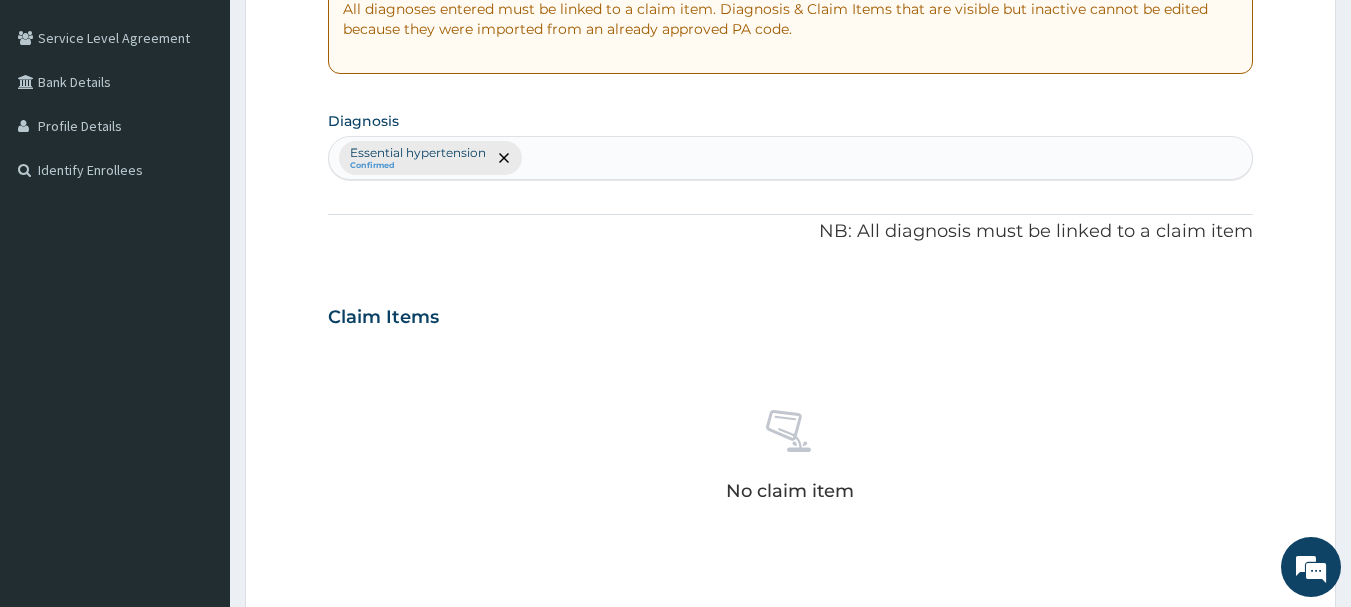 type on "A" 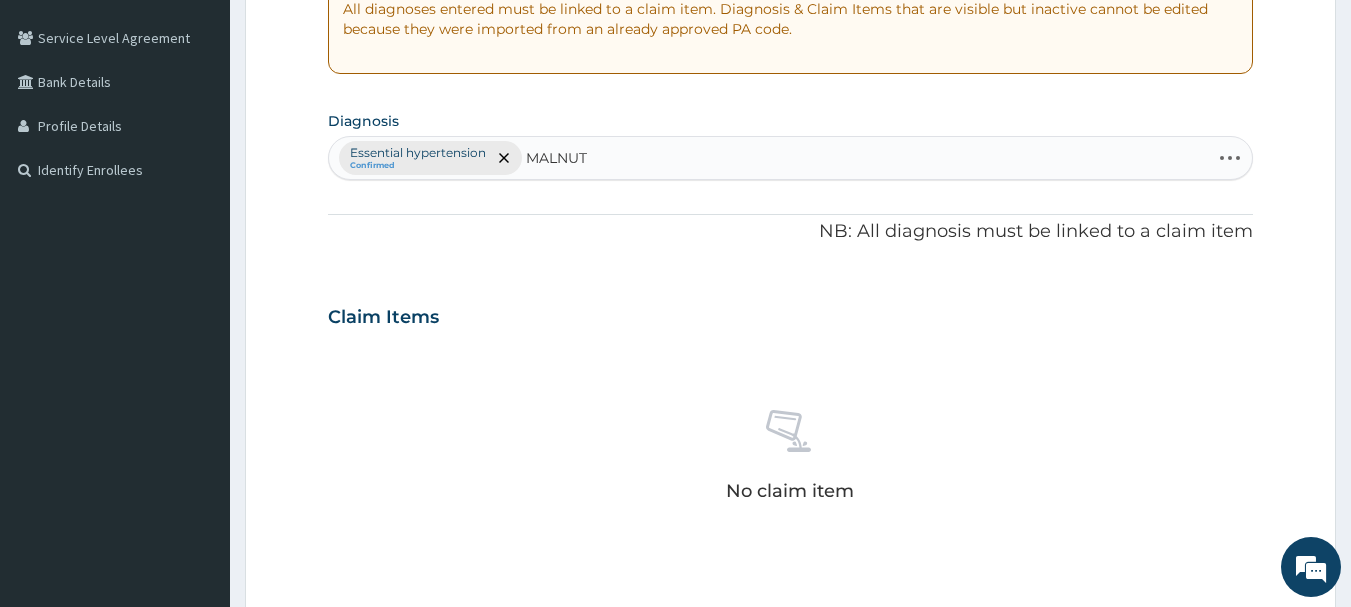 type on "MALNUTR" 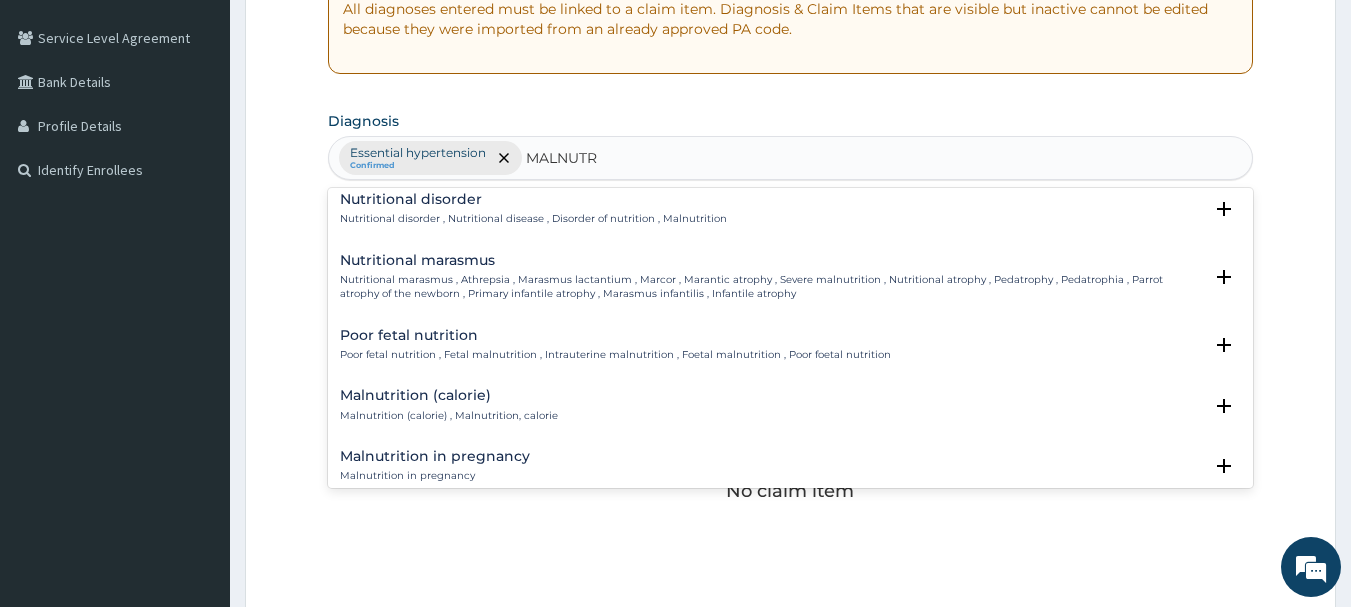 scroll, scrollTop: 100, scrollLeft: 0, axis: vertical 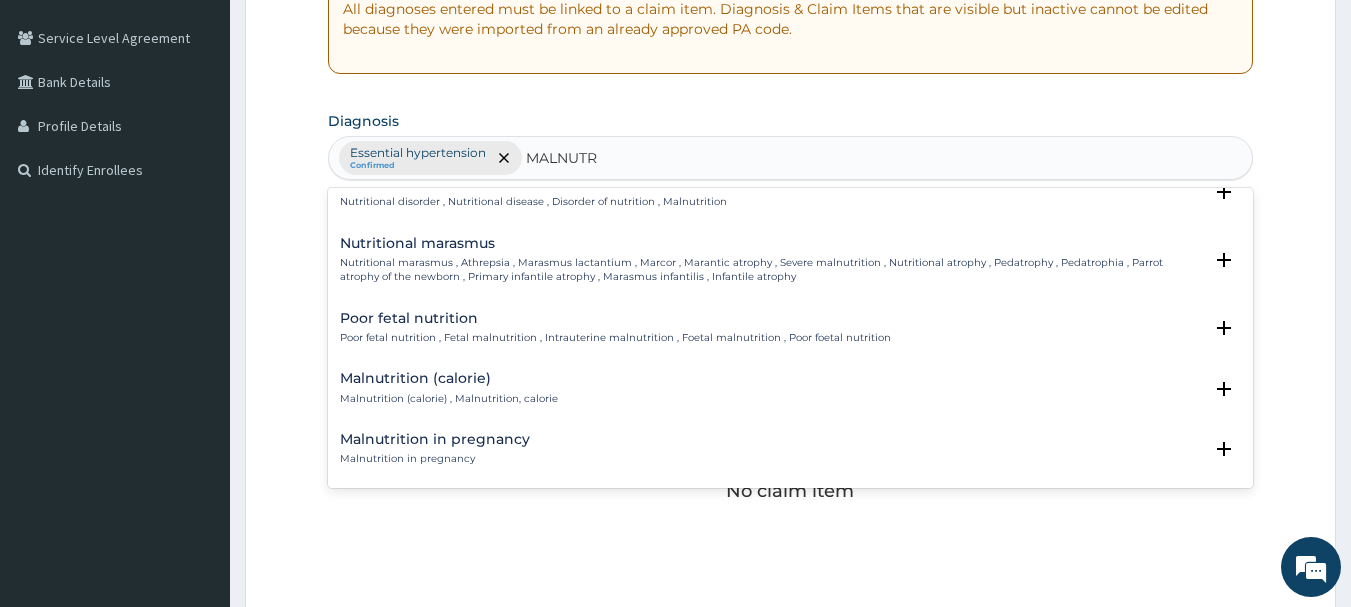 click on "Malnutrition (calorie) Malnutrition (calorie) , Malnutrition, calorie" at bounding box center [449, 388] 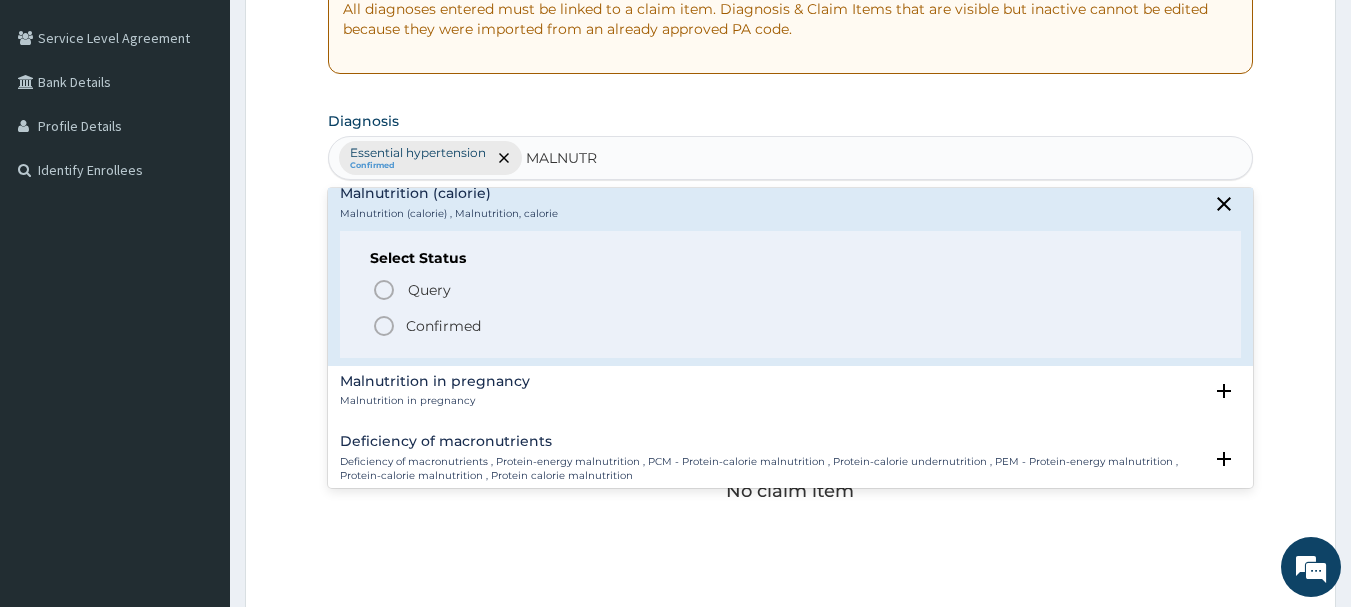 scroll, scrollTop: 300, scrollLeft: 0, axis: vertical 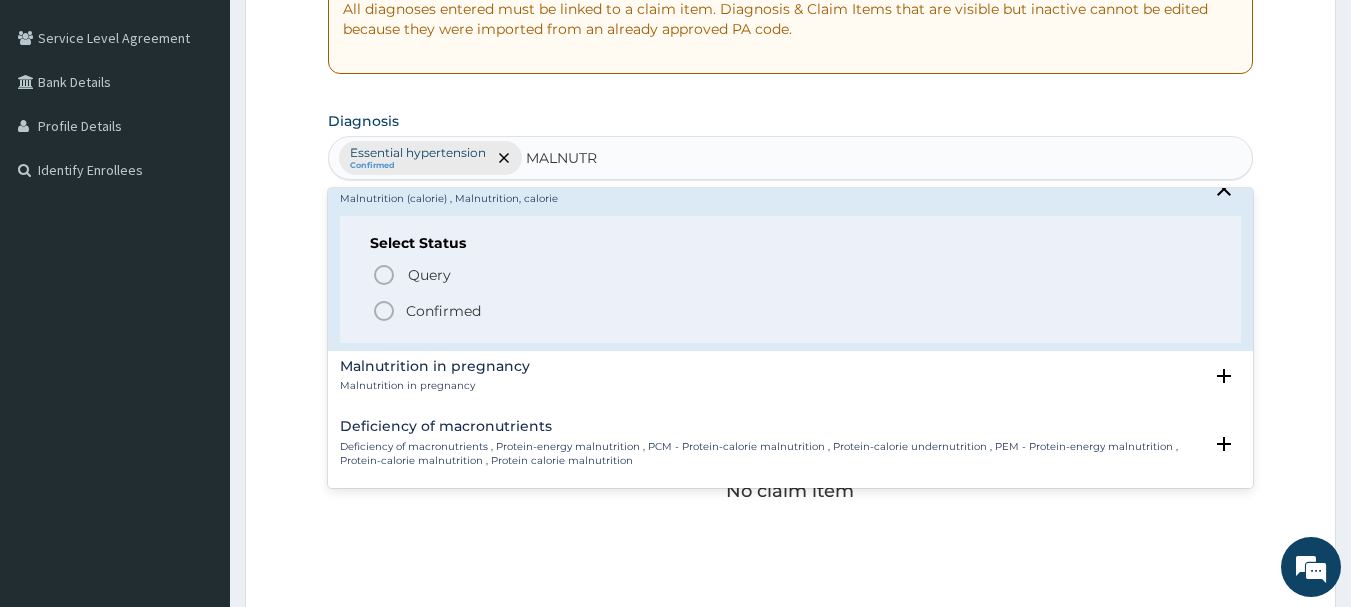 click 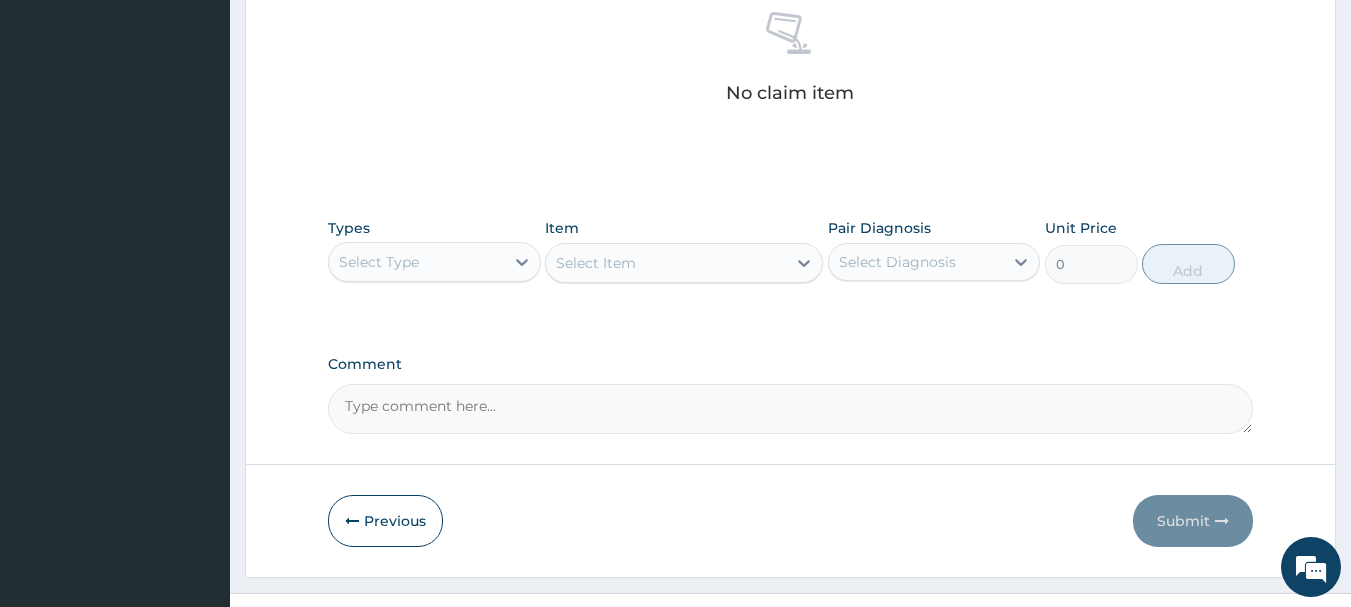 scroll, scrollTop: 800, scrollLeft: 0, axis: vertical 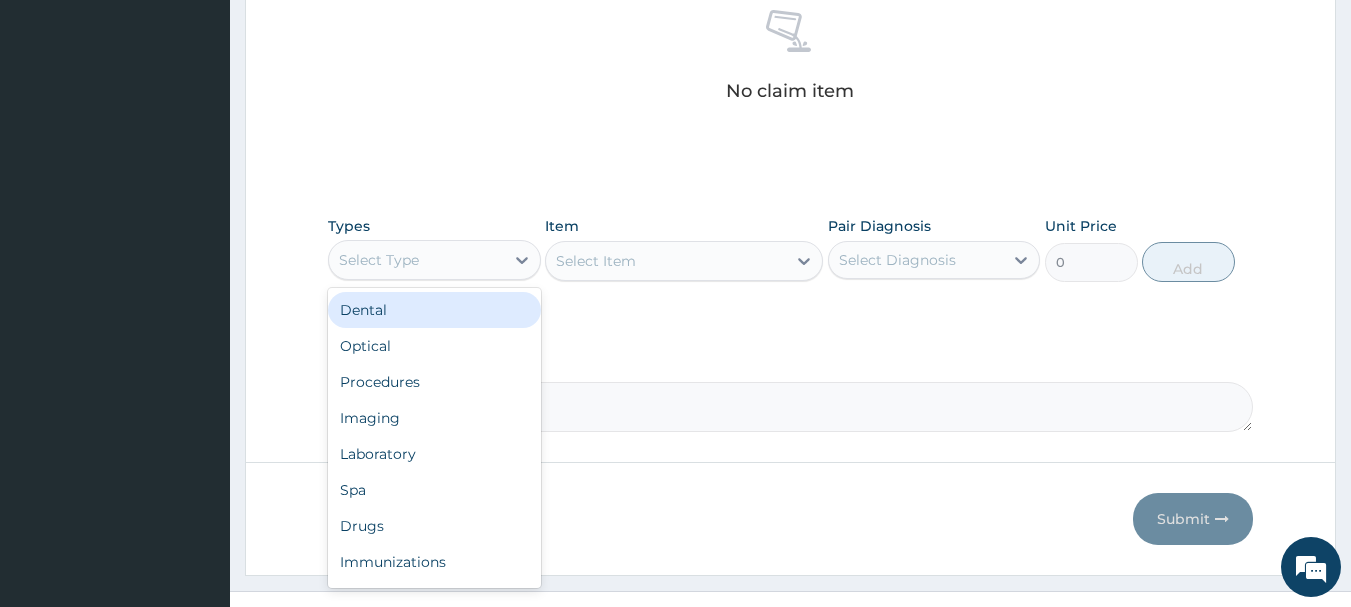 click on "Select Type" at bounding box center [416, 260] 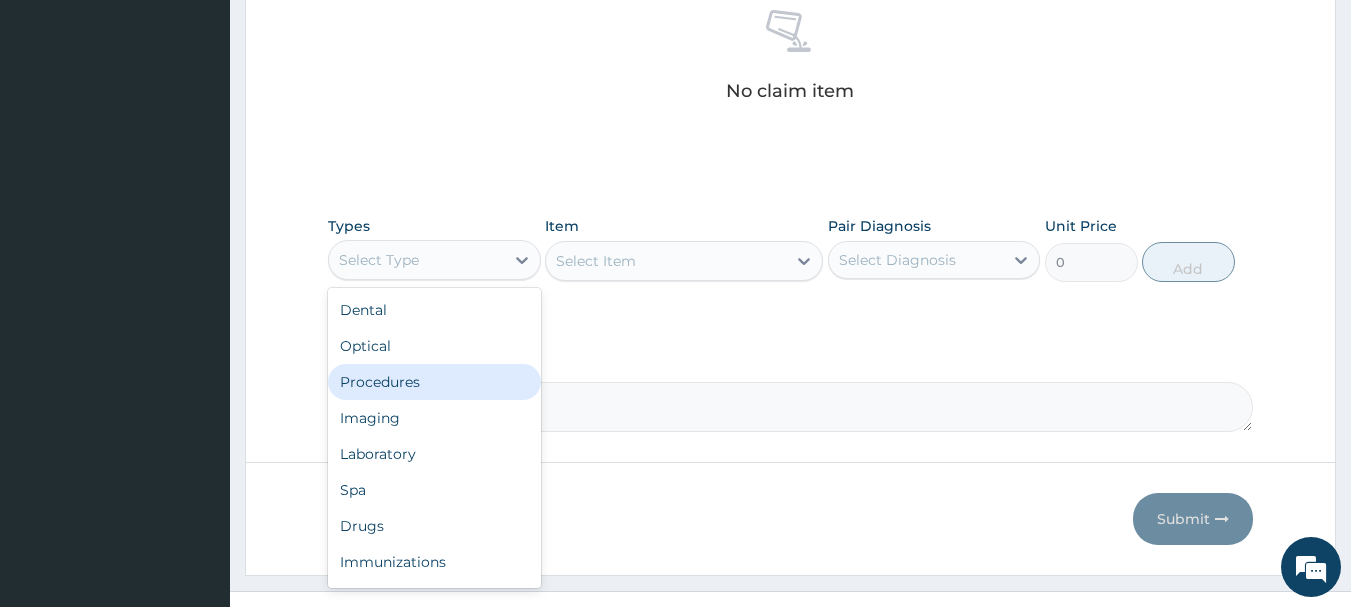 click on "Procedures" at bounding box center [434, 382] 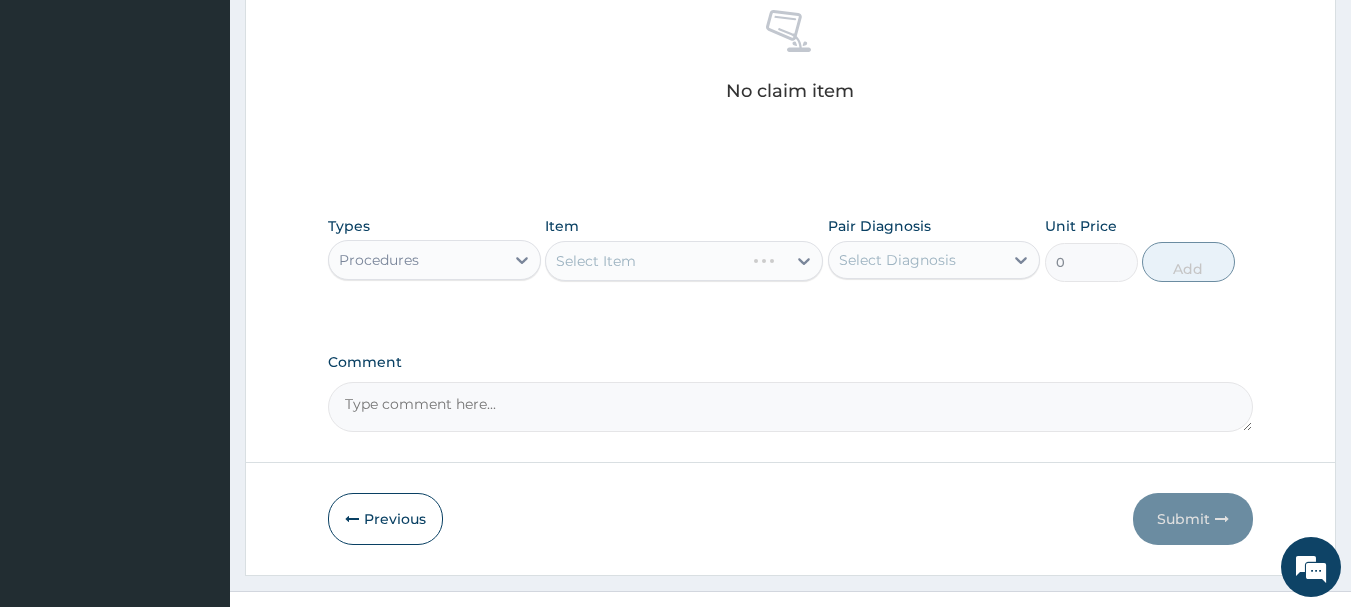 click on "Select Item" at bounding box center [684, 261] 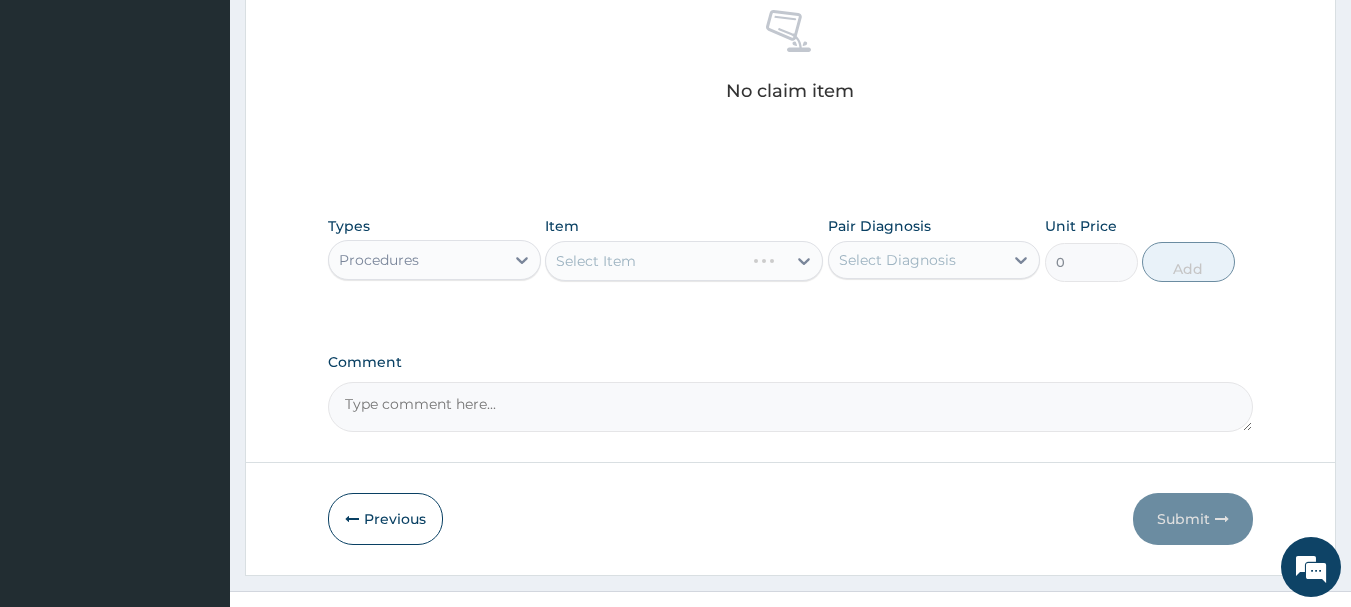 click on "Select Item" at bounding box center [684, 261] 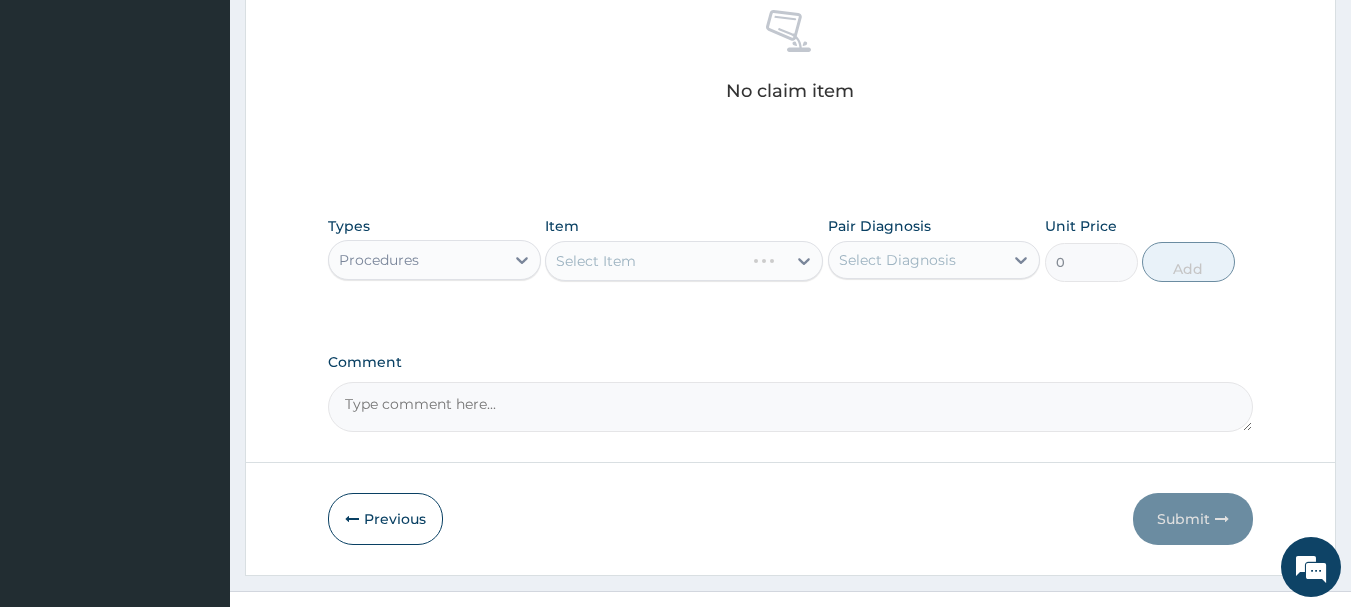 click on "Select Item" at bounding box center (684, 261) 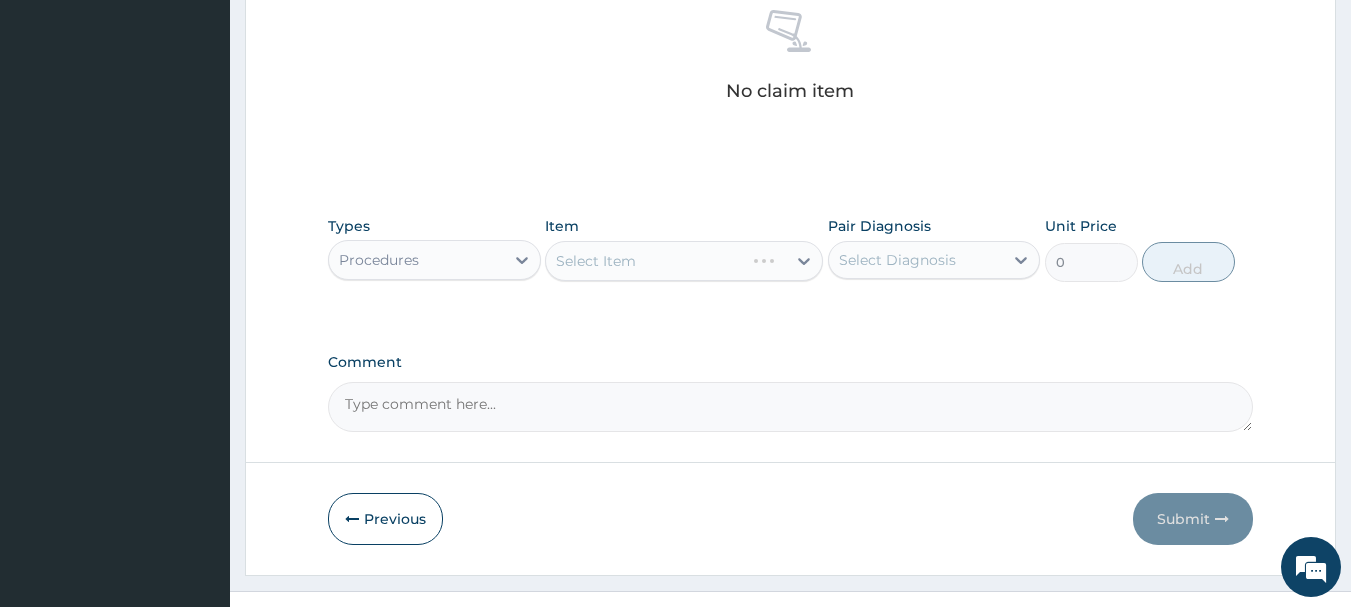 click on "Select Item" at bounding box center [684, 261] 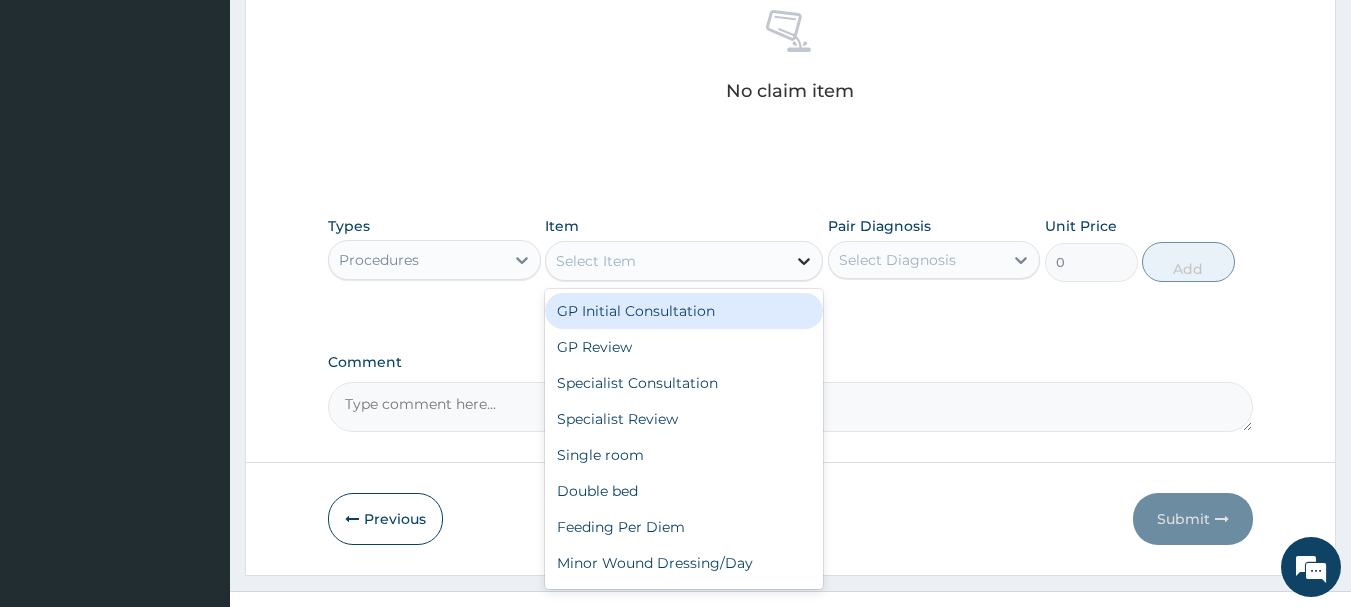 click 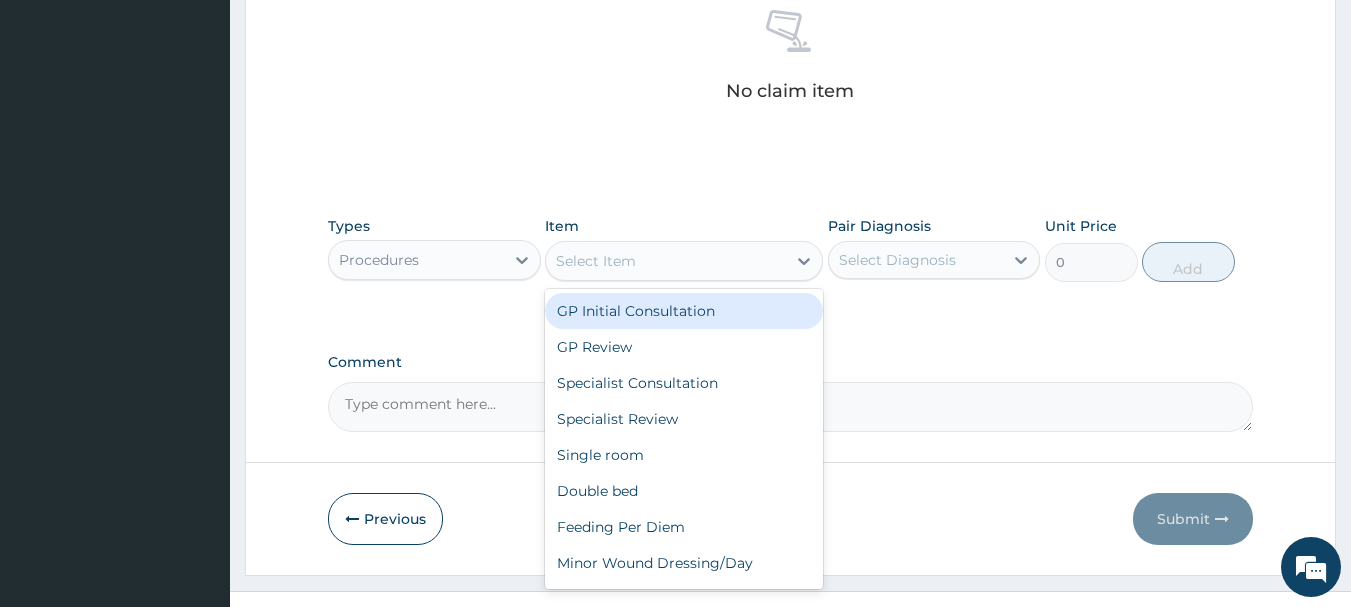 click on "GP Initial Consultation" at bounding box center (684, 311) 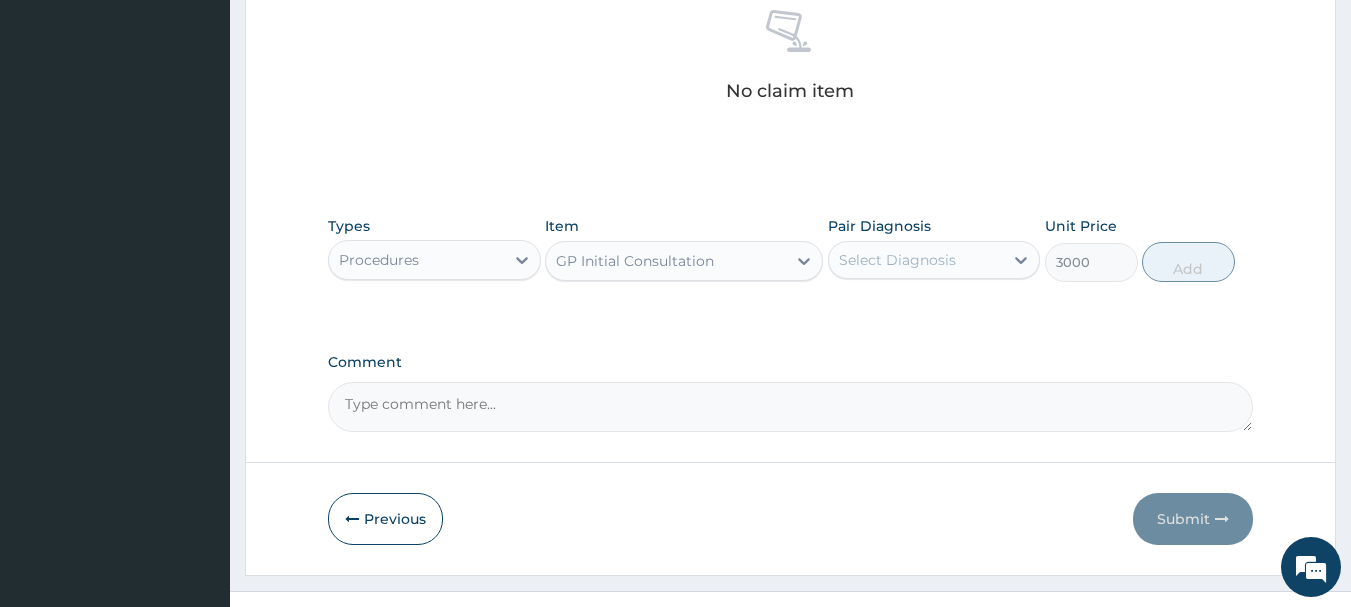 click on "Select Diagnosis" at bounding box center [897, 260] 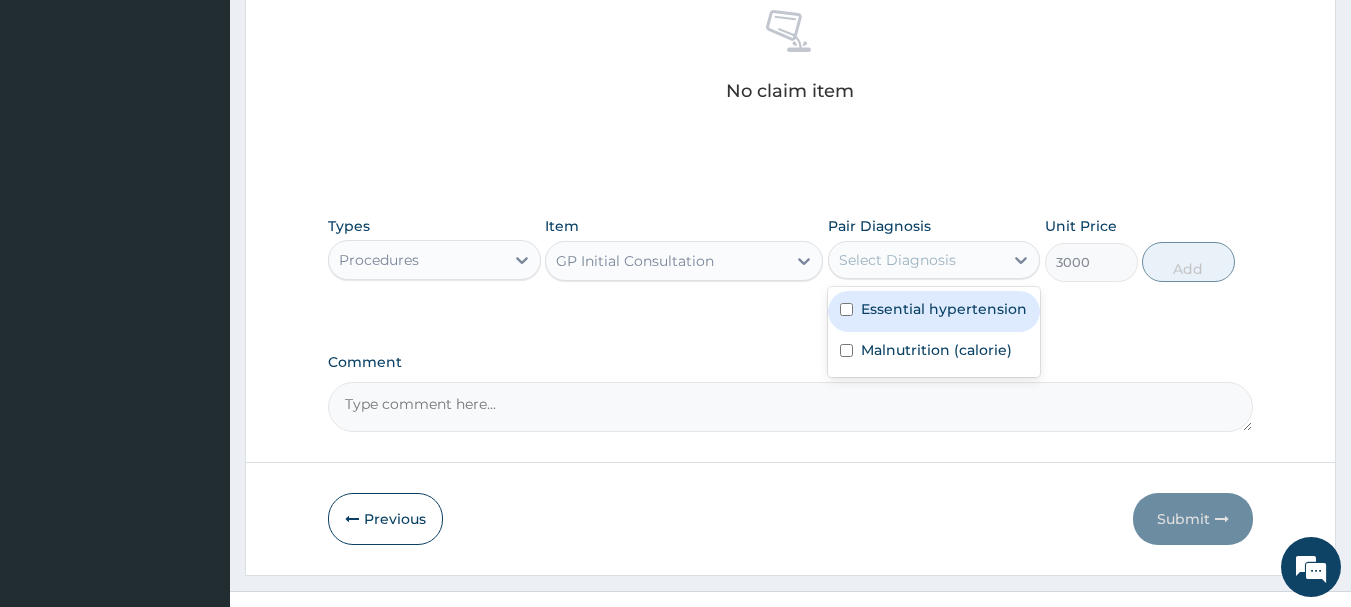 click on "Essential hypertension" at bounding box center [944, 309] 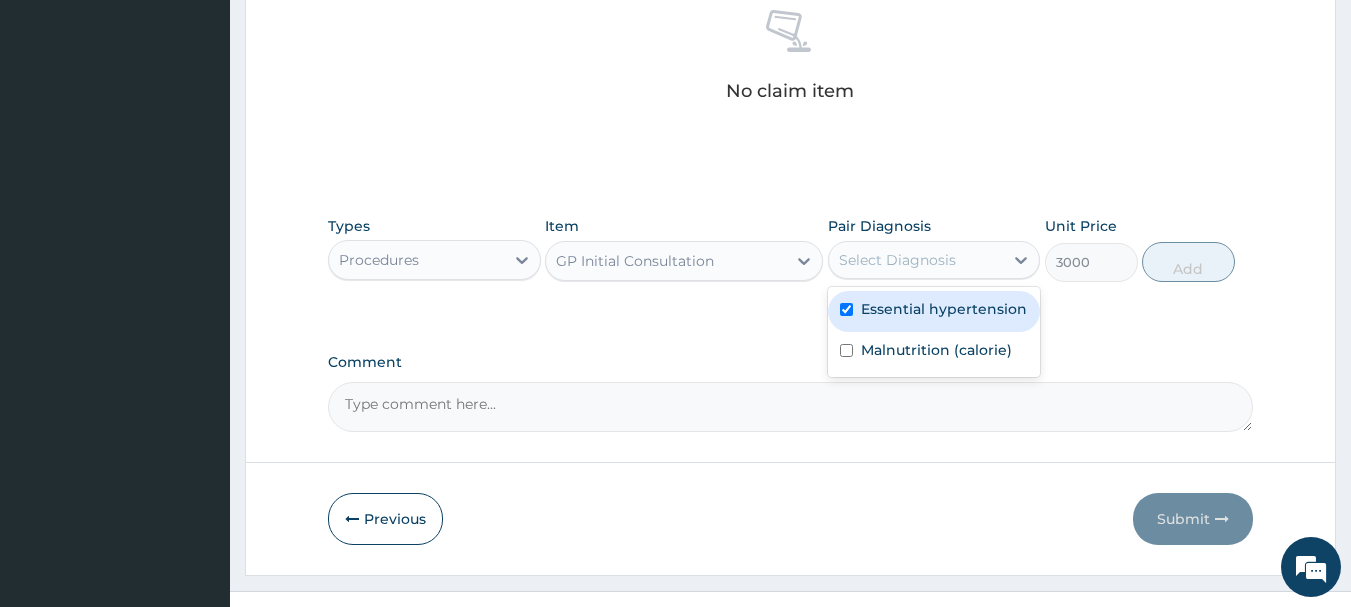 checkbox on "true" 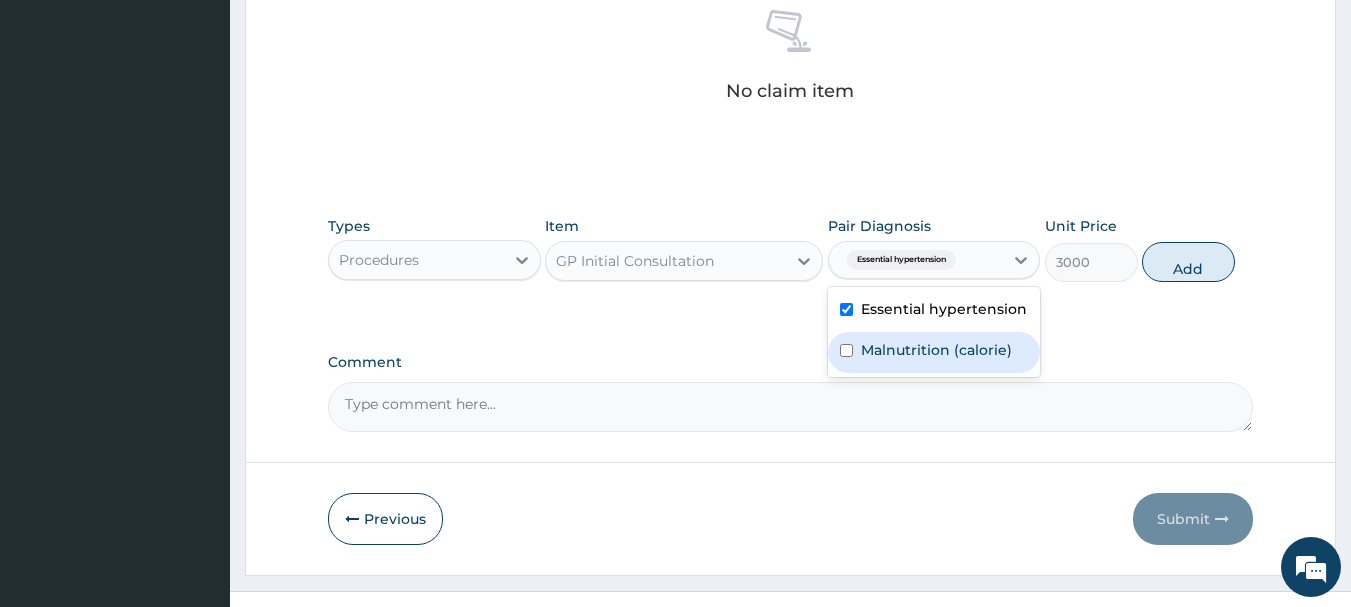 click on "Malnutrition (calorie)" at bounding box center (934, 352) 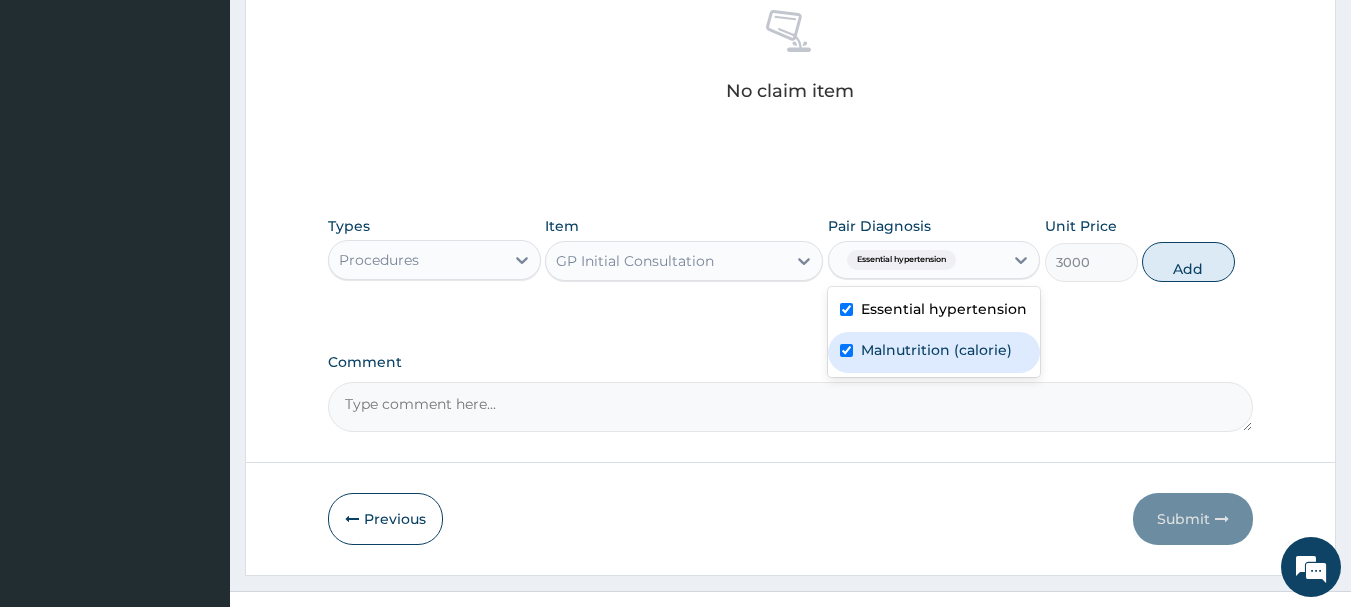 checkbox on "true" 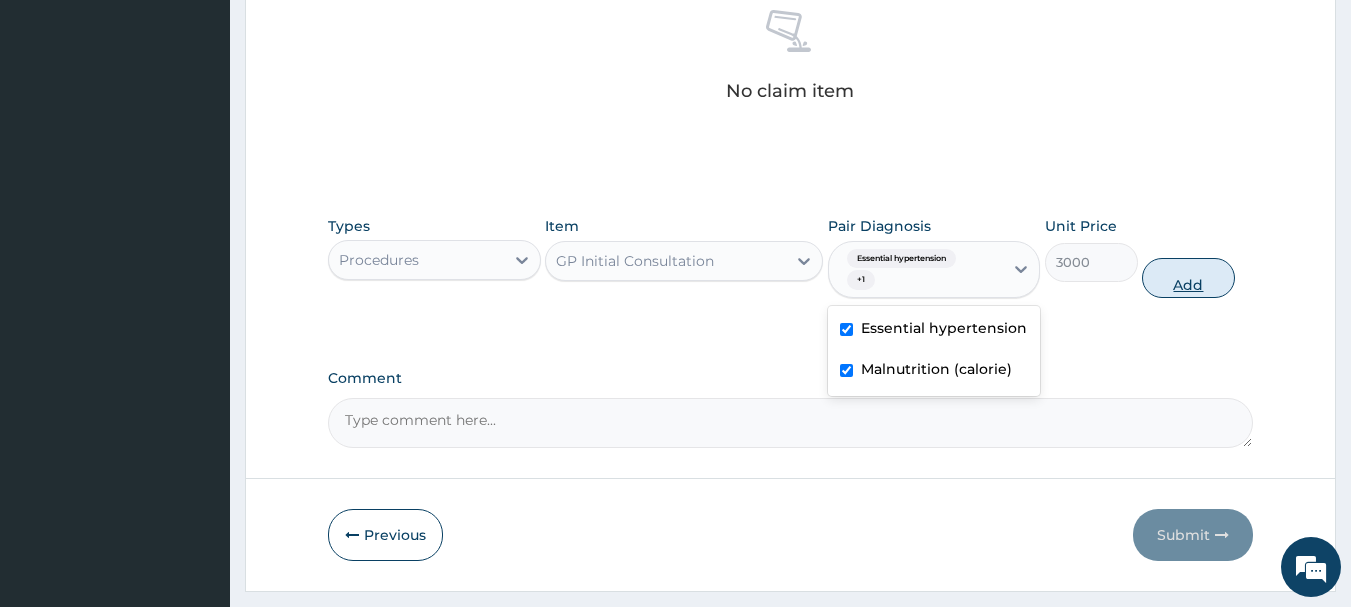 click on "Add" at bounding box center (1188, 278) 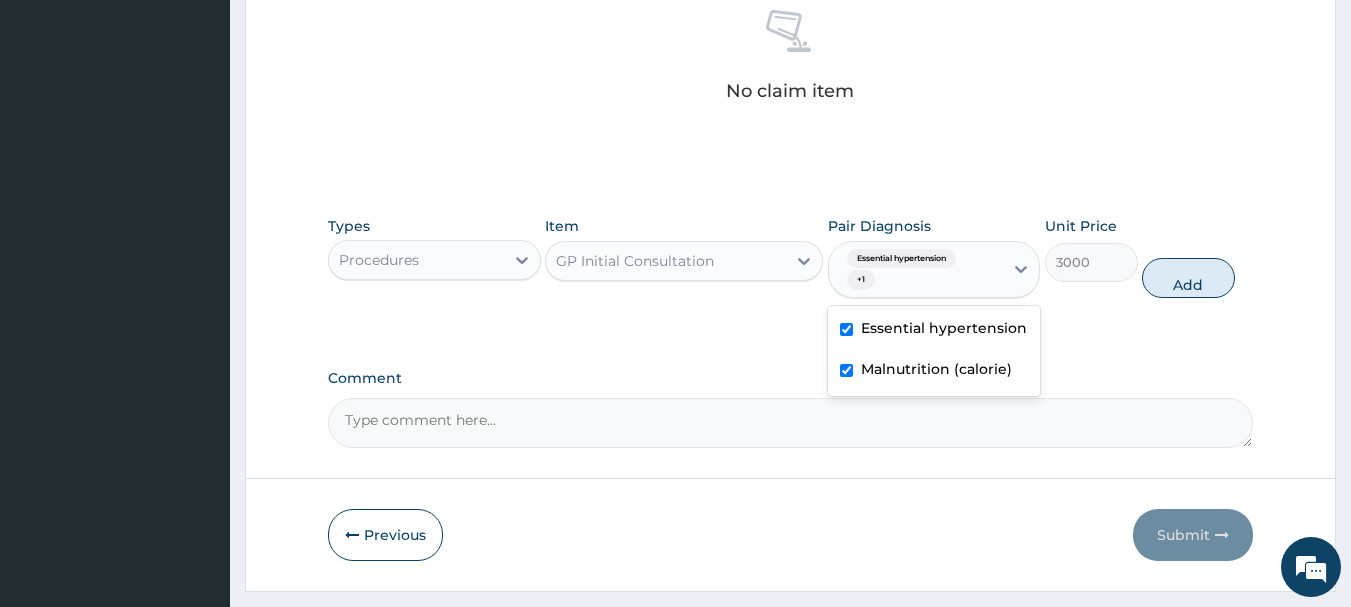 type on "0" 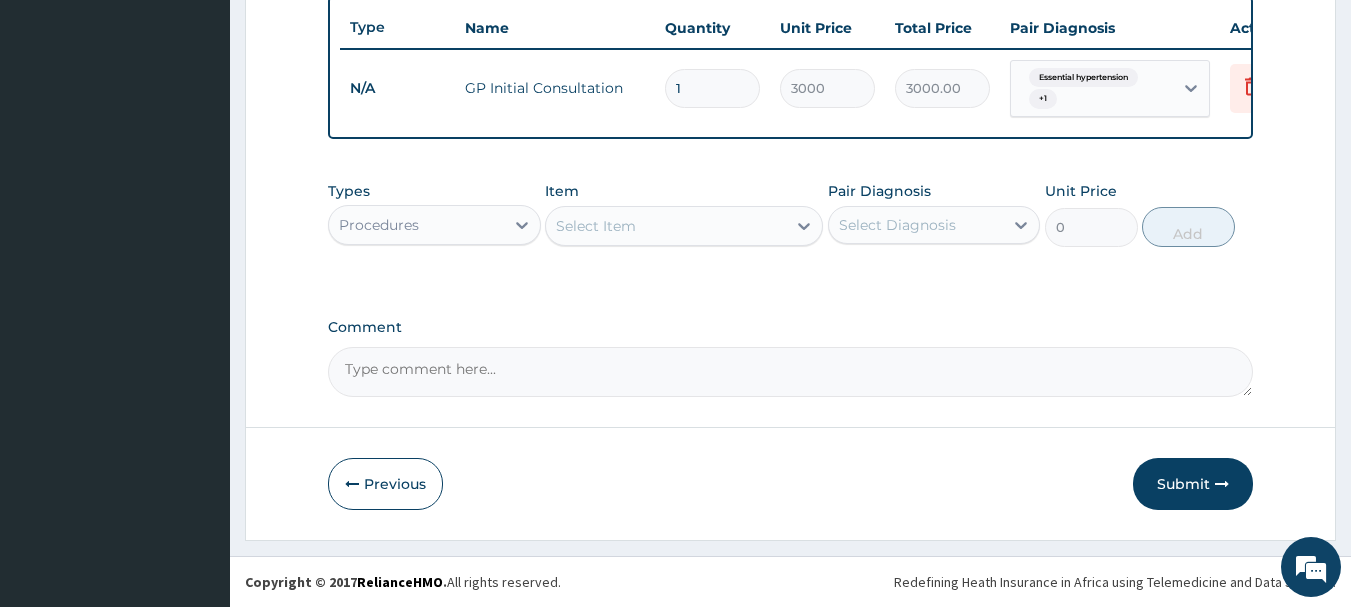 scroll, scrollTop: 763, scrollLeft: 0, axis: vertical 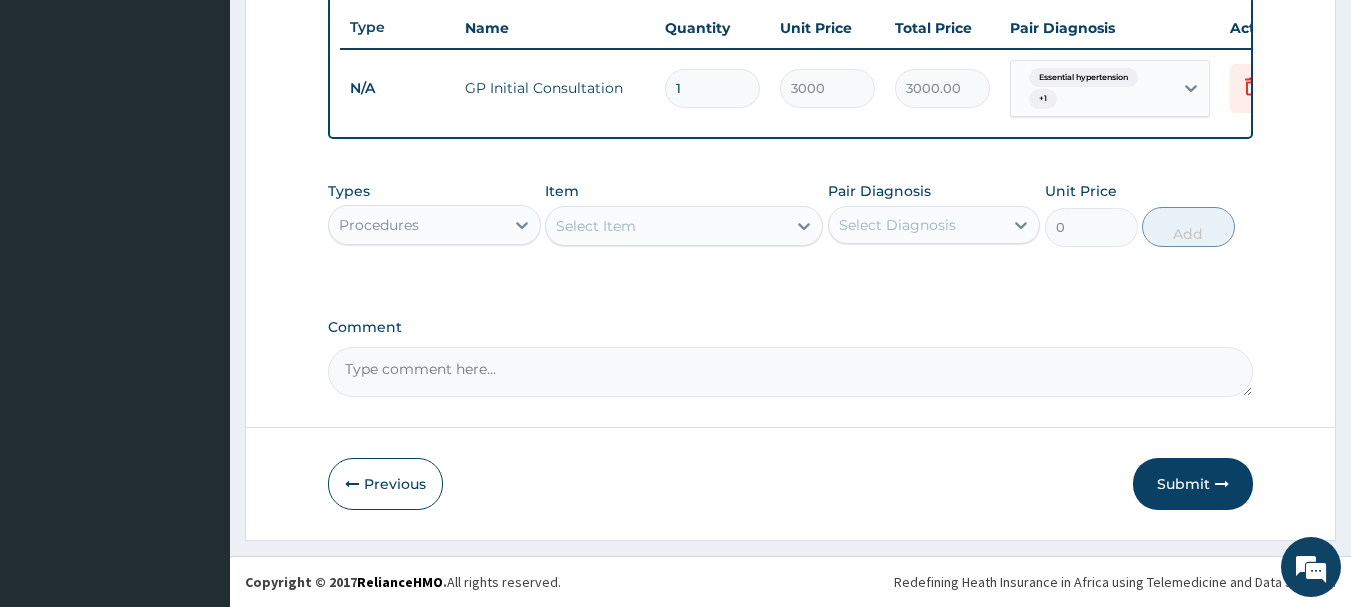 click on "Procedures" at bounding box center (416, 225) 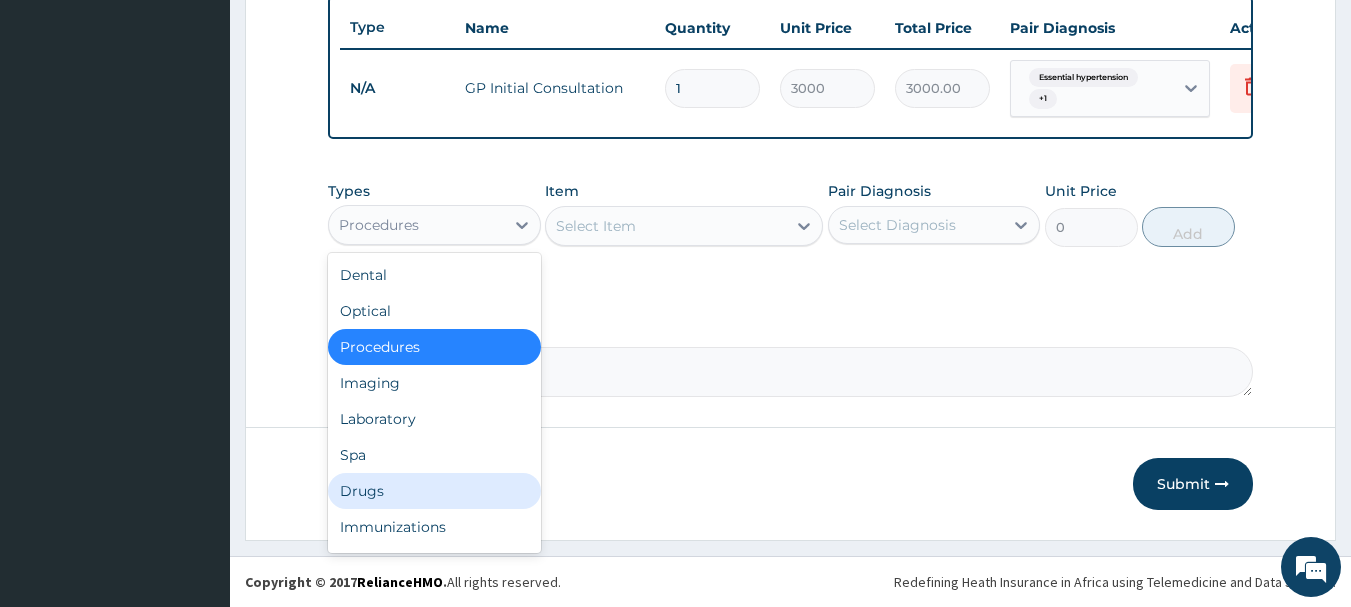 click on "Drugs" at bounding box center [434, 491] 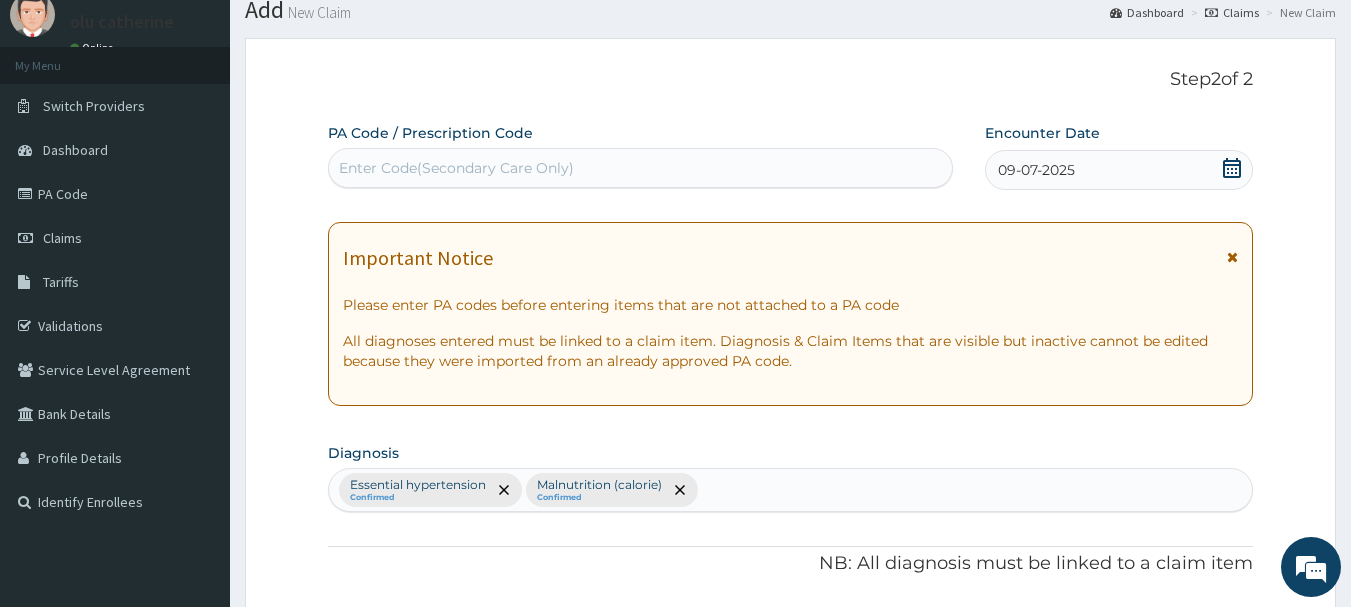 scroll, scrollTop: 63, scrollLeft: 0, axis: vertical 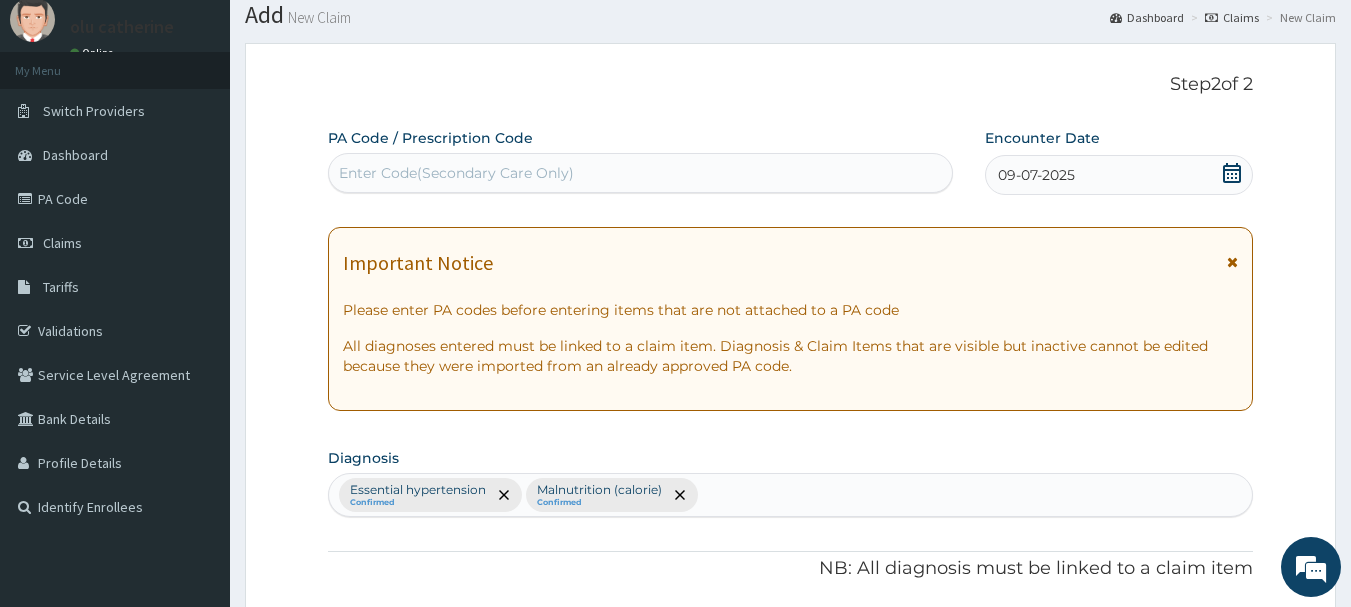 click on "Enter Code(Secondary Care Only)" at bounding box center [456, 173] 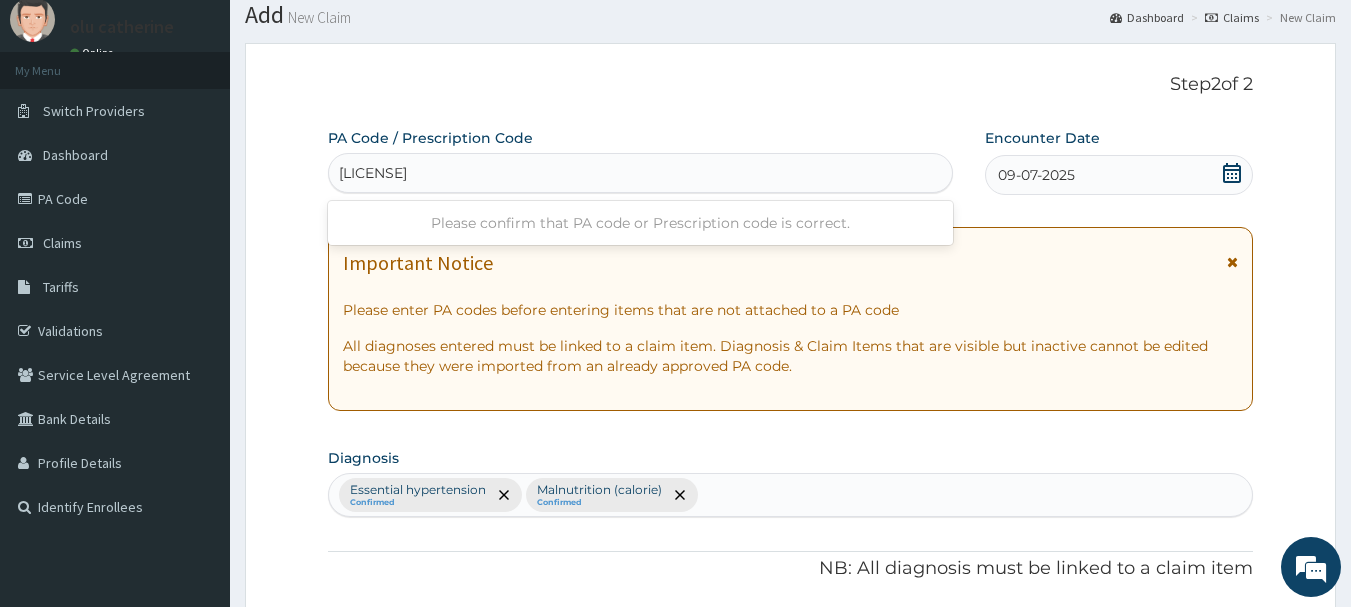 type on "PA/379753" 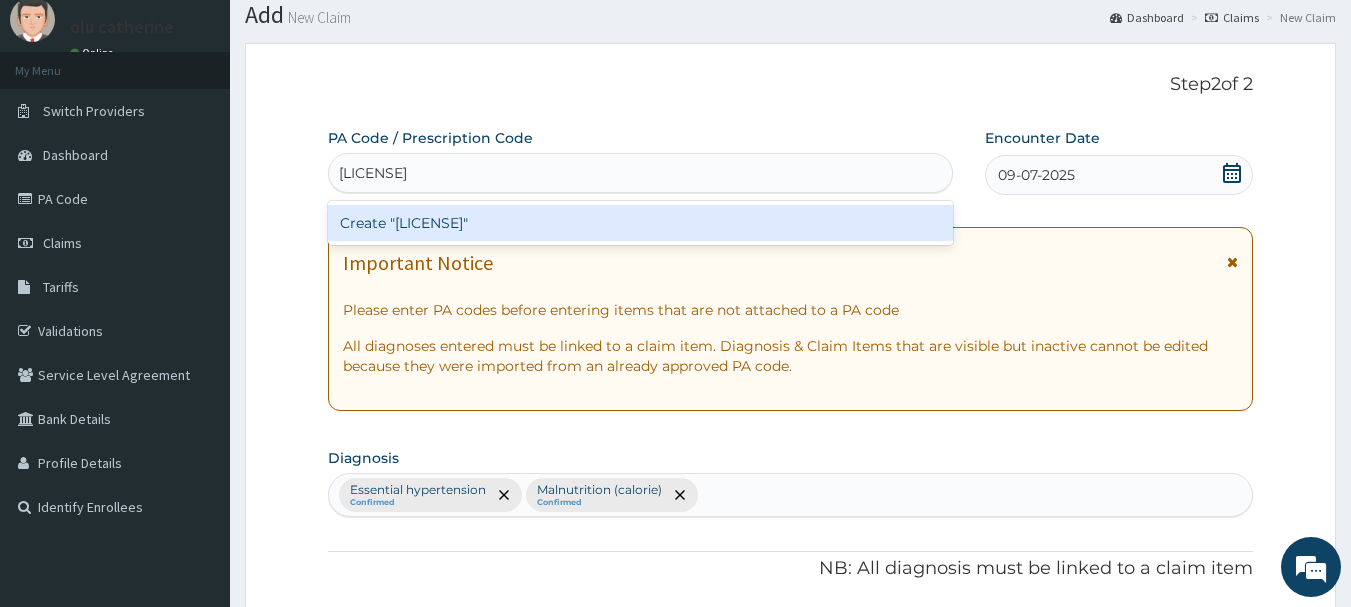 click on "Create "PA/379753"" at bounding box center [641, 223] 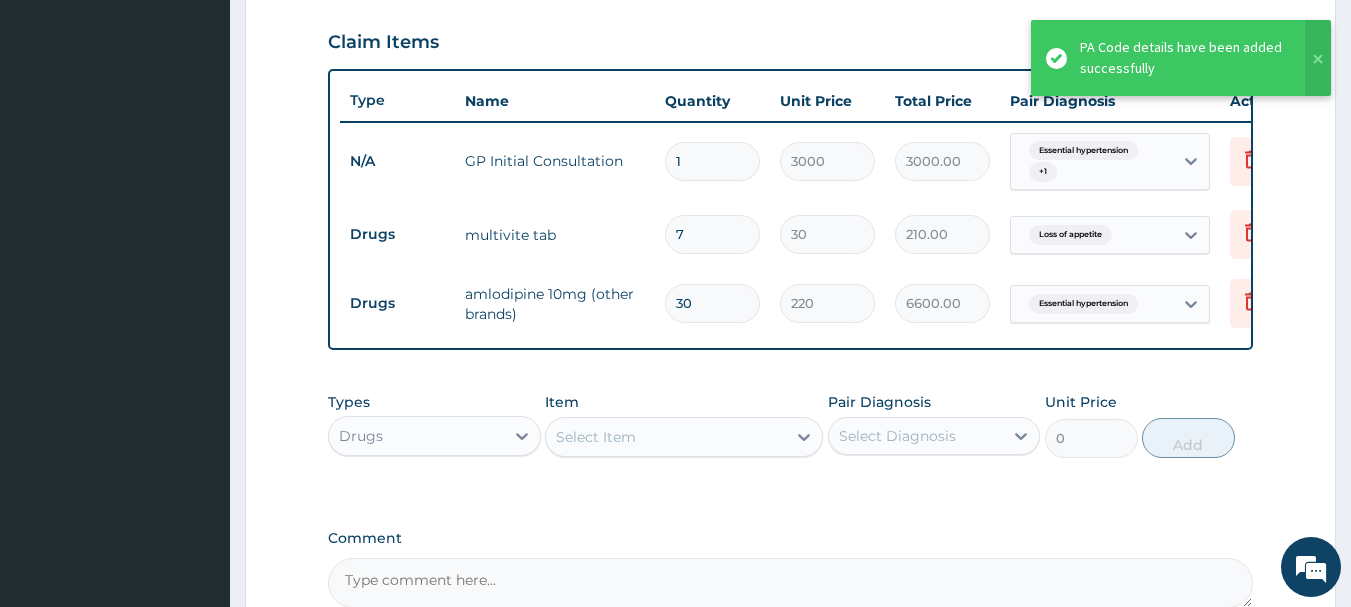 scroll, scrollTop: 475, scrollLeft: 0, axis: vertical 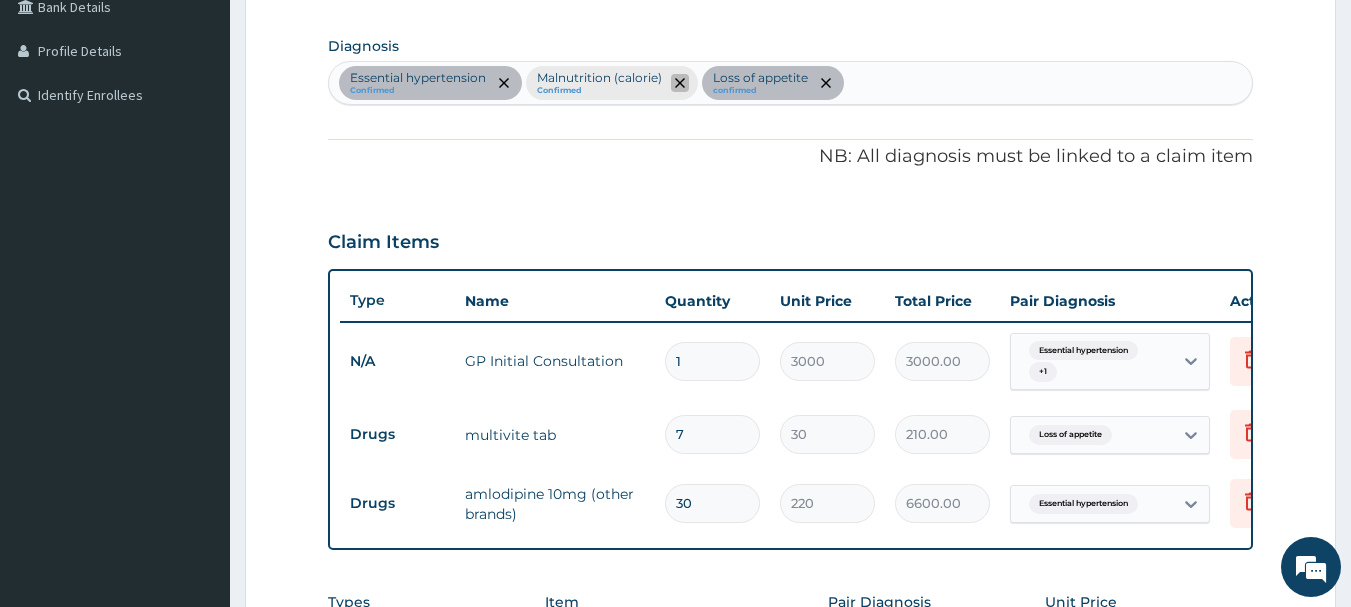 click 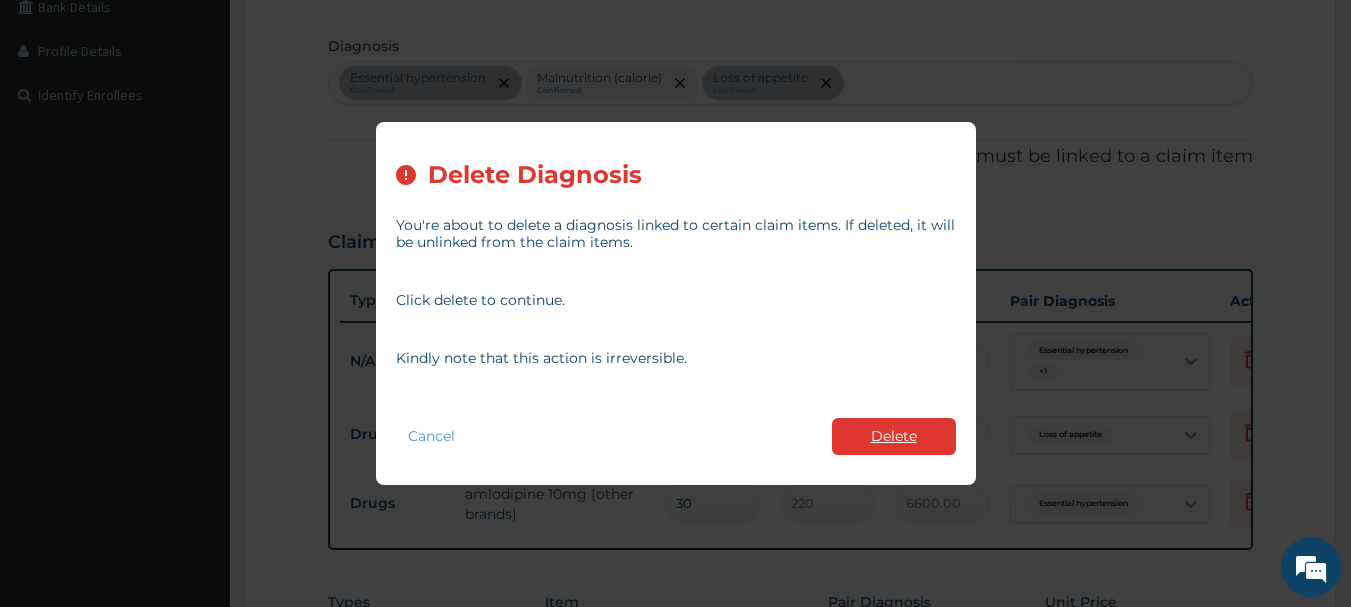 click on "Delete" at bounding box center (894, 436) 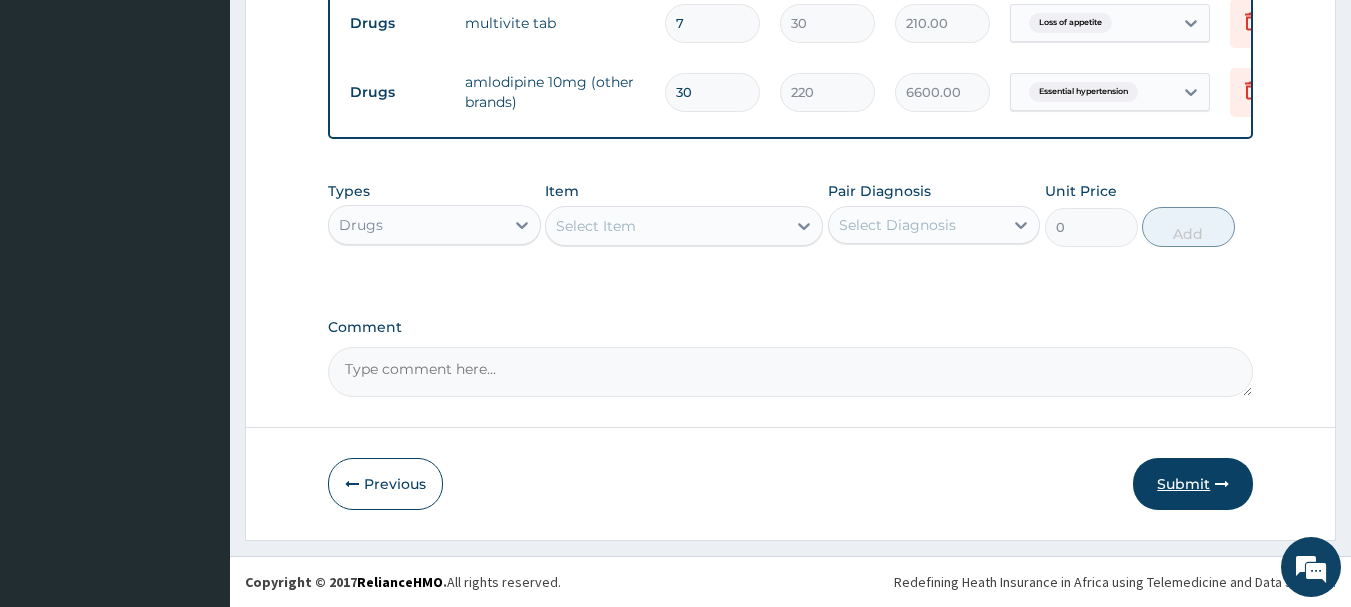 click on "Submit" at bounding box center (1193, 484) 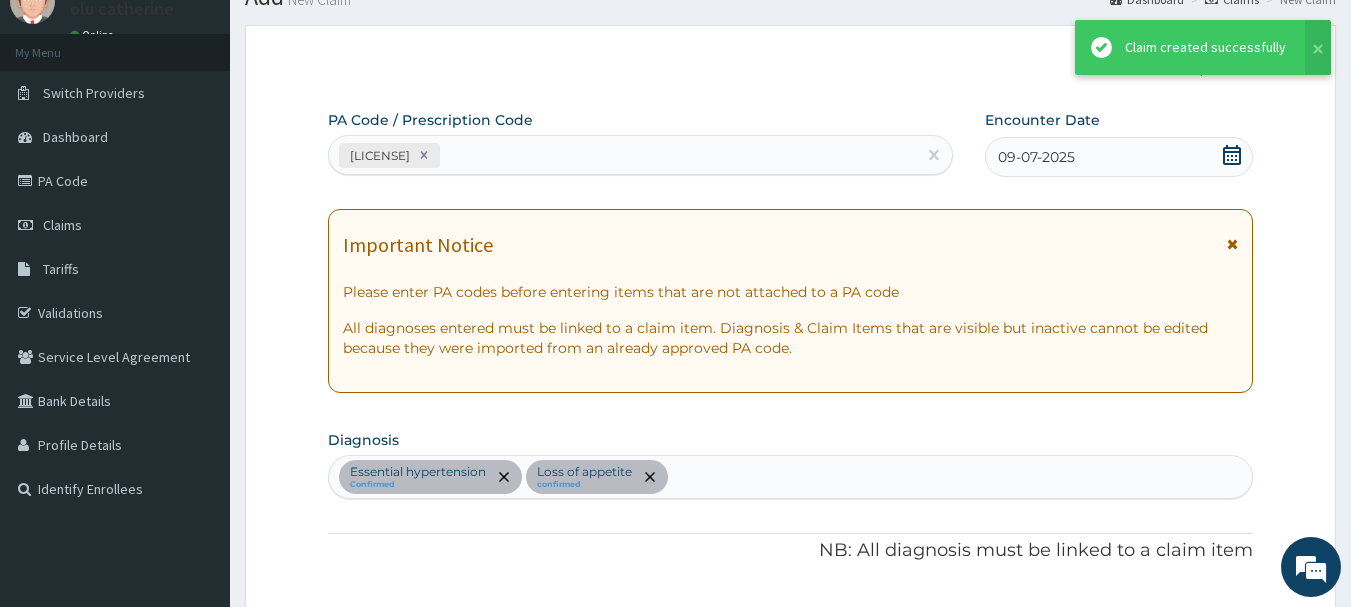 scroll, scrollTop: 893, scrollLeft: 0, axis: vertical 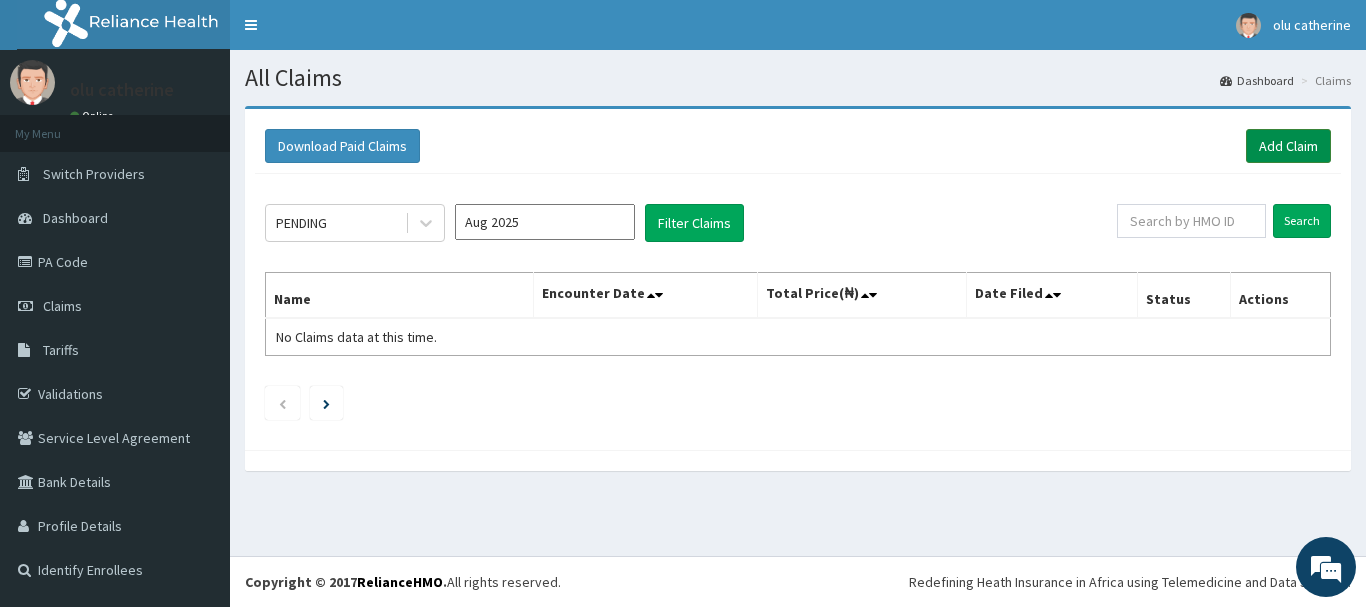 click on "Add Claim" at bounding box center (1288, 146) 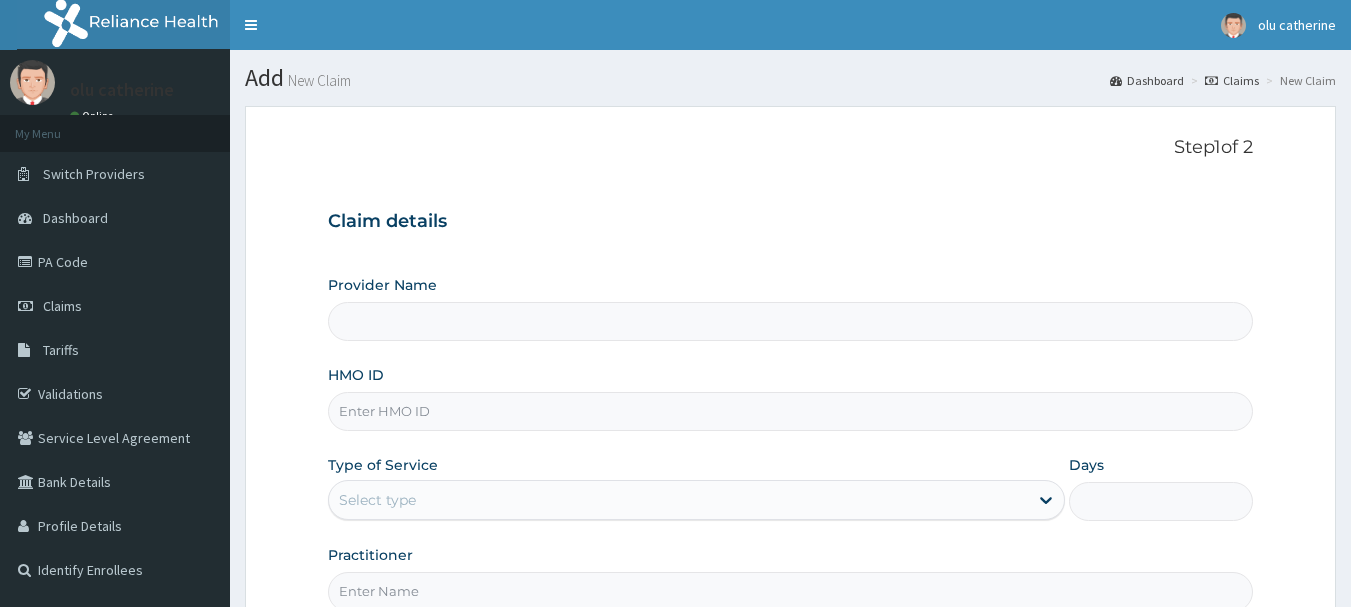 scroll, scrollTop: 0, scrollLeft: 0, axis: both 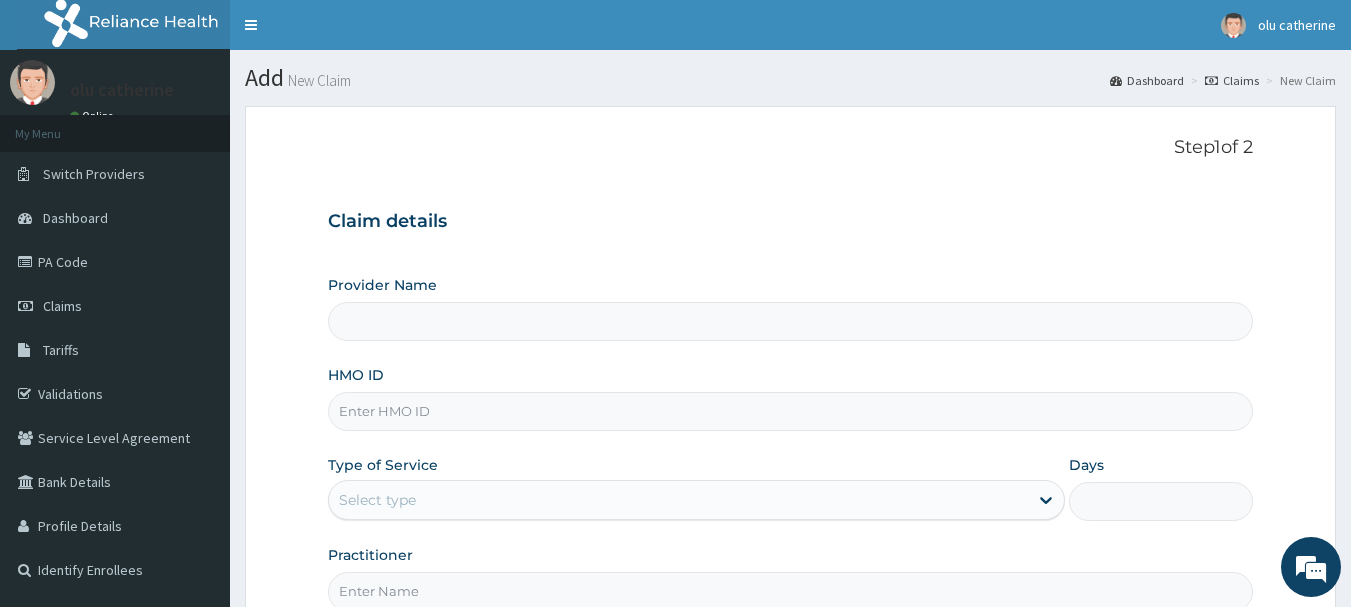 type on "INLAND SPECIALIST HOSPITAL- OGUDU" 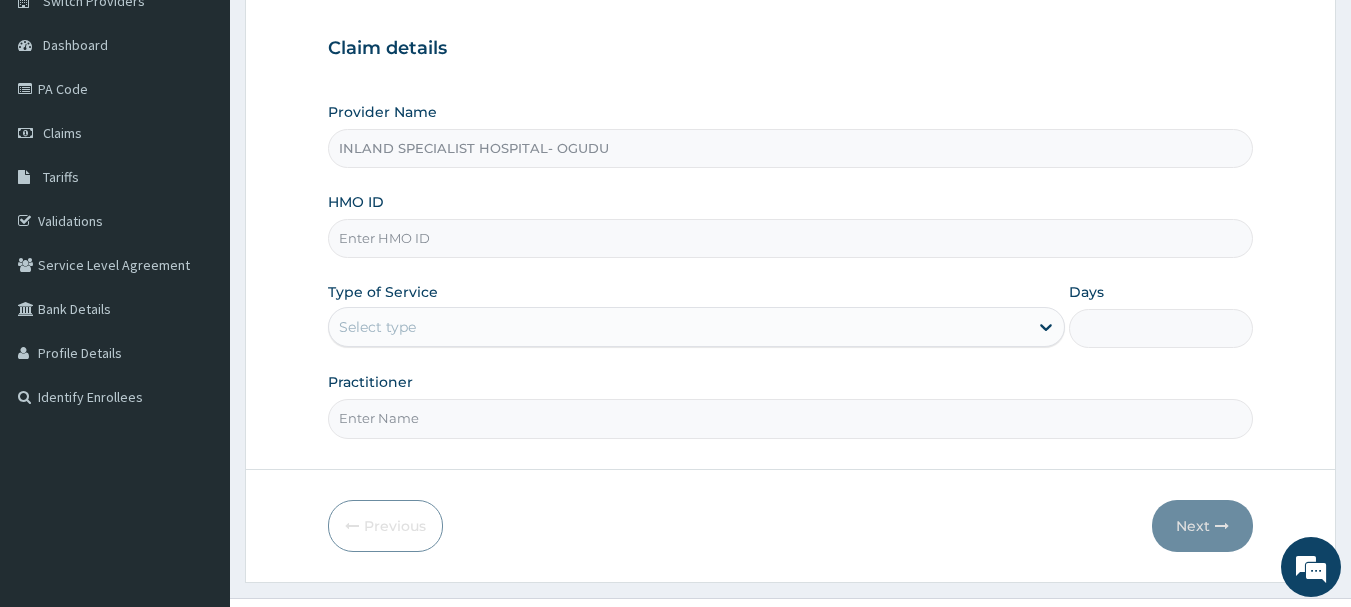scroll, scrollTop: 200, scrollLeft: 0, axis: vertical 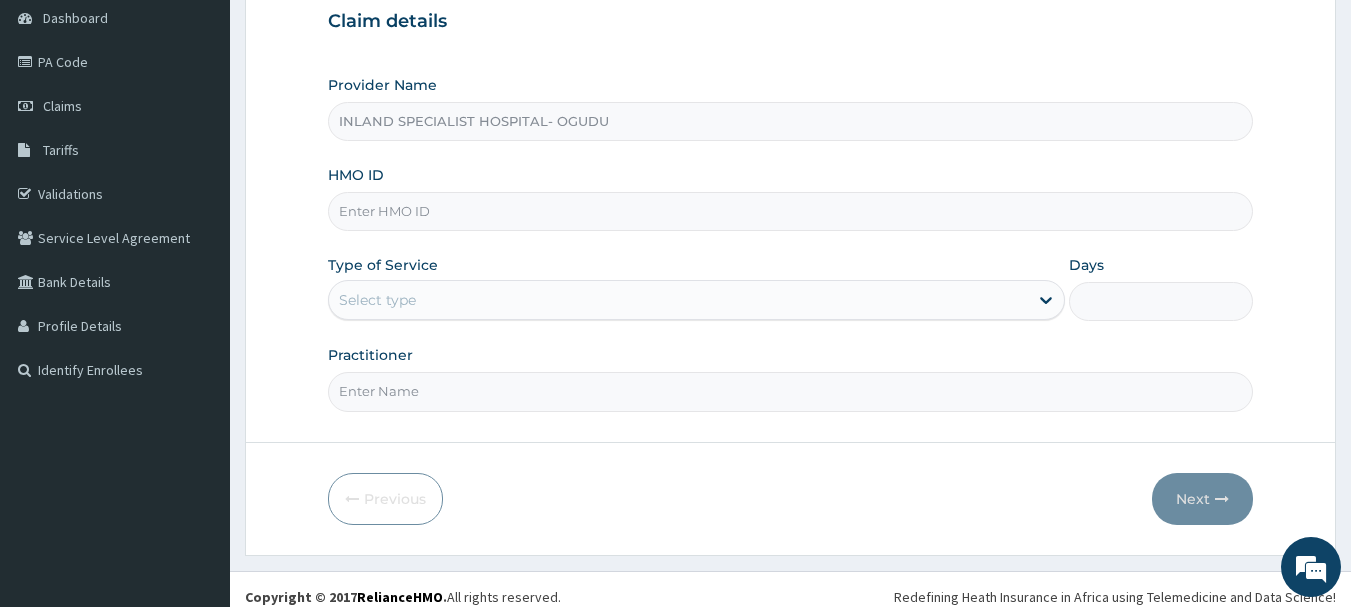 click on "HMO ID" at bounding box center [791, 211] 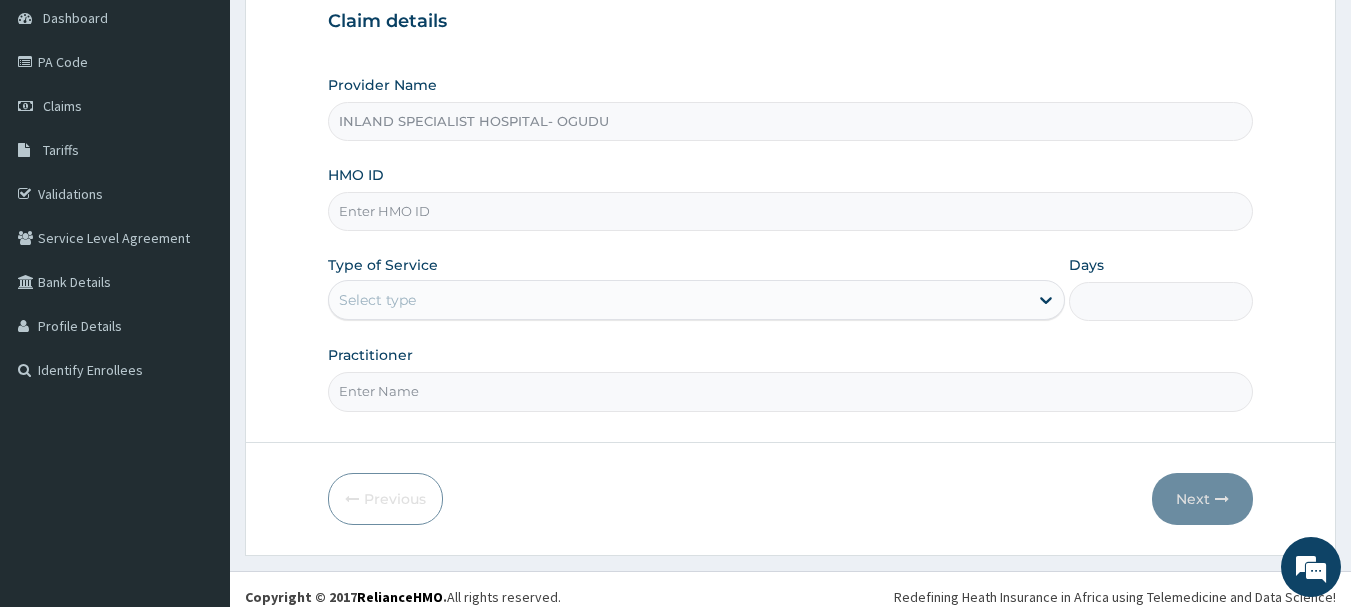 paste on "SUU/10147/A" 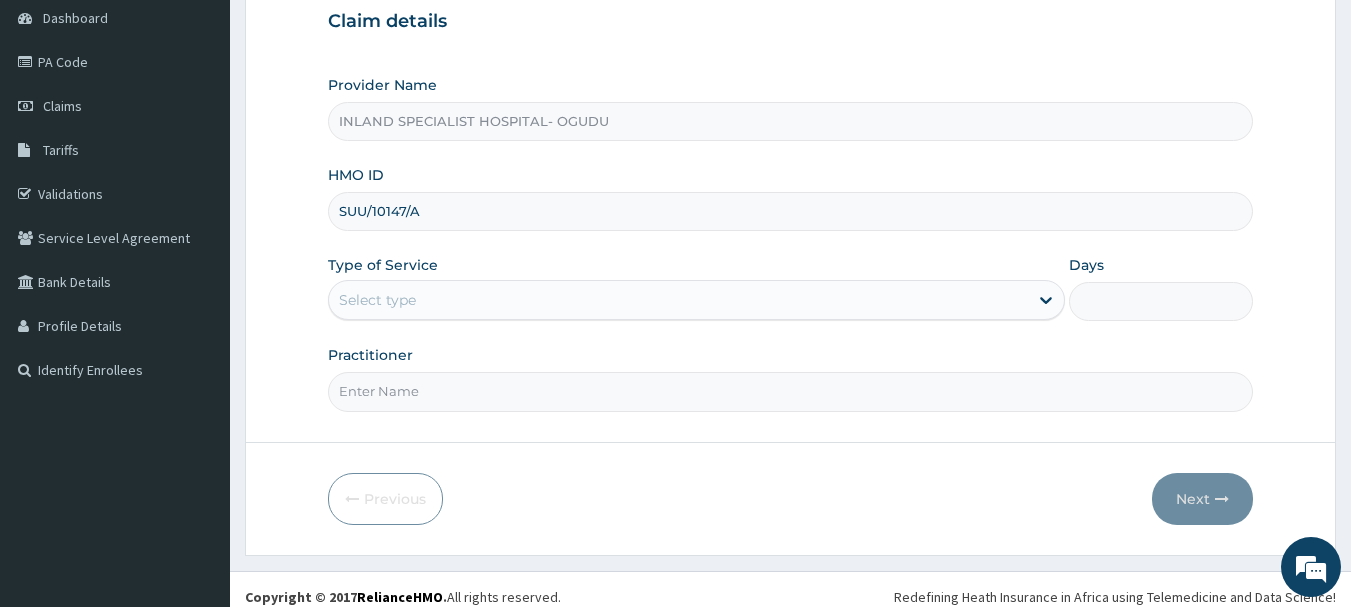 type on "SUU/10147/A" 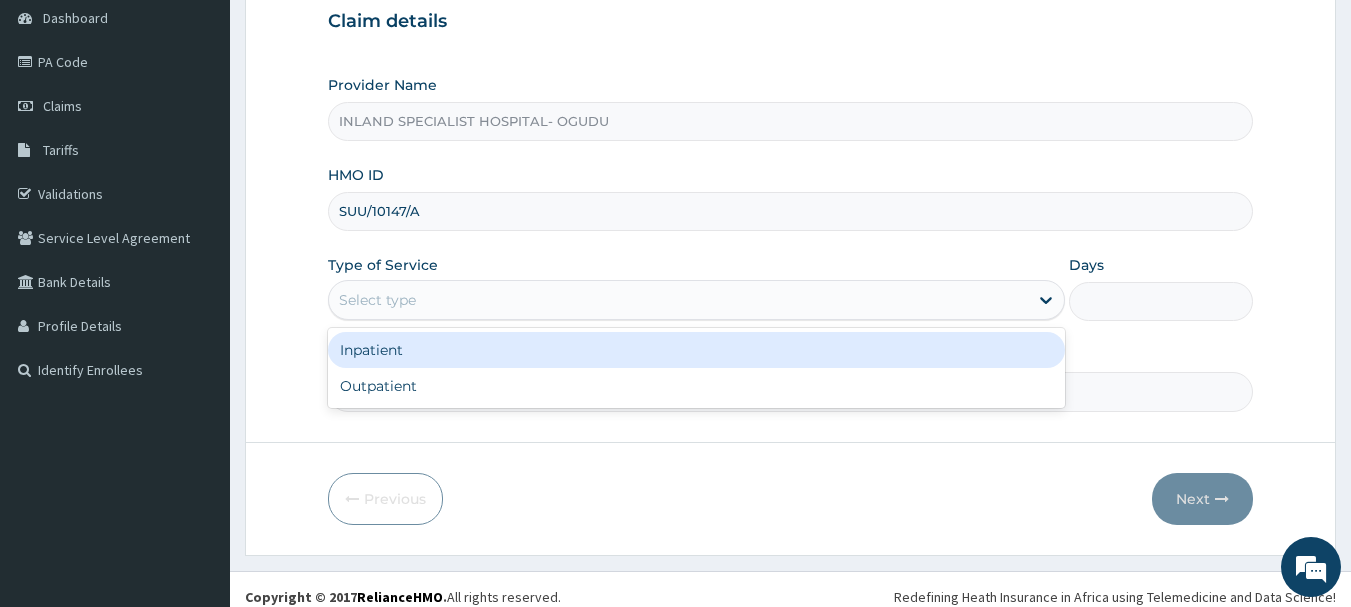 click on "Select type" at bounding box center [678, 300] 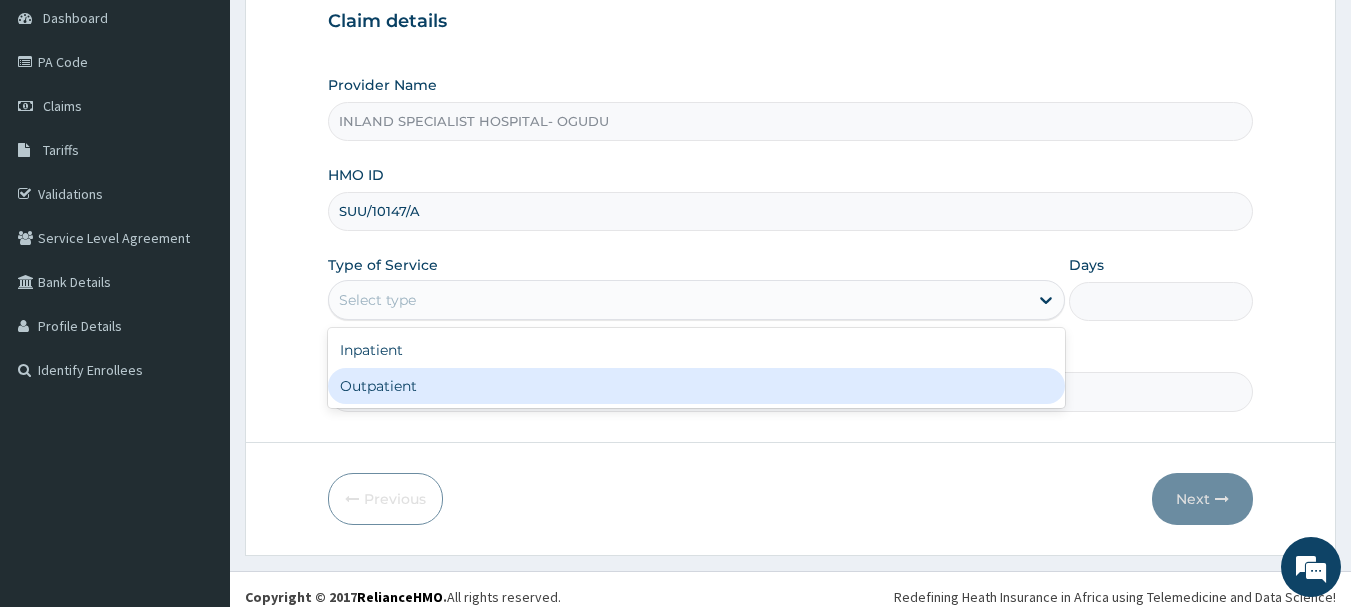 click on "Outpatient" at bounding box center [696, 386] 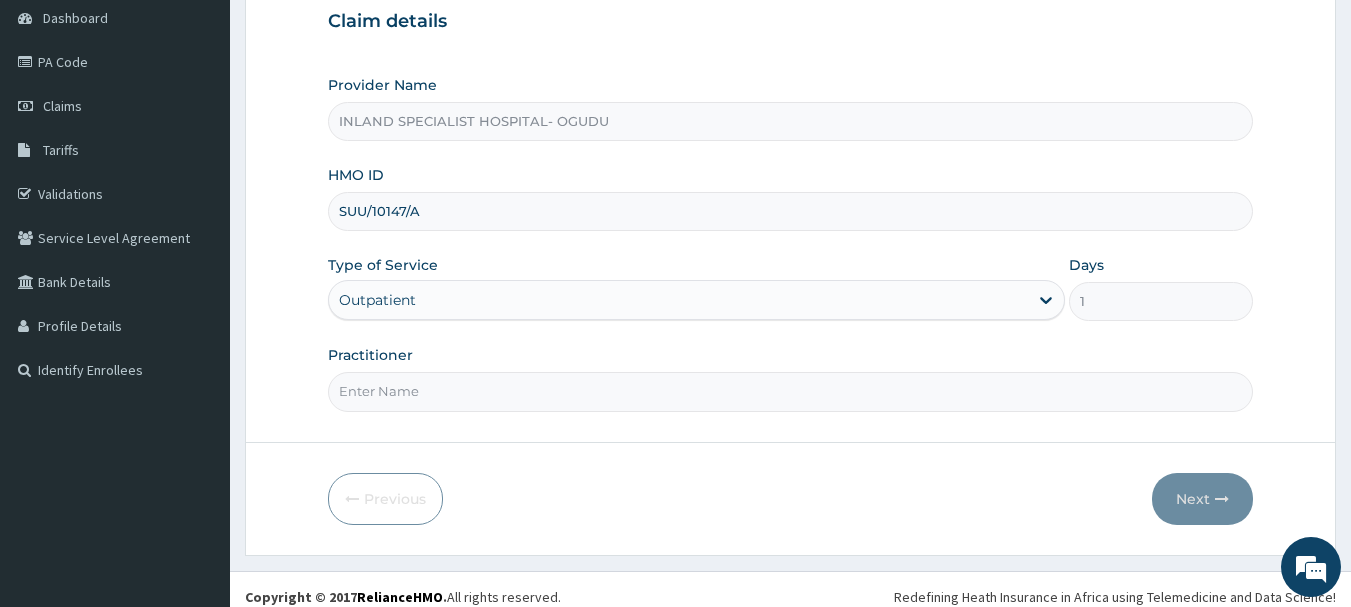 scroll, scrollTop: 0, scrollLeft: 0, axis: both 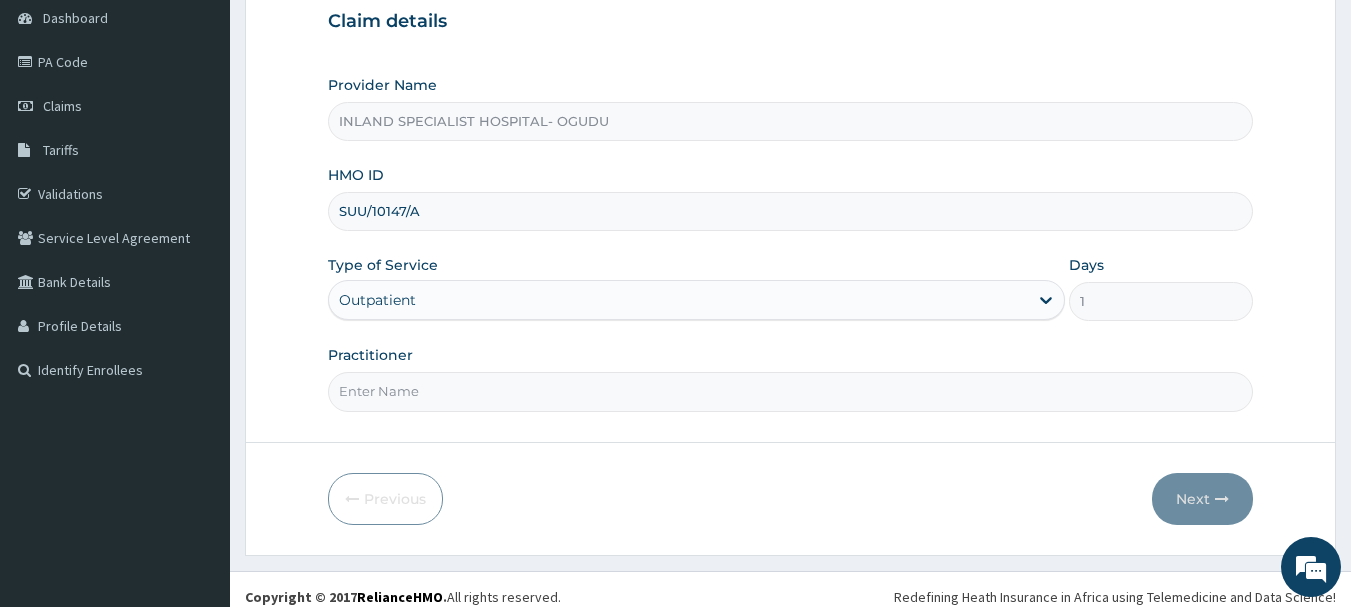 click on "Practitioner" at bounding box center (791, 391) 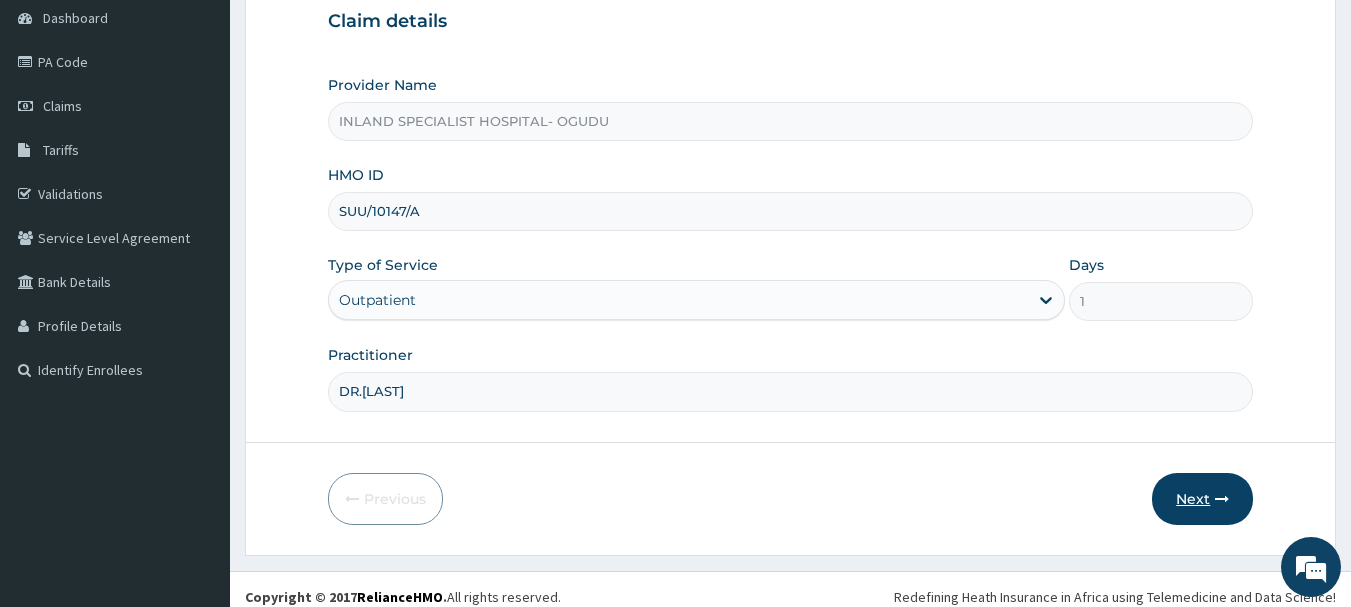 type on "DR.WISDOM" 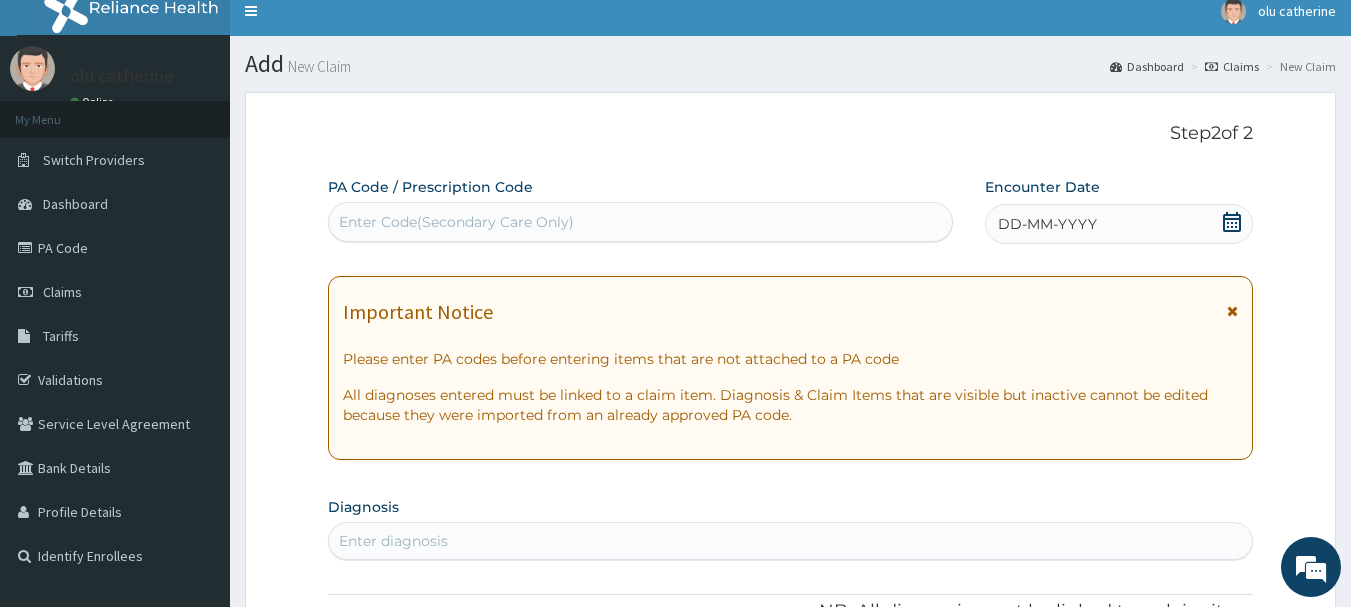 scroll, scrollTop: 0, scrollLeft: 0, axis: both 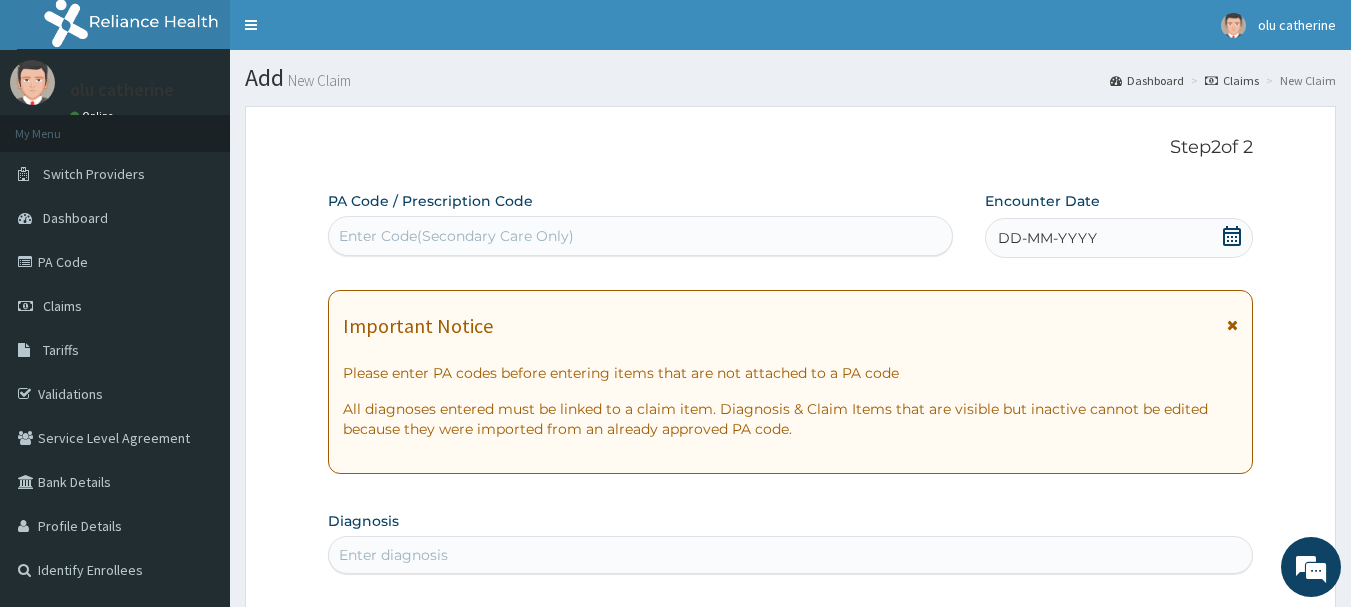 click 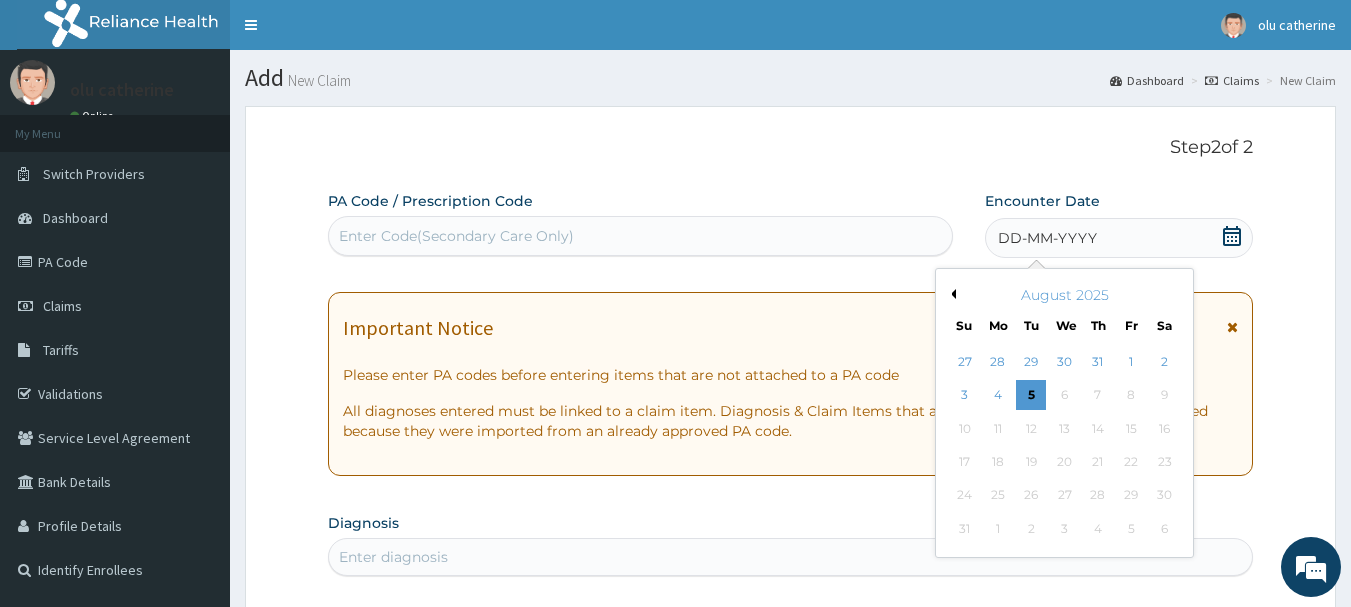 click on "Previous Month" at bounding box center (951, 294) 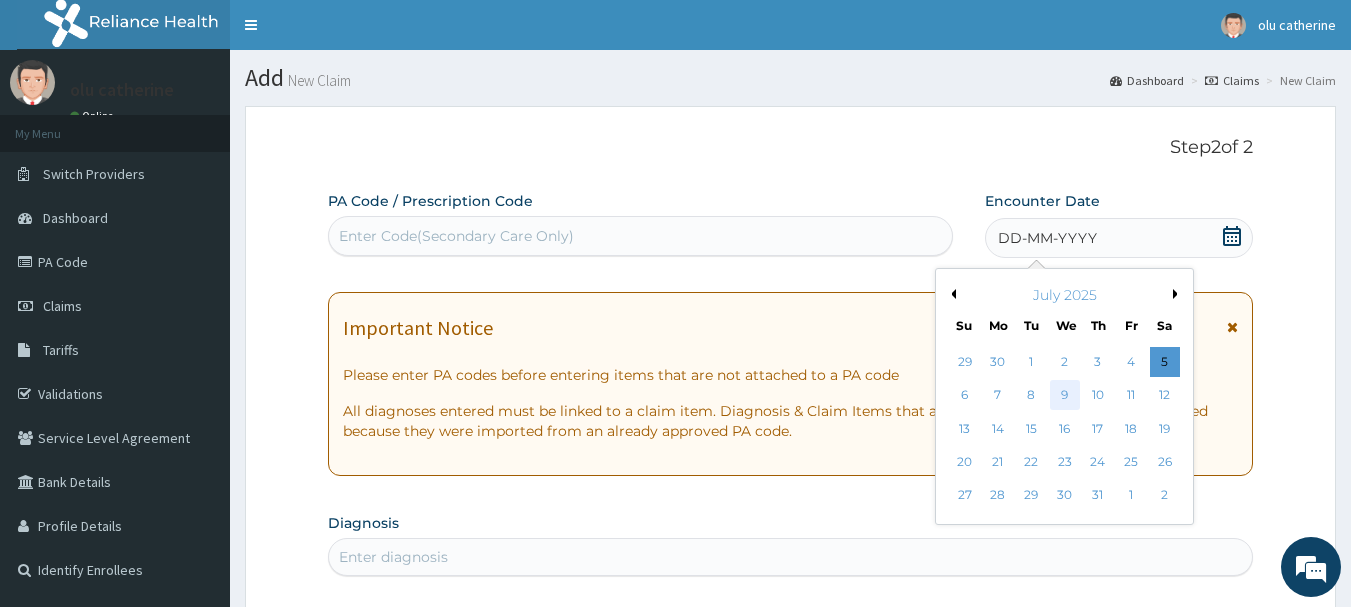 click on "9" at bounding box center [1065, 396] 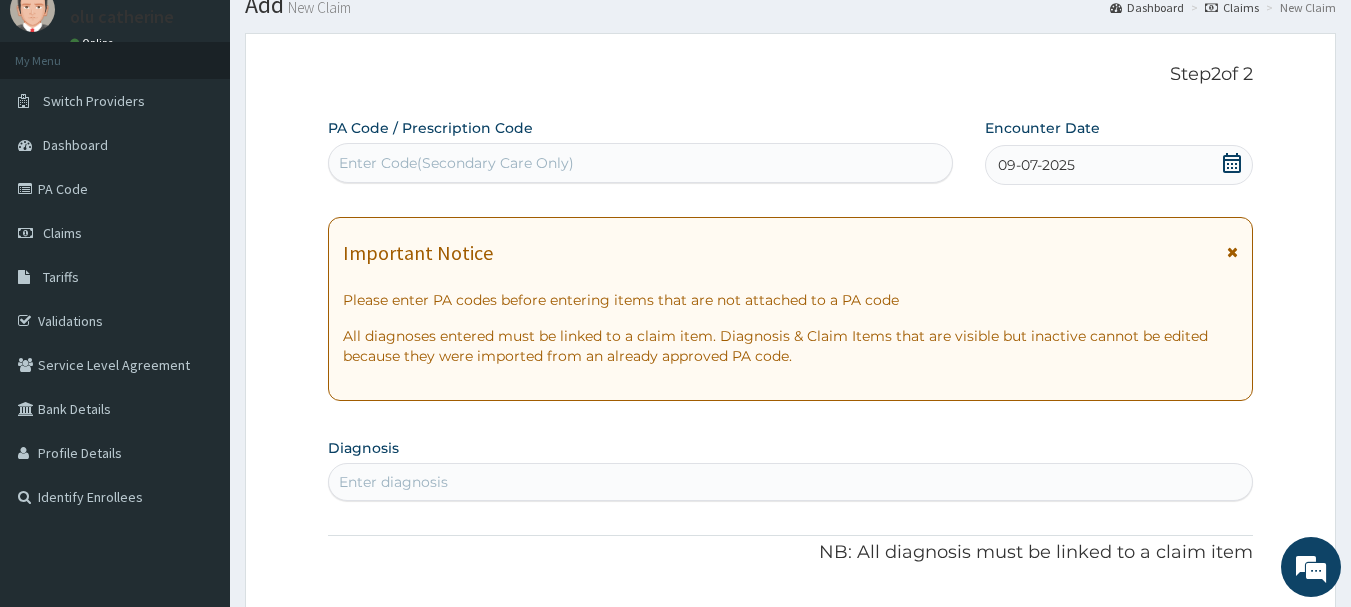 scroll, scrollTop: 300, scrollLeft: 0, axis: vertical 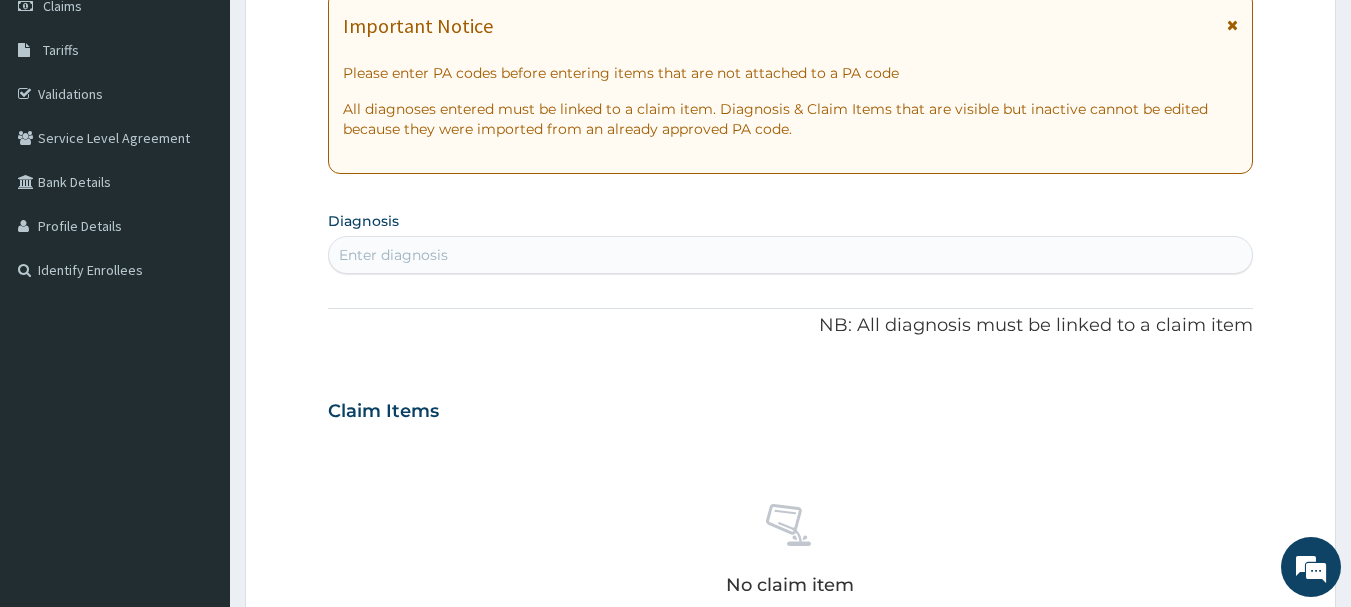 click on "Enter diagnosis" at bounding box center (791, 255) 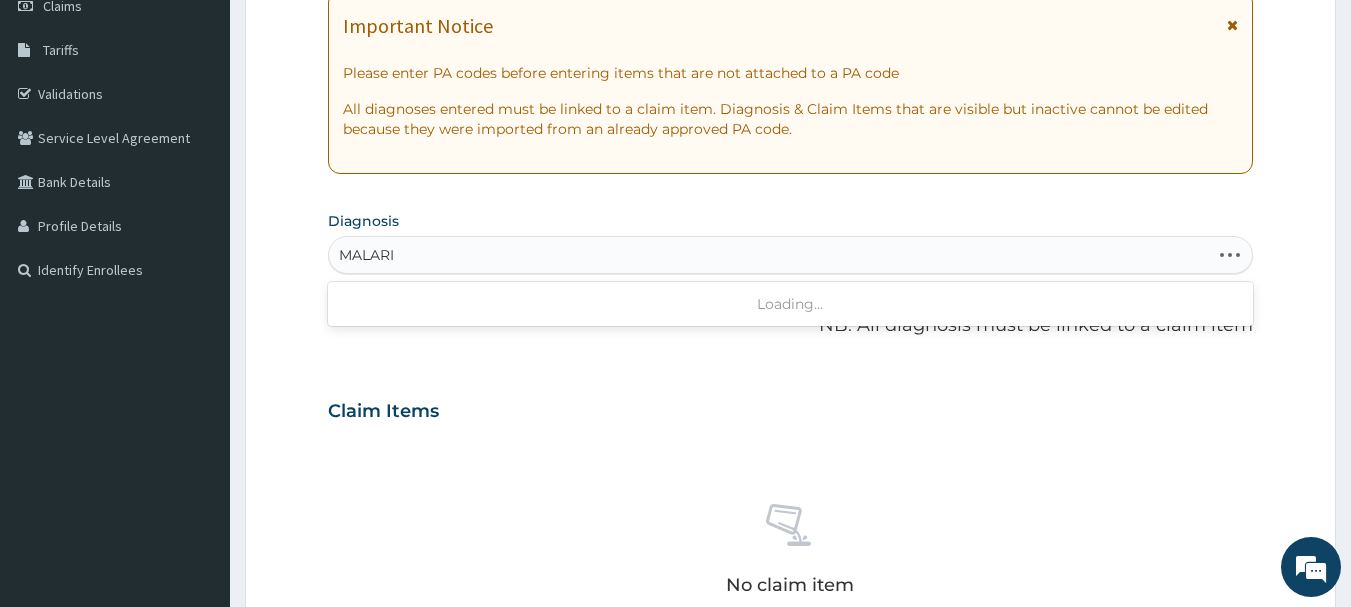 type on "MALARIA" 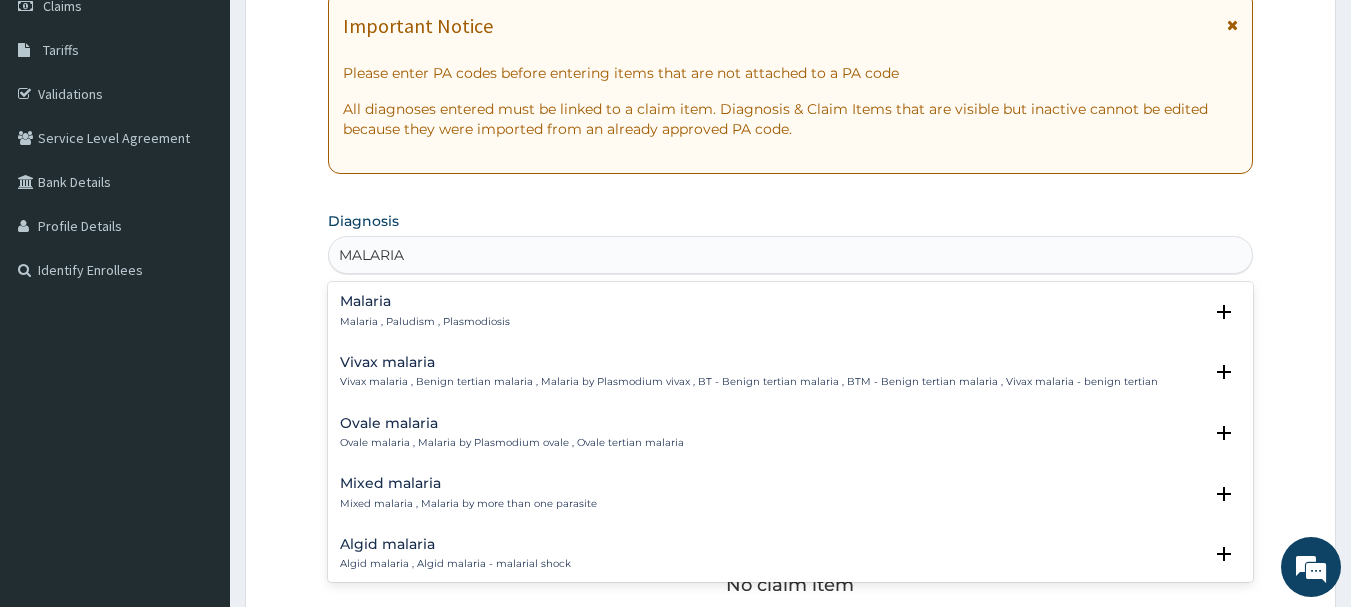 click on "Malaria , Paludism , Plasmodiosis" at bounding box center [425, 322] 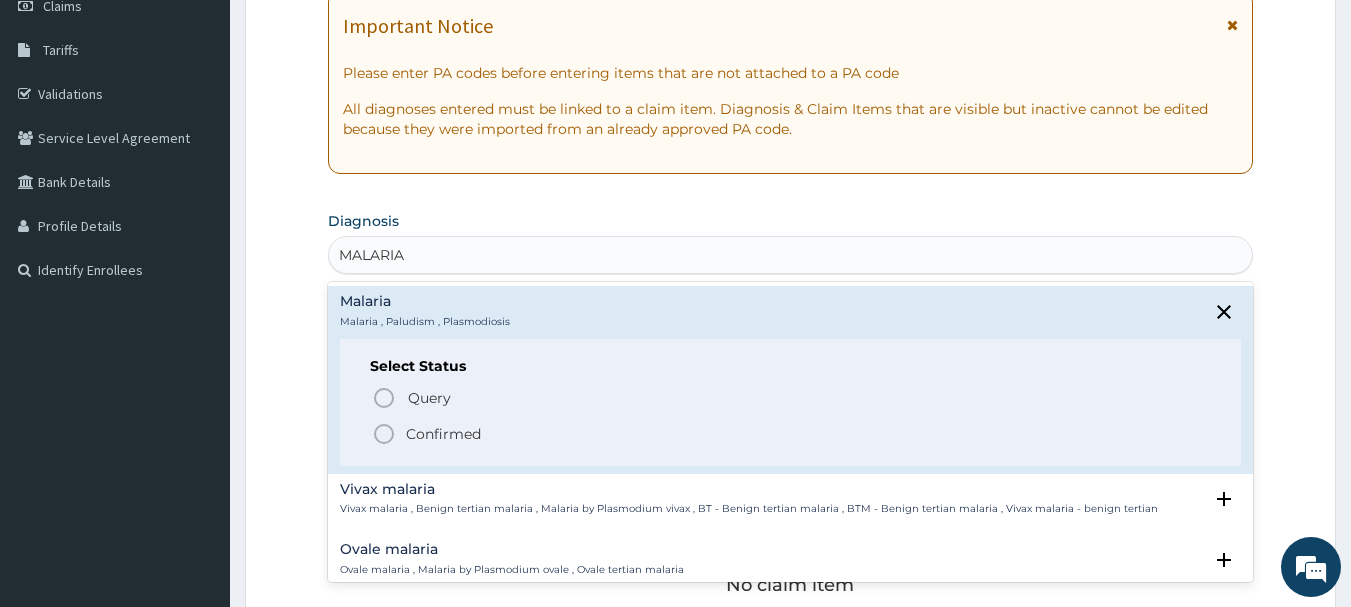 click 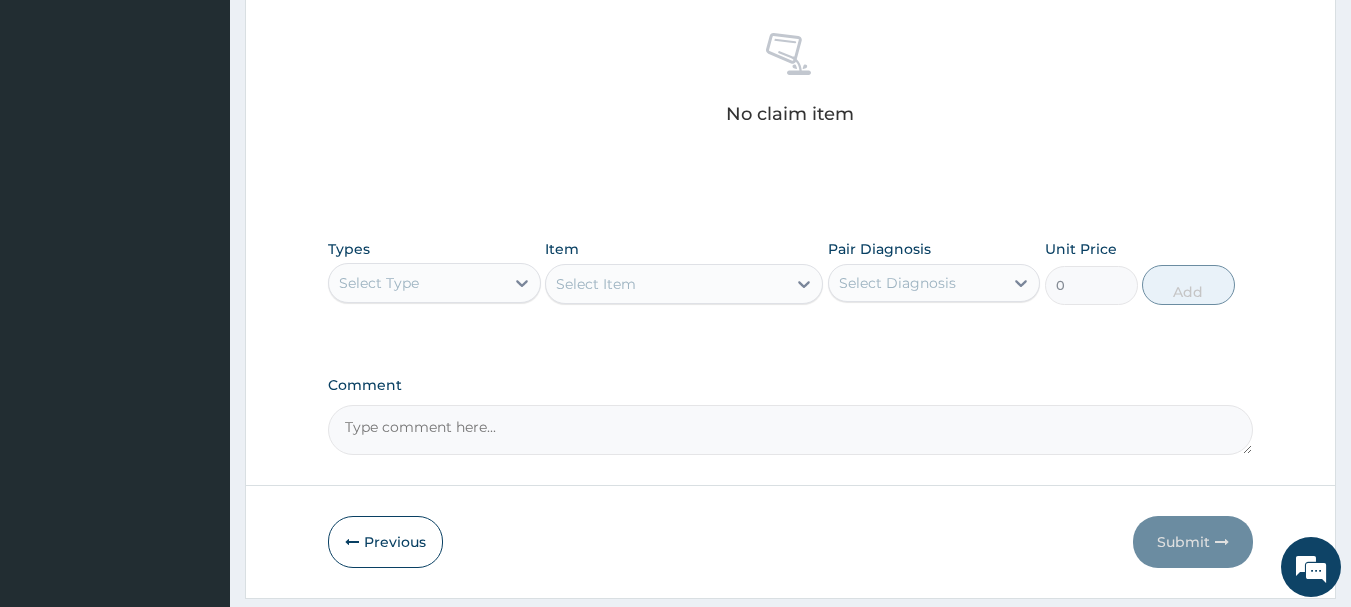 scroll, scrollTop: 835, scrollLeft: 0, axis: vertical 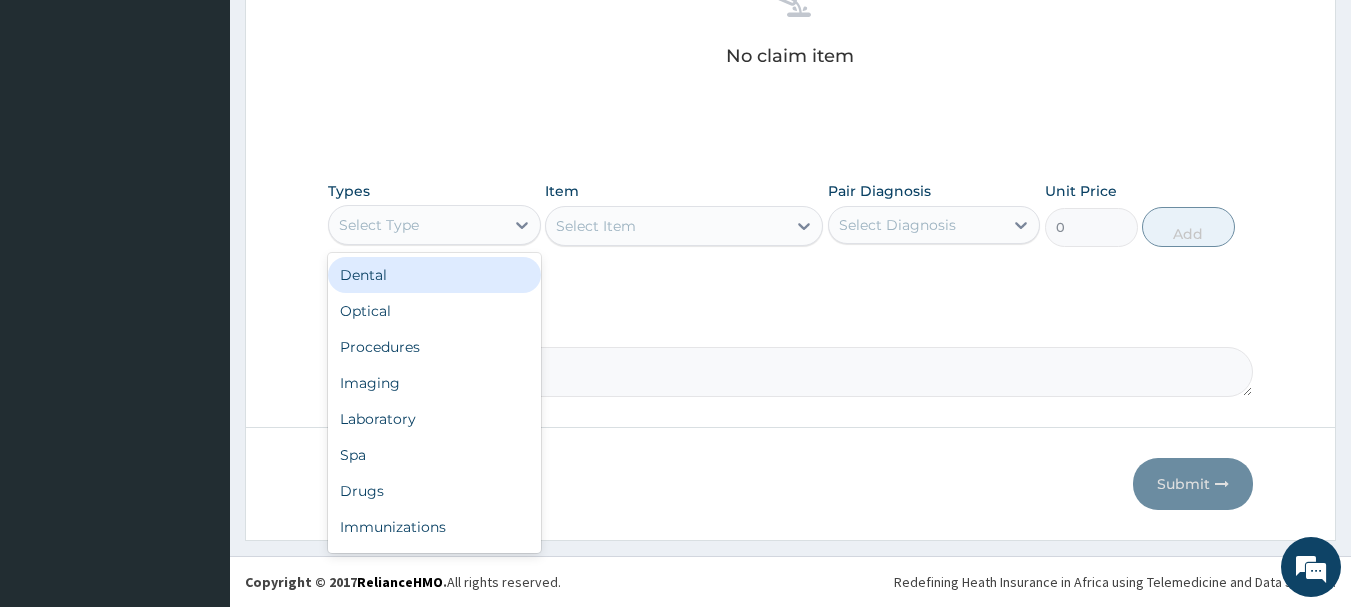 click on "Select Type" at bounding box center (416, 225) 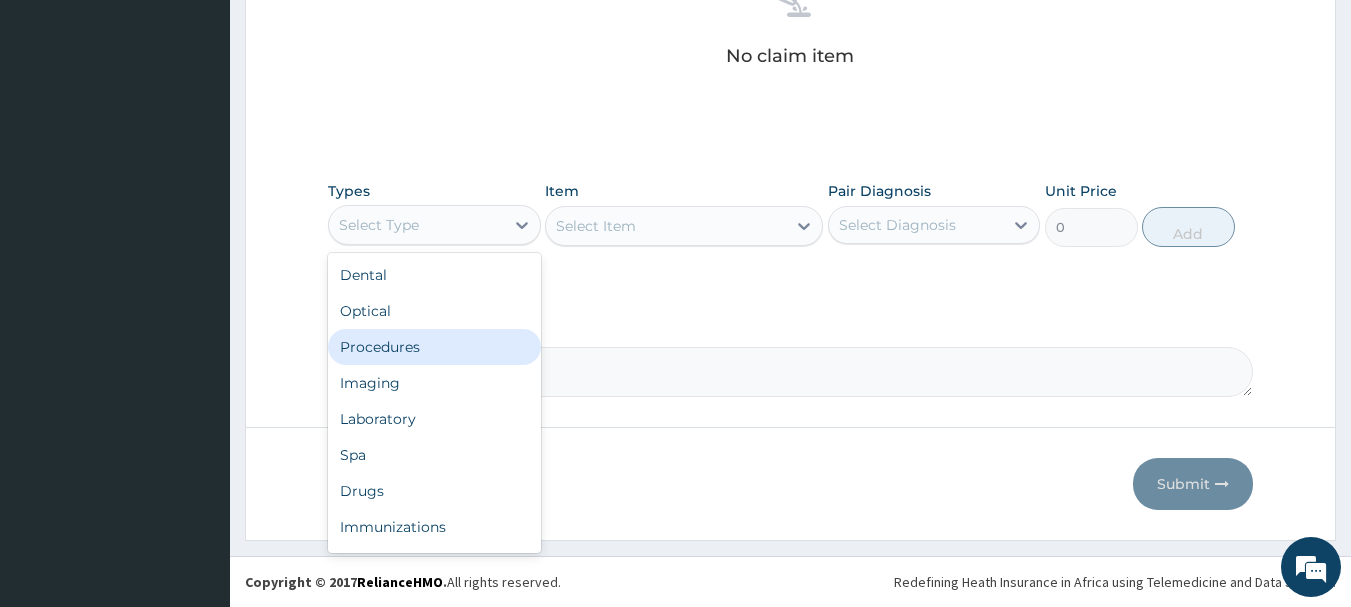click on "Procedures" at bounding box center [434, 347] 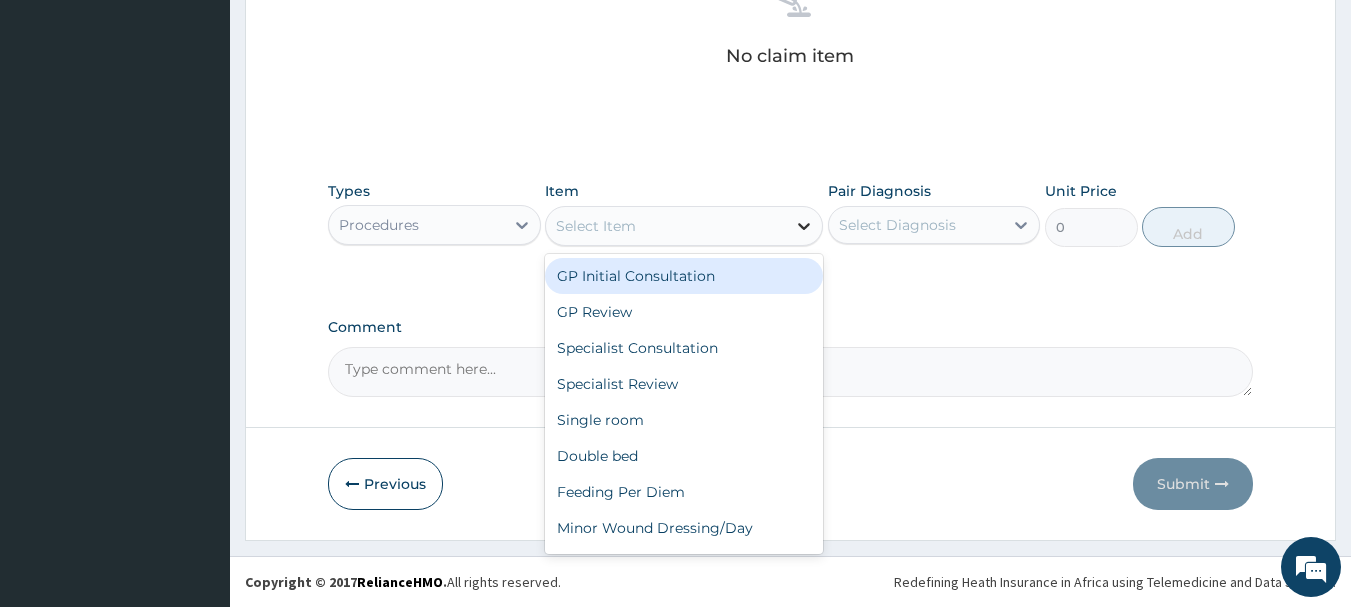 click 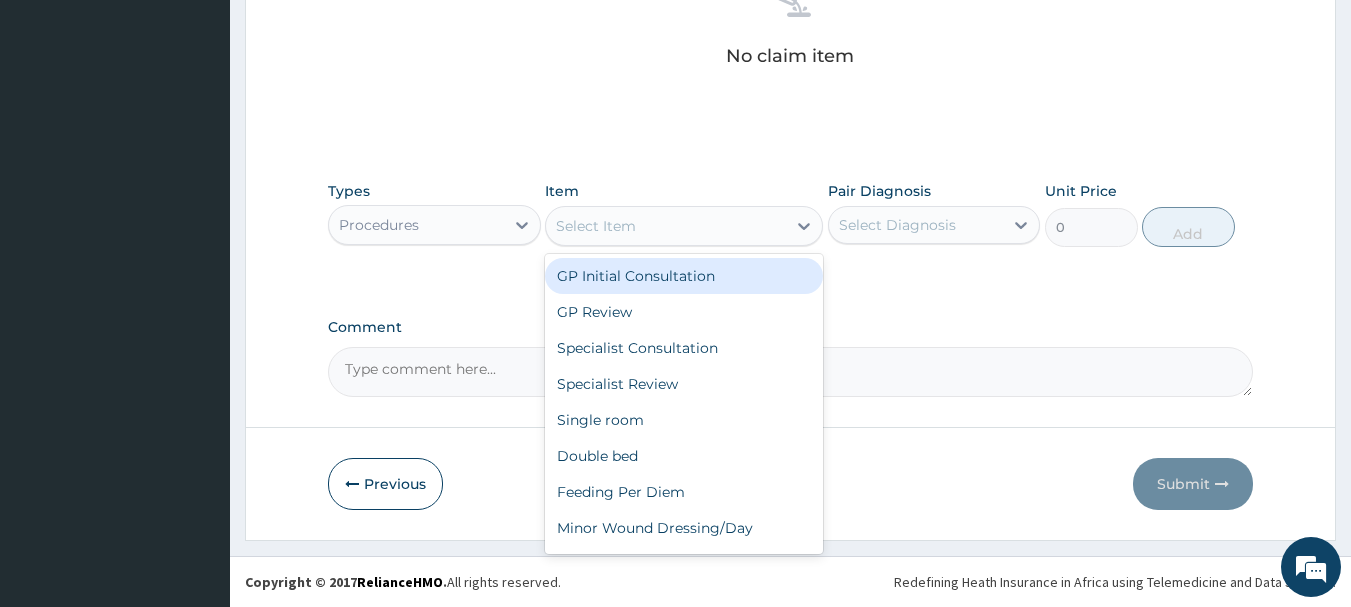 click on "GP Initial Consultation" at bounding box center (684, 276) 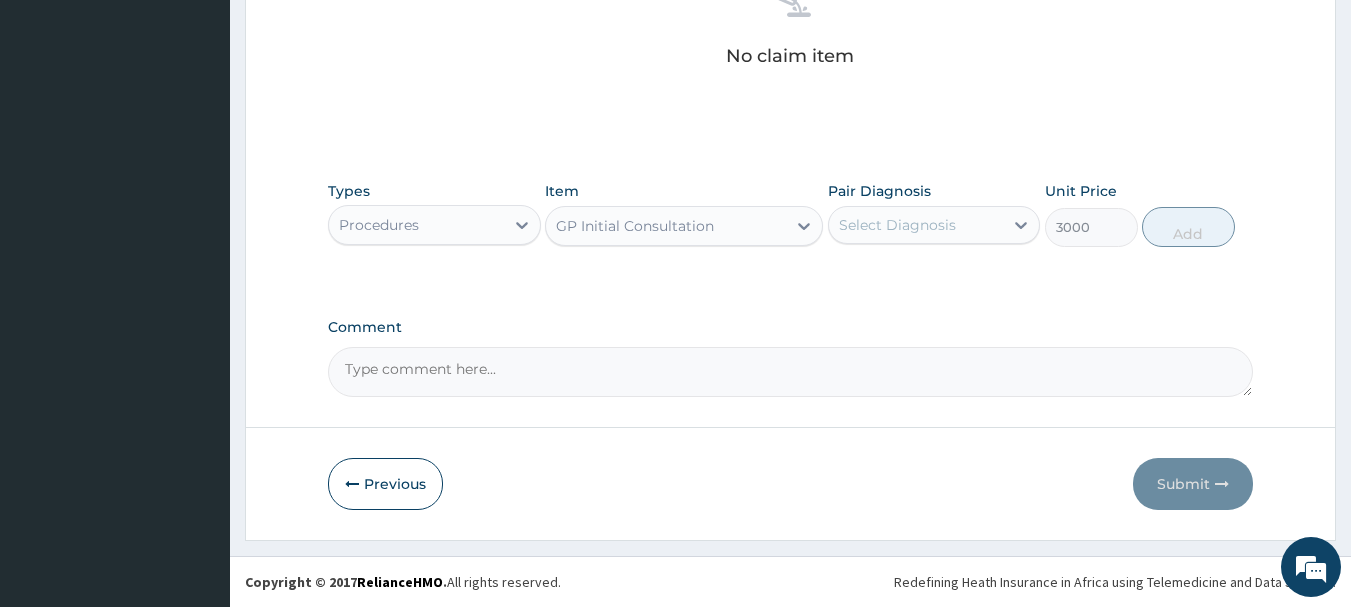 type on "3000" 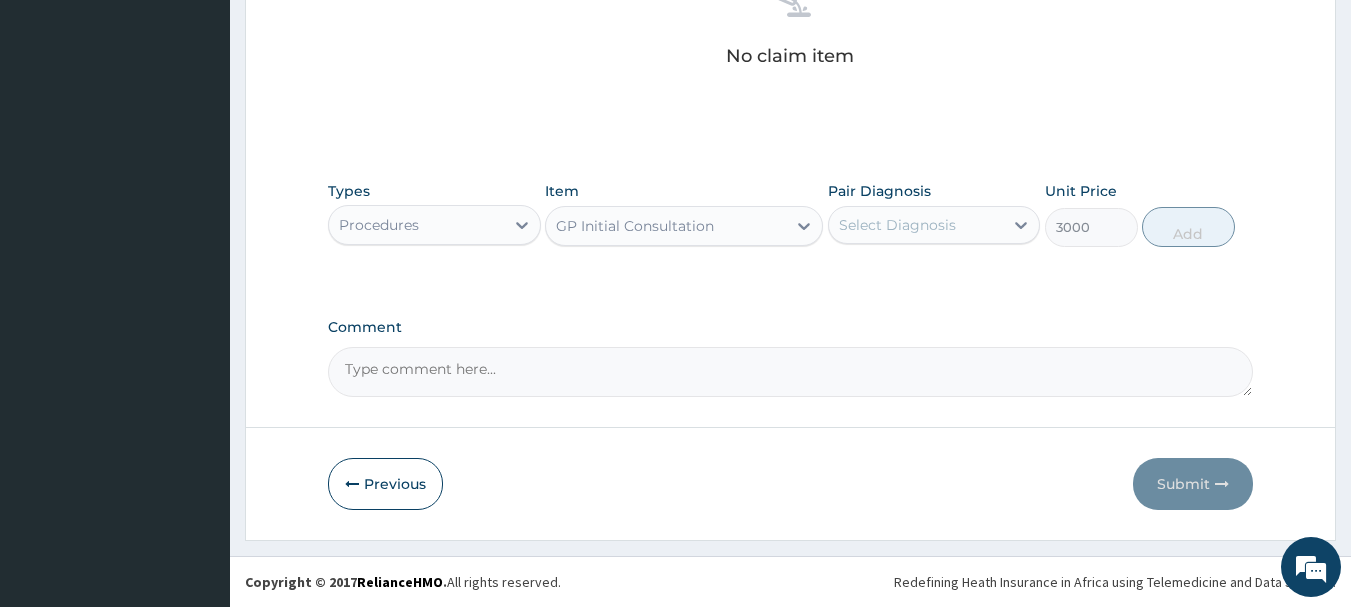 click on "Select Diagnosis" at bounding box center (916, 225) 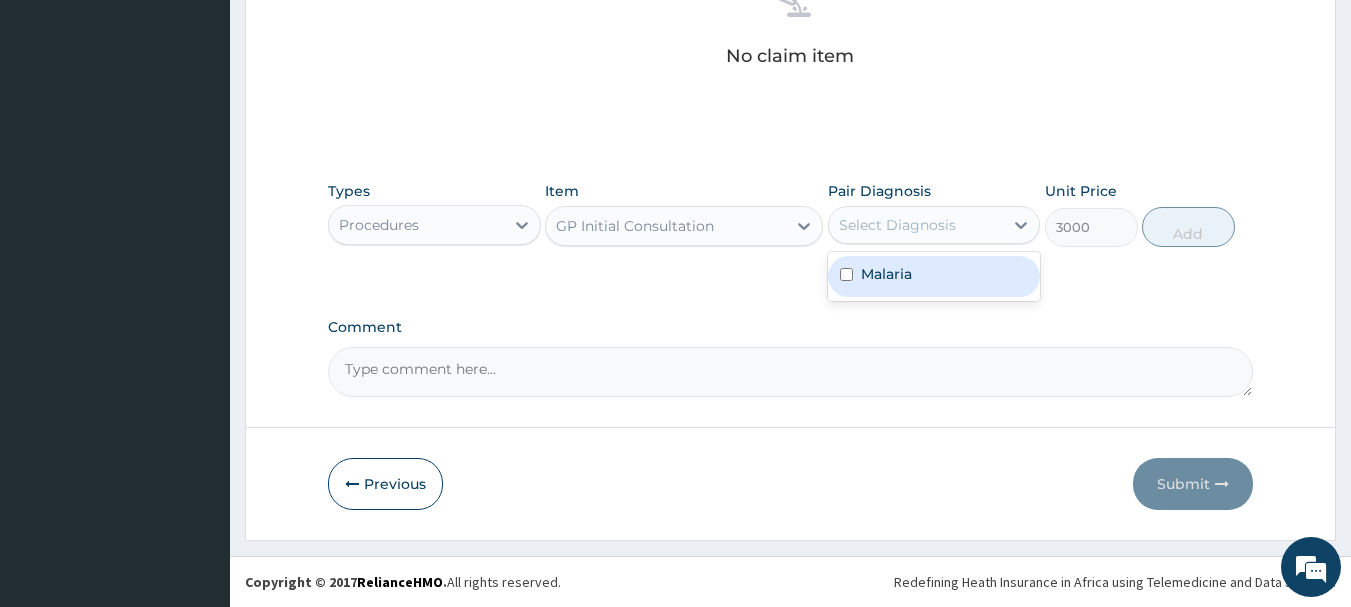 click on "Malaria" at bounding box center (934, 276) 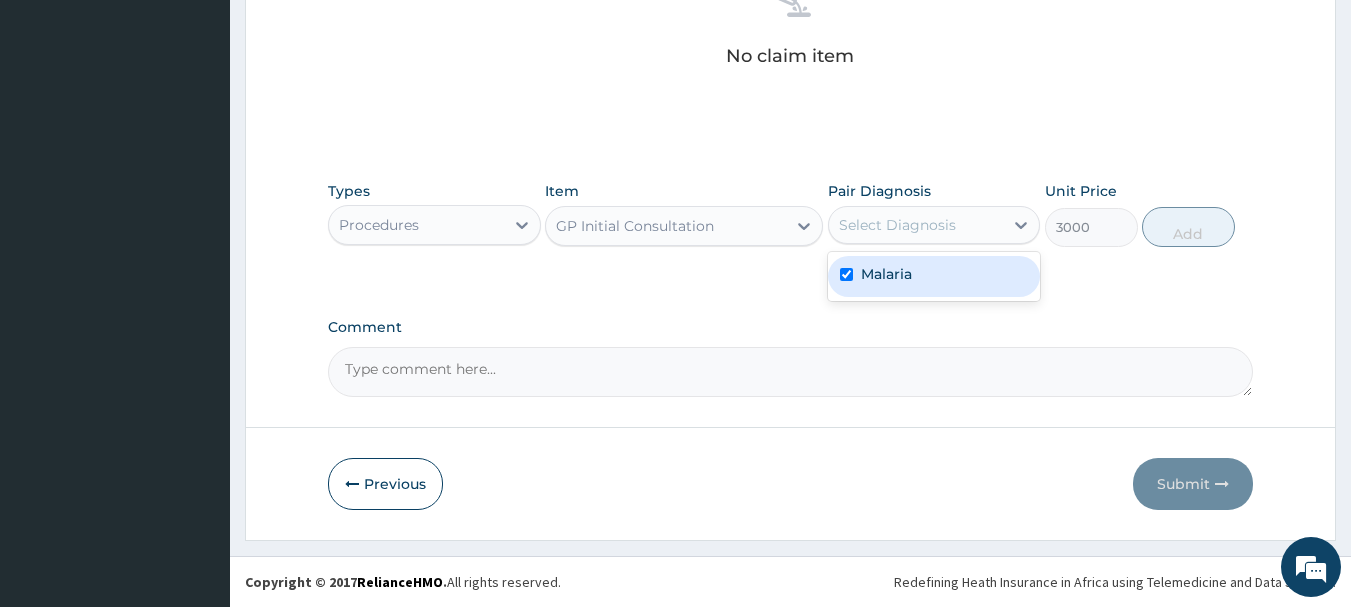 checkbox on "true" 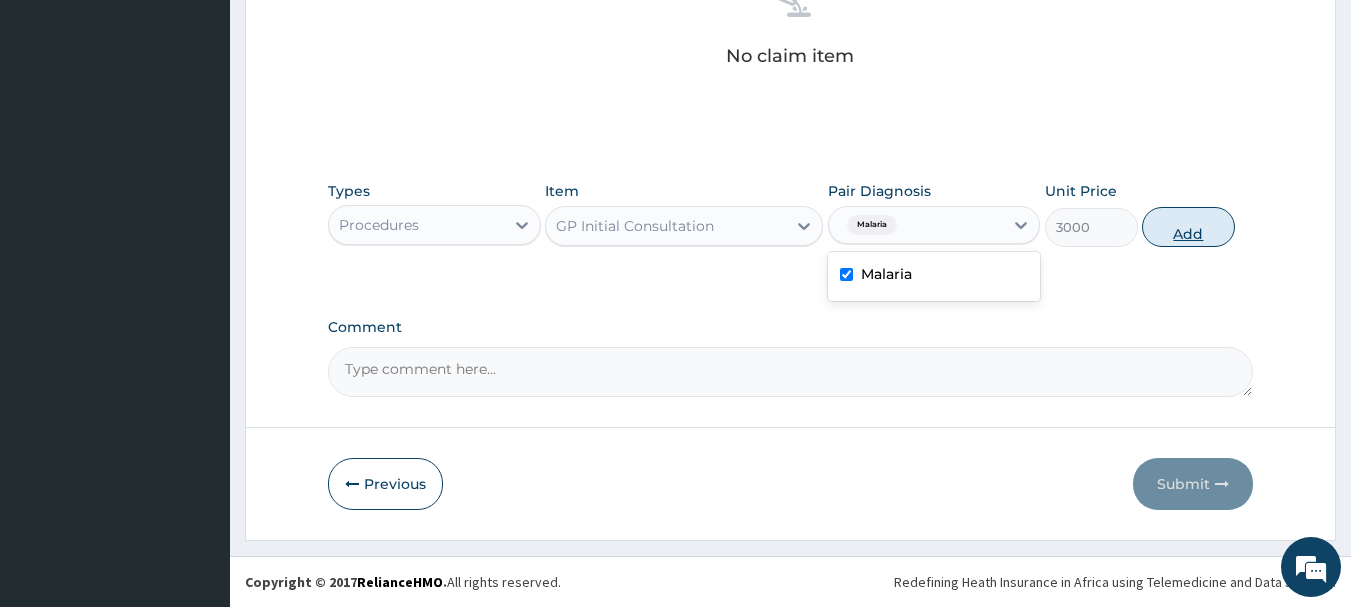 click on "Add" at bounding box center [1188, 227] 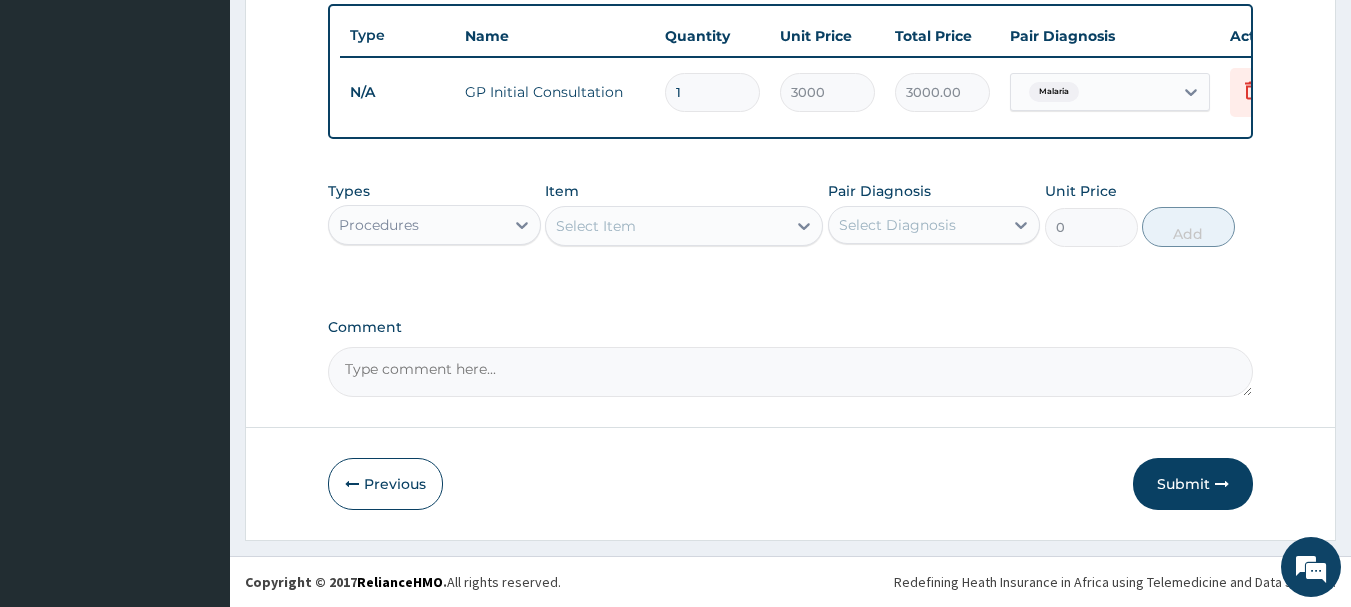 scroll, scrollTop: 755, scrollLeft: 0, axis: vertical 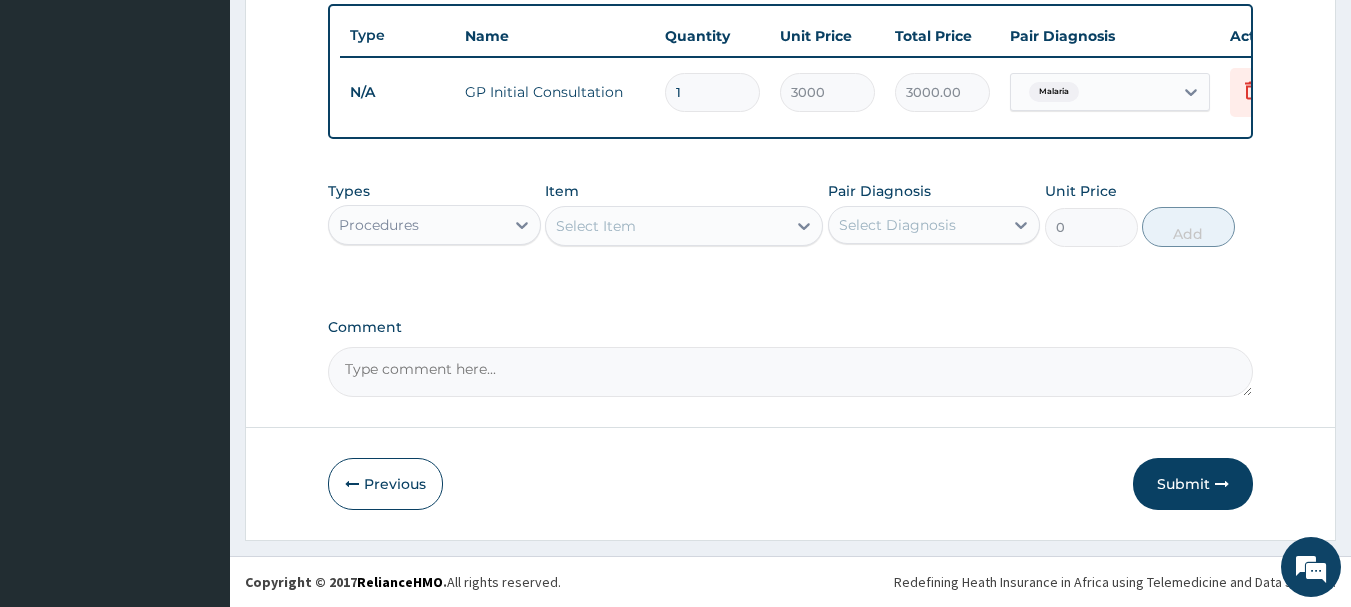 click on "Procedures" at bounding box center (416, 225) 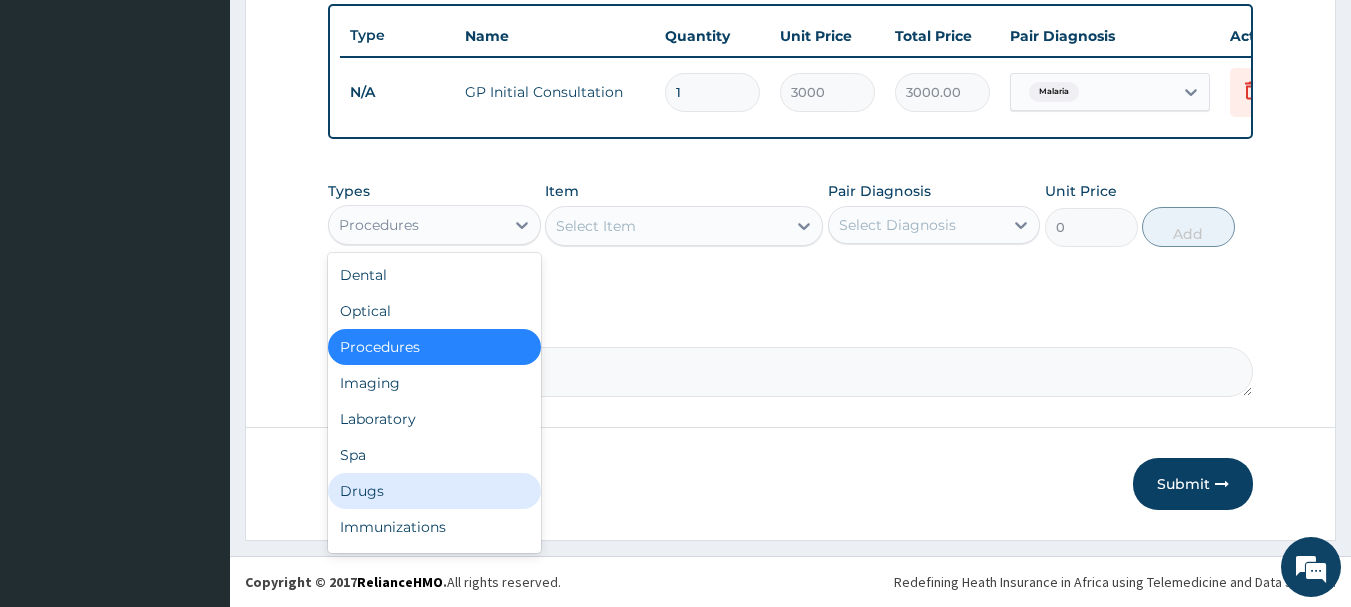 click on "Drugs" at bounding box center (434, 491) 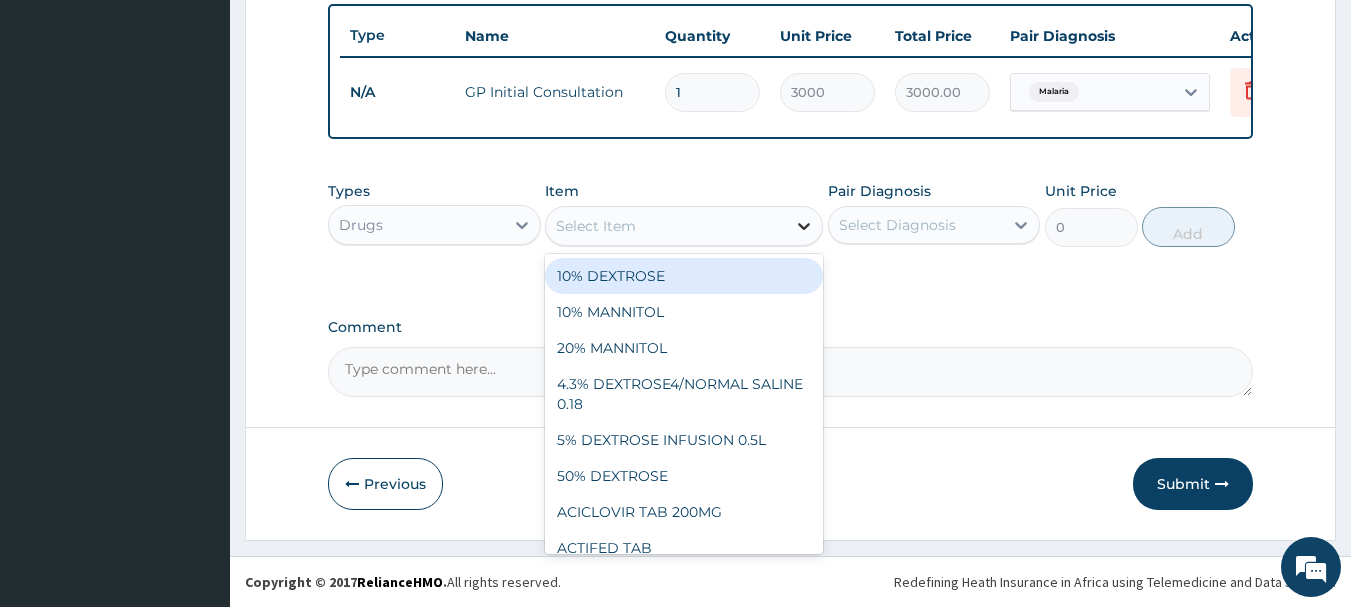 click 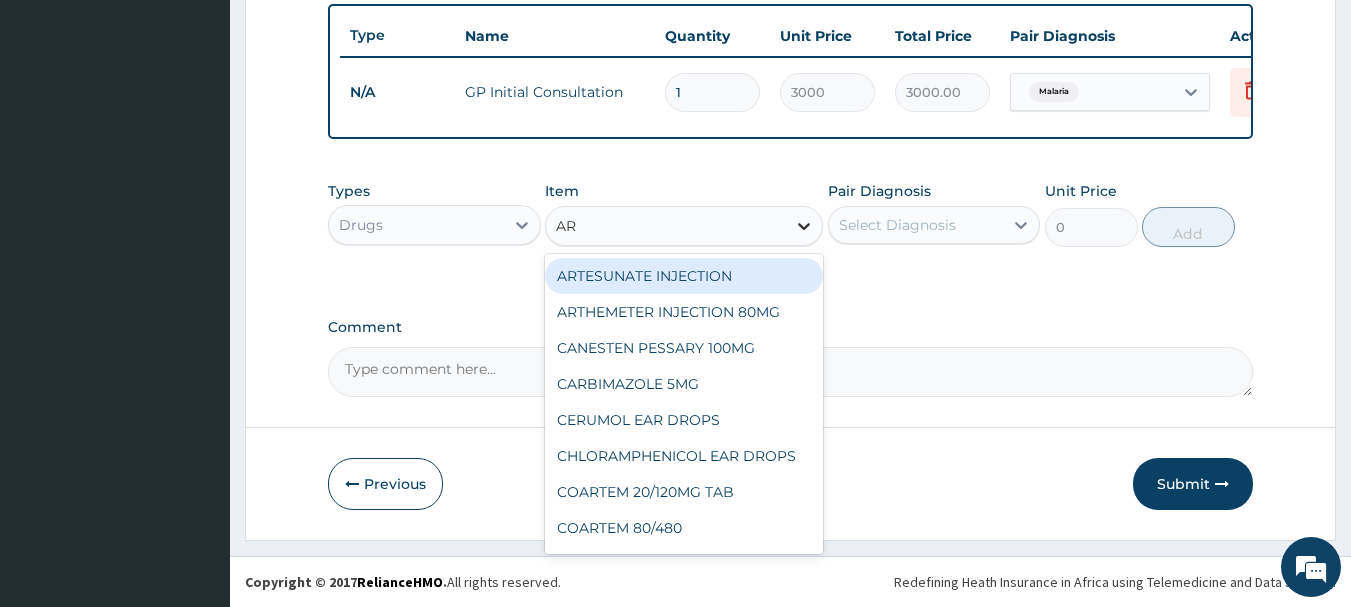 type on "ART" 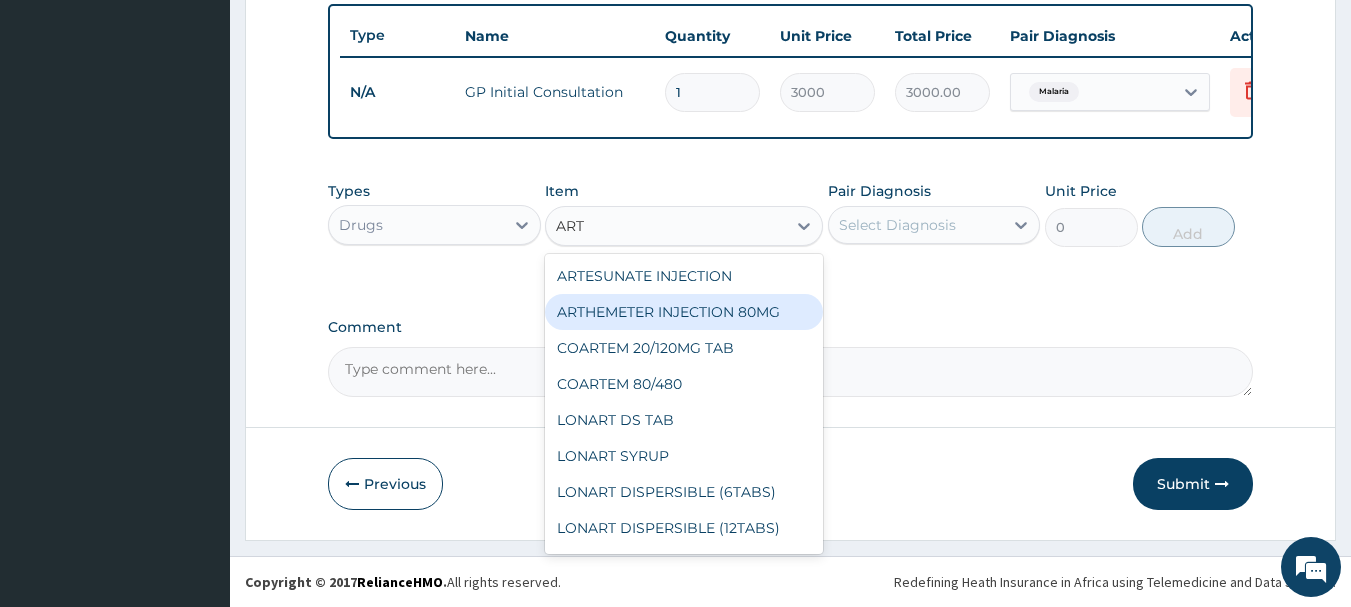 click on "ARTHEMETER INJECTION 80MG" at bounding box center [684, 312] 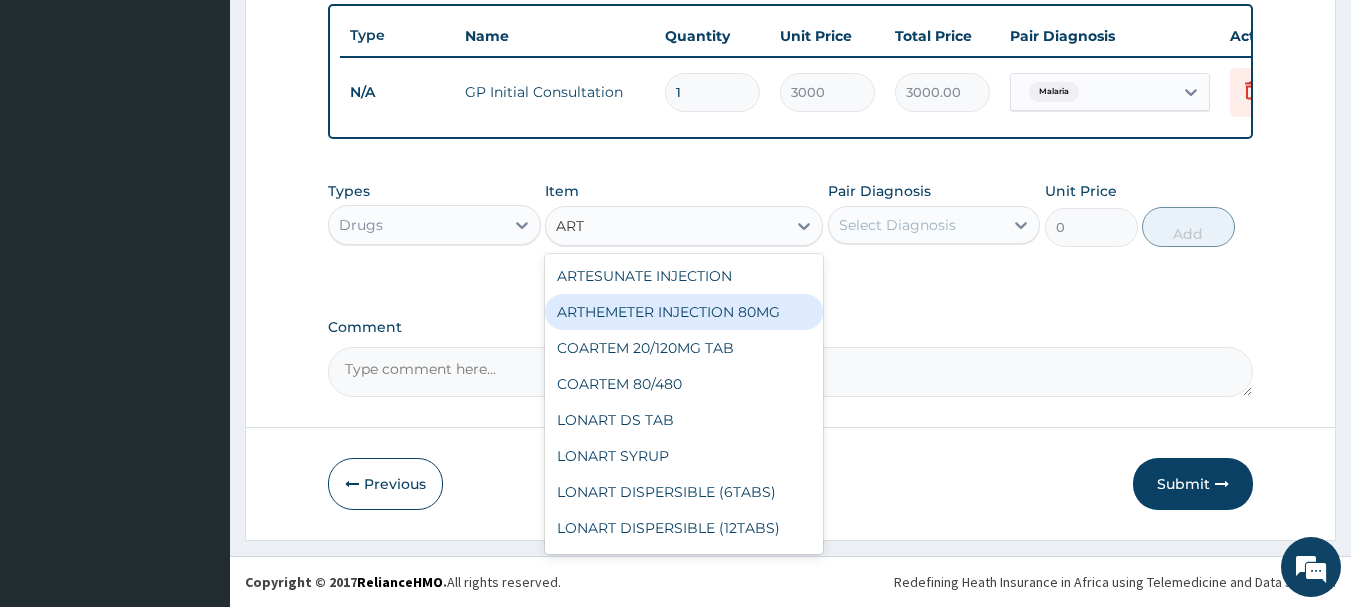type 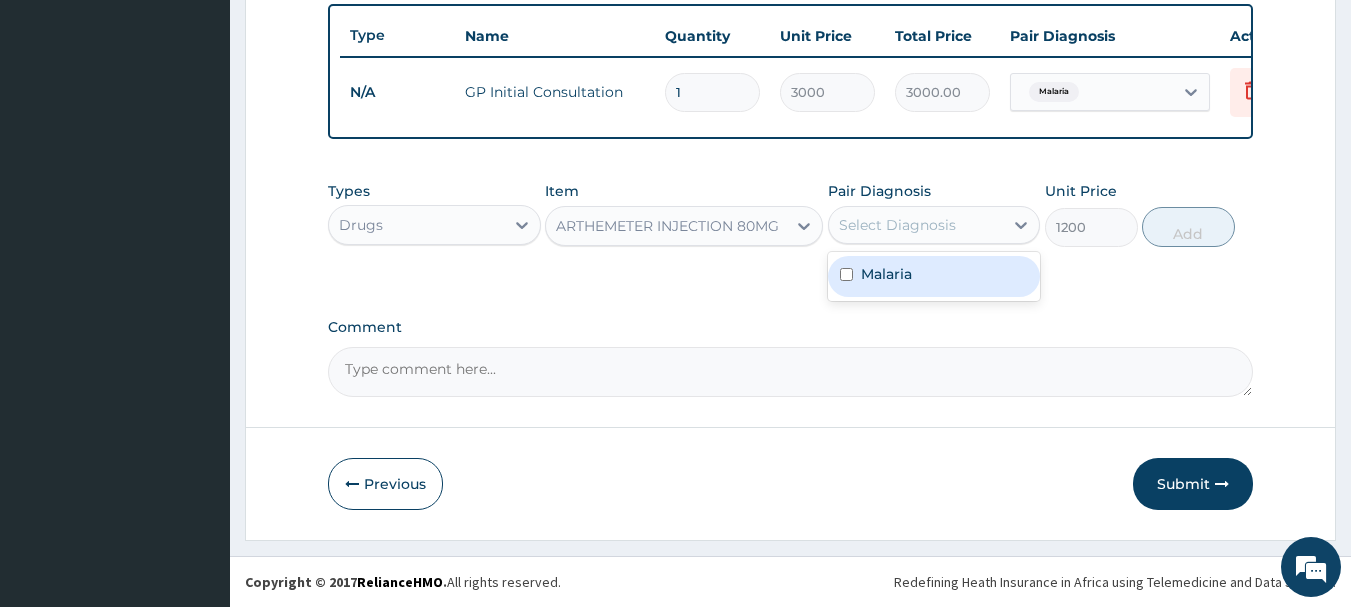 click on "Select Diagnosis" at bounding box center (897, 225) 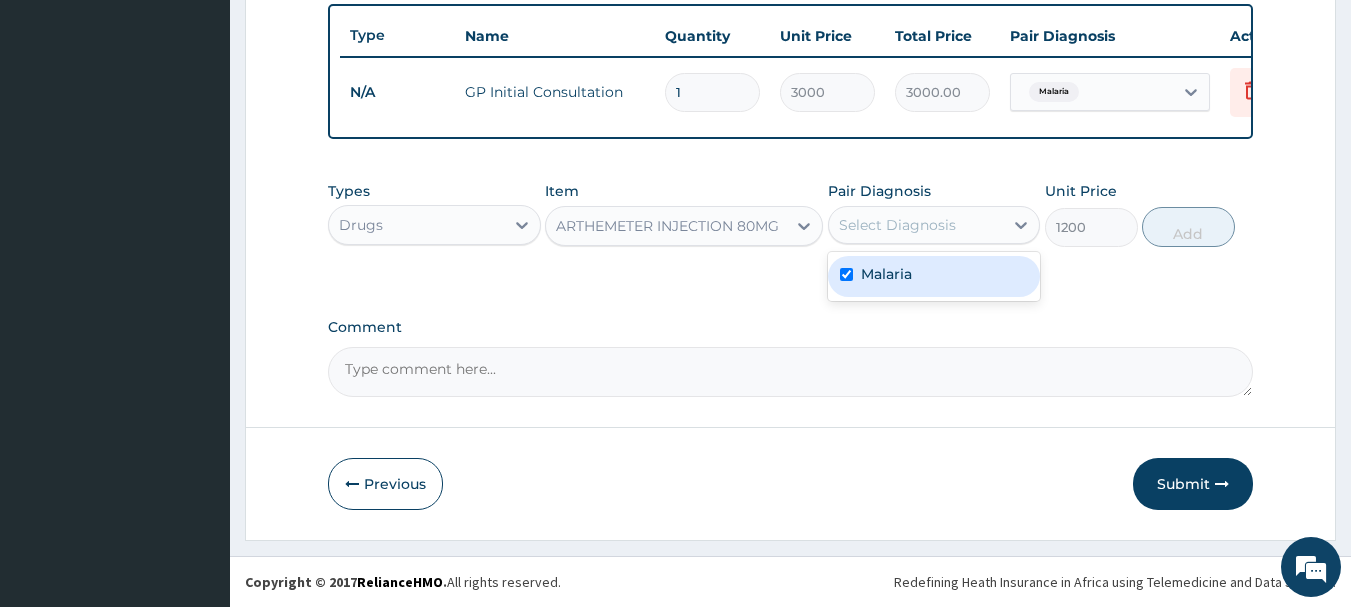 checkbox on "true" 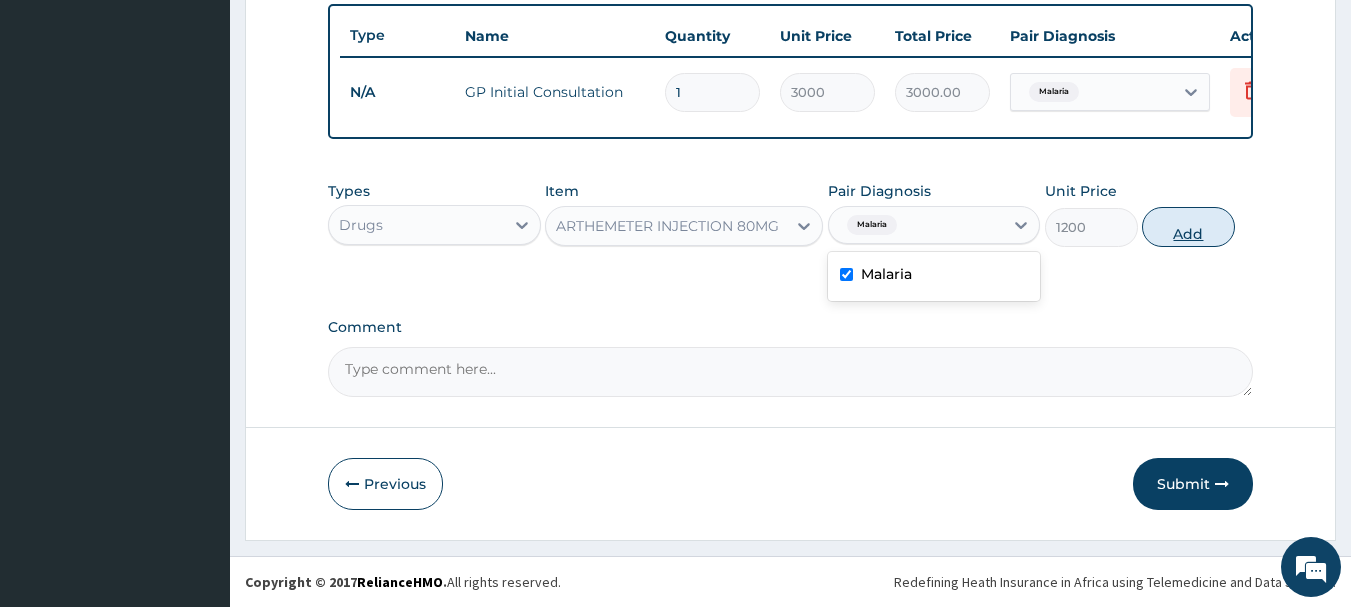 click on "Add" at bounding box center (1188, 227) 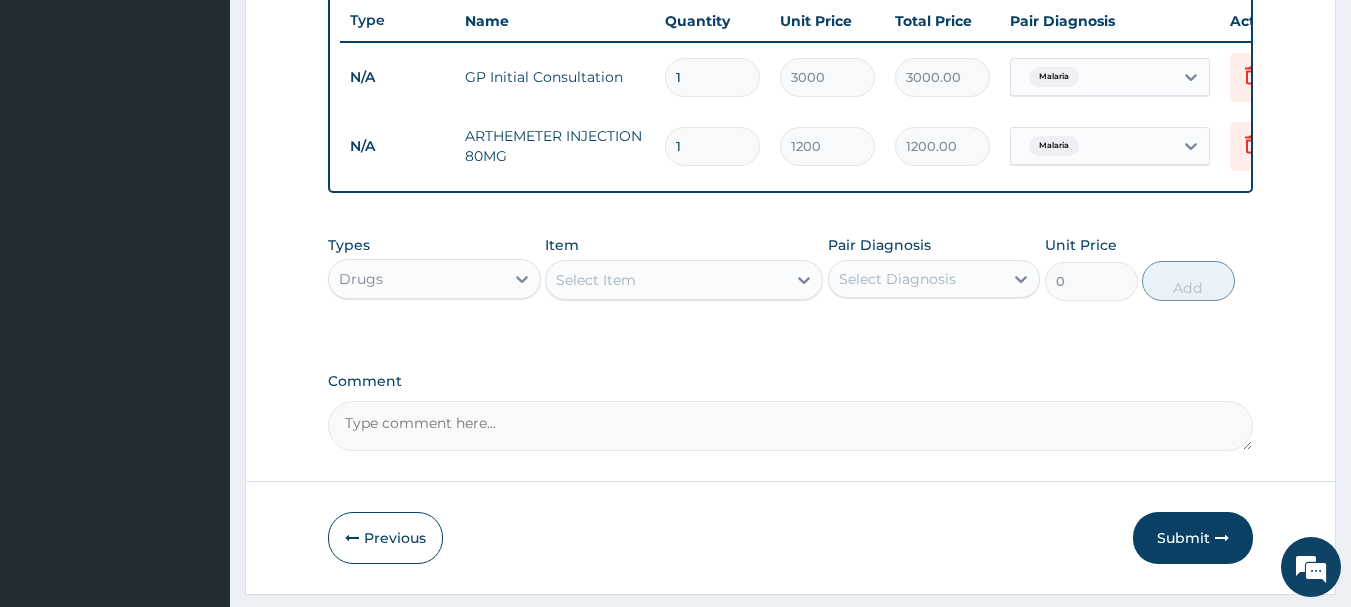 drag, startPoint x: 682, startPoint y: 141, endPoint x: 658, endPoint y: 146, distance: 24.5153 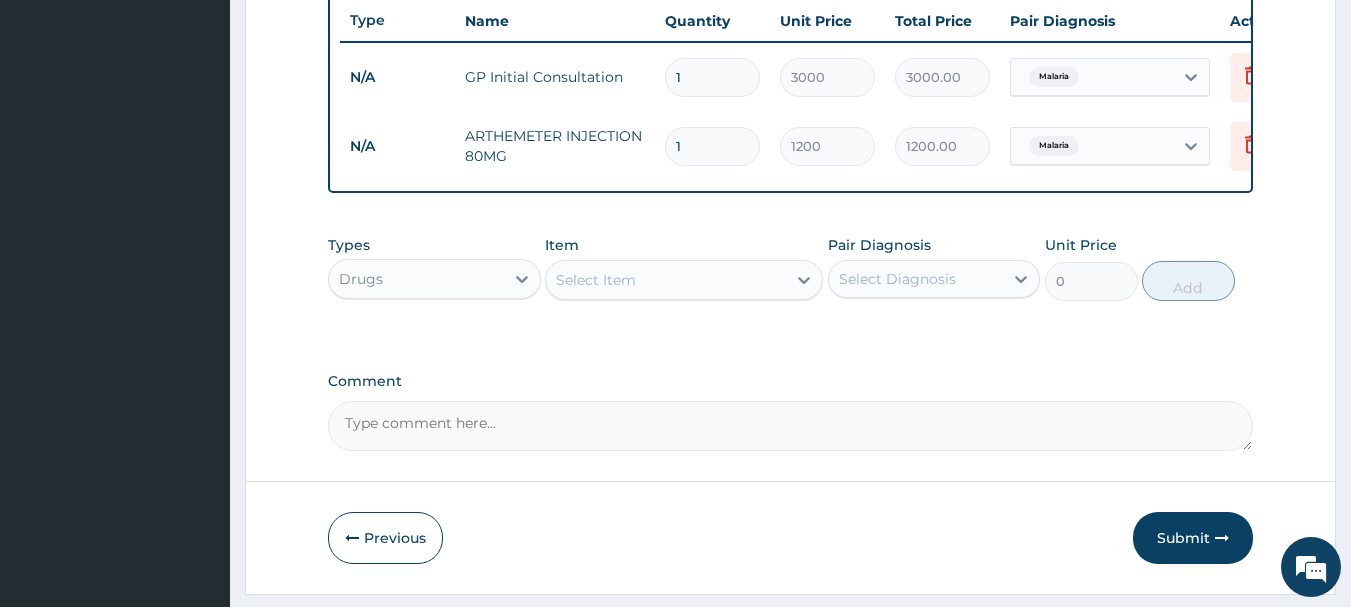 click on "1" at bounding box center [712, 146] 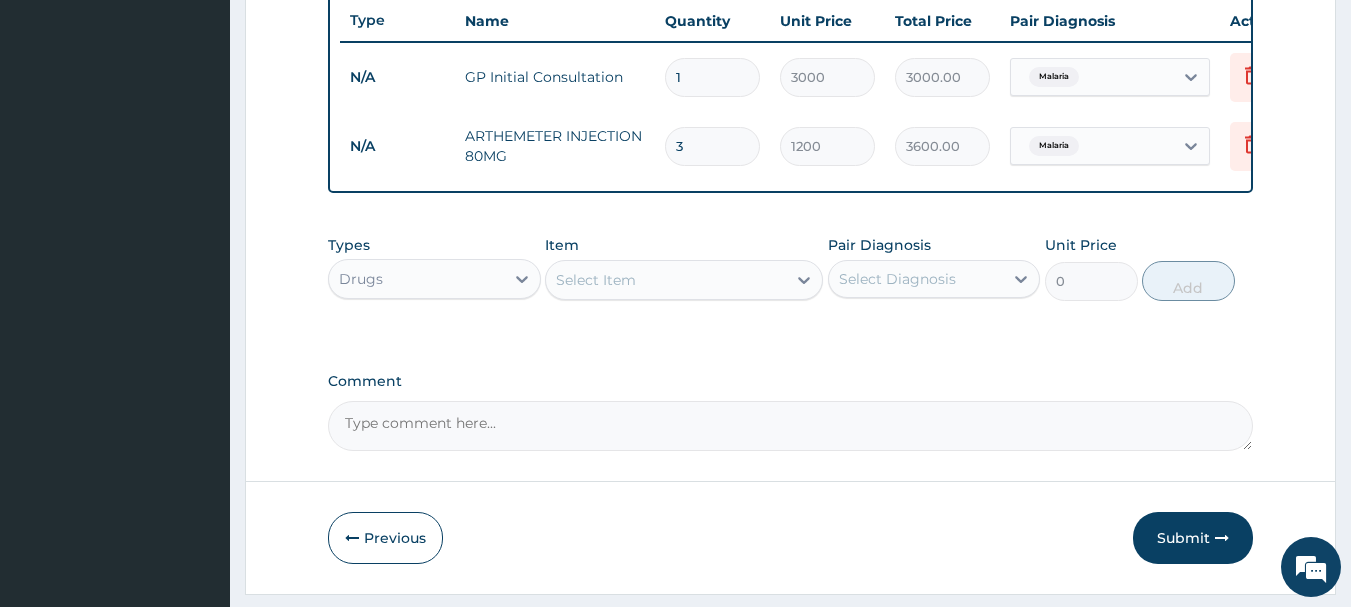 type 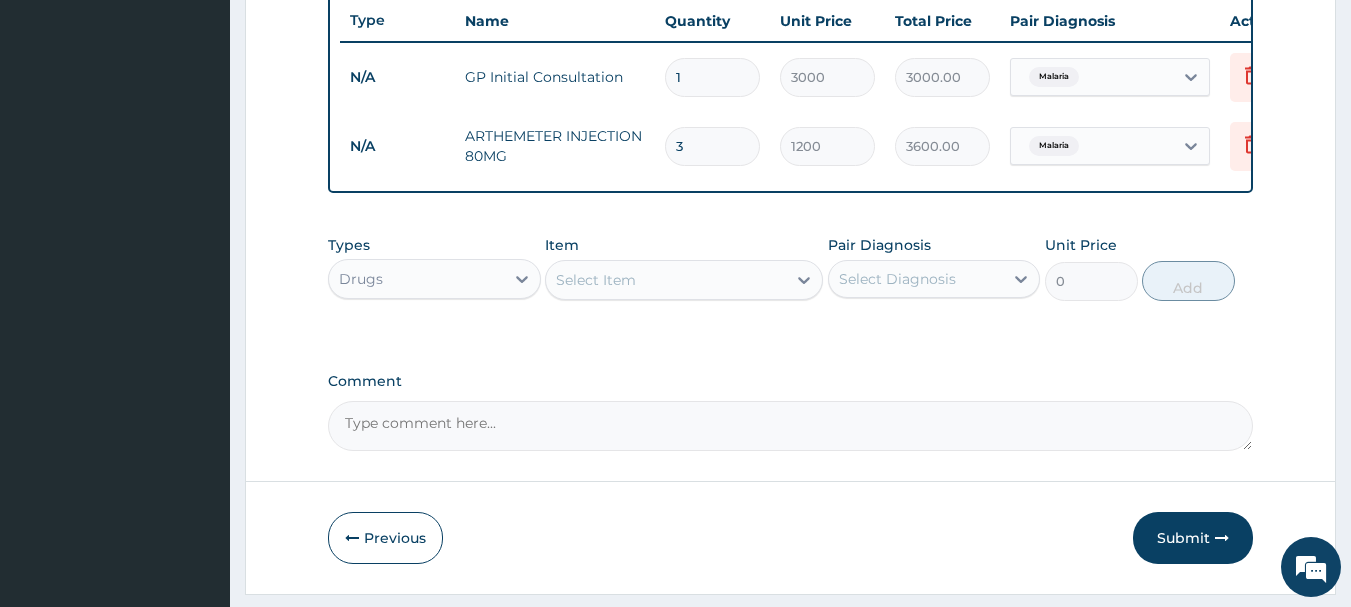 type on "0.00" 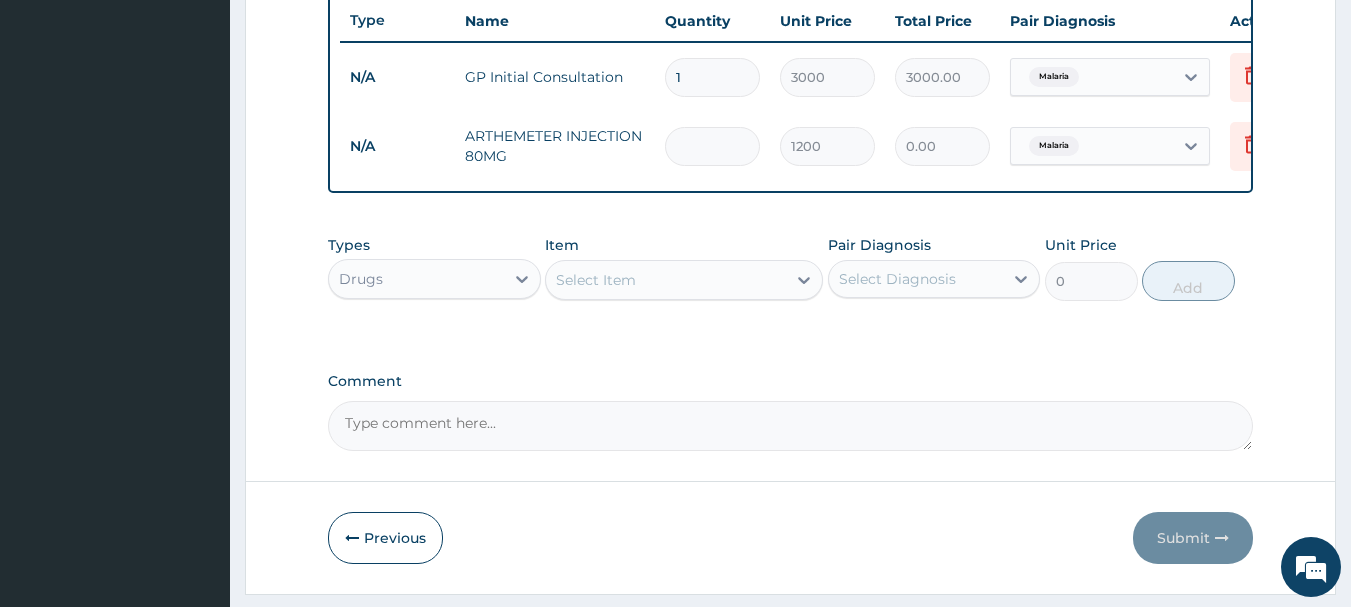 type on "6" 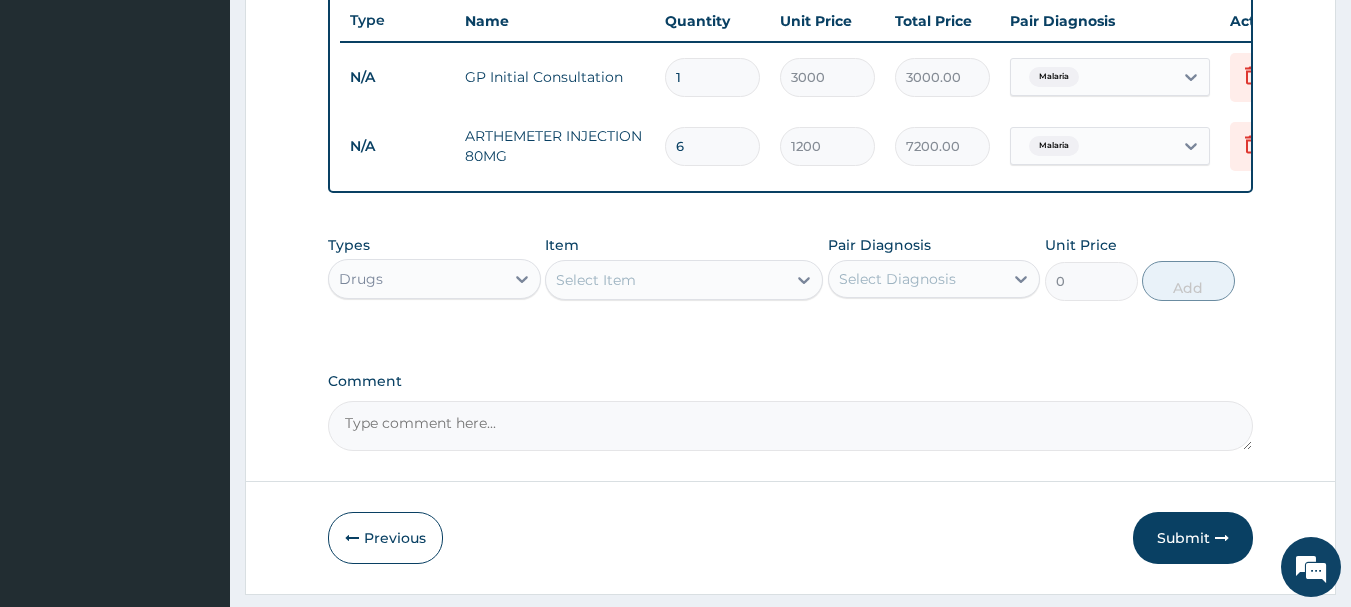 type on "6" 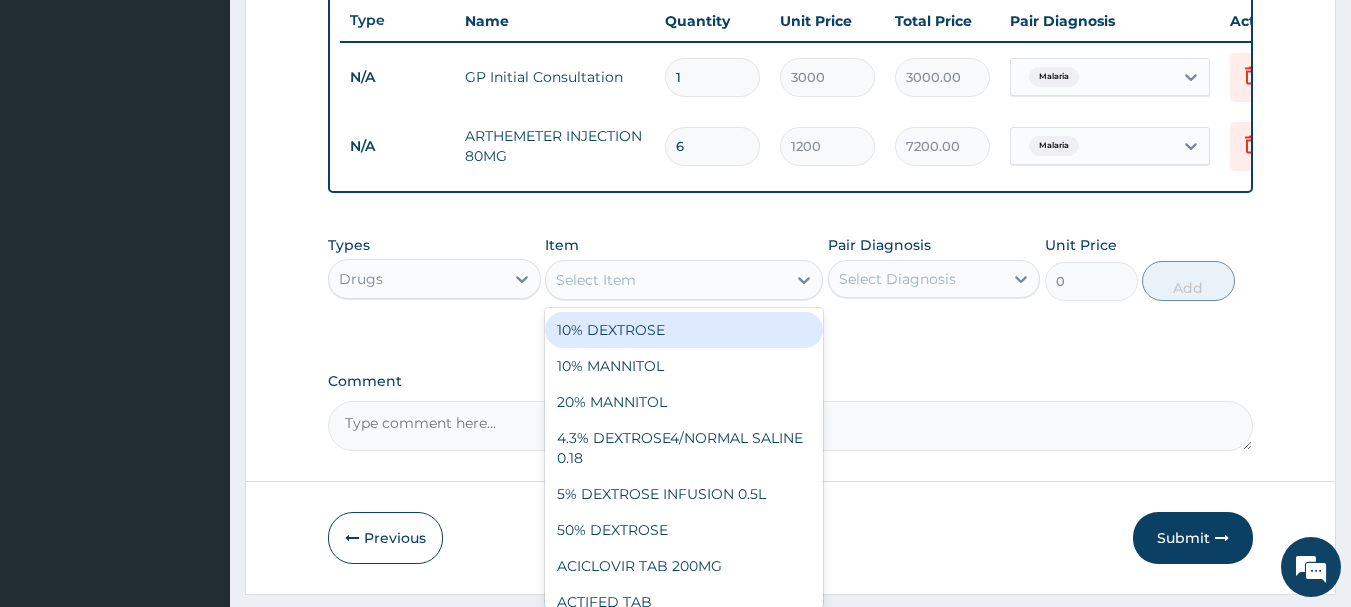 click on "Select Item" at bounding box center (666, 280) 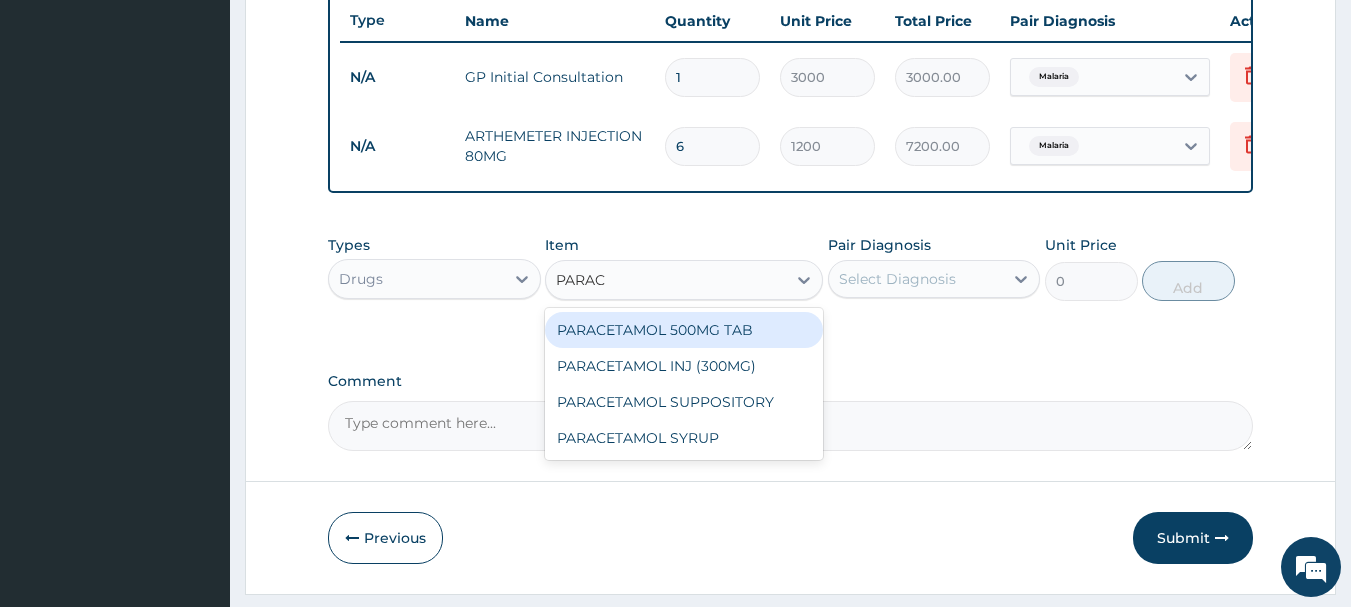 type on "PARACE" 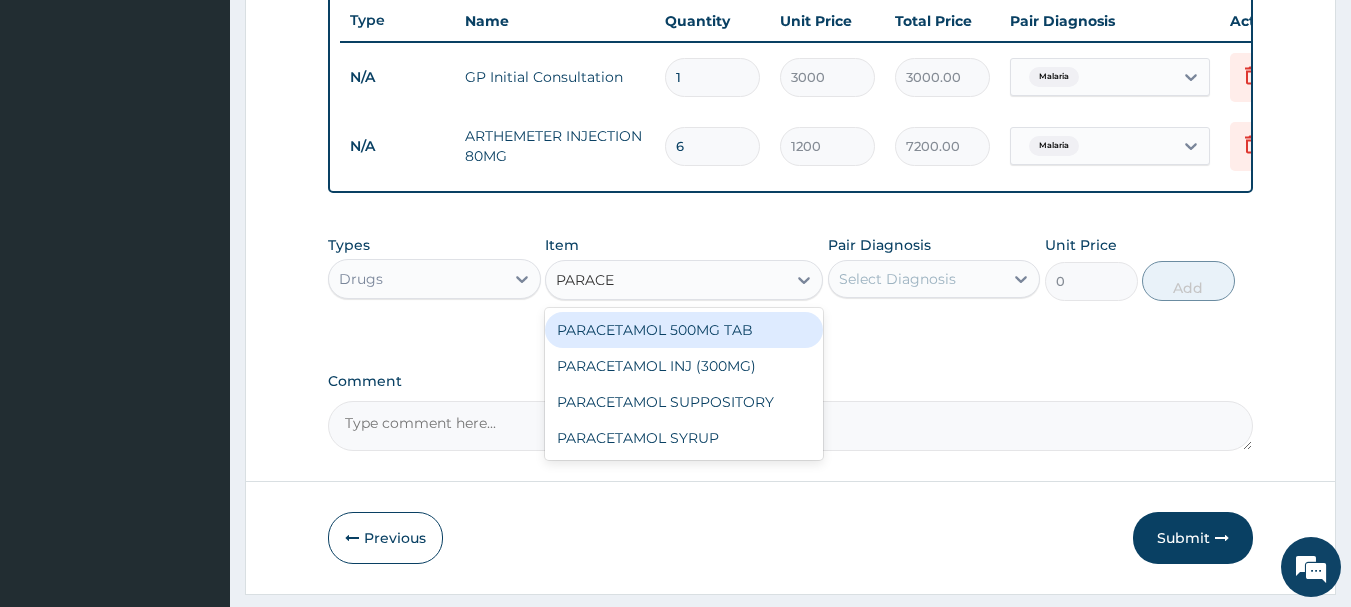 click on "PARACETAMOL 500MG TAB" at bounding box center (684, 330) 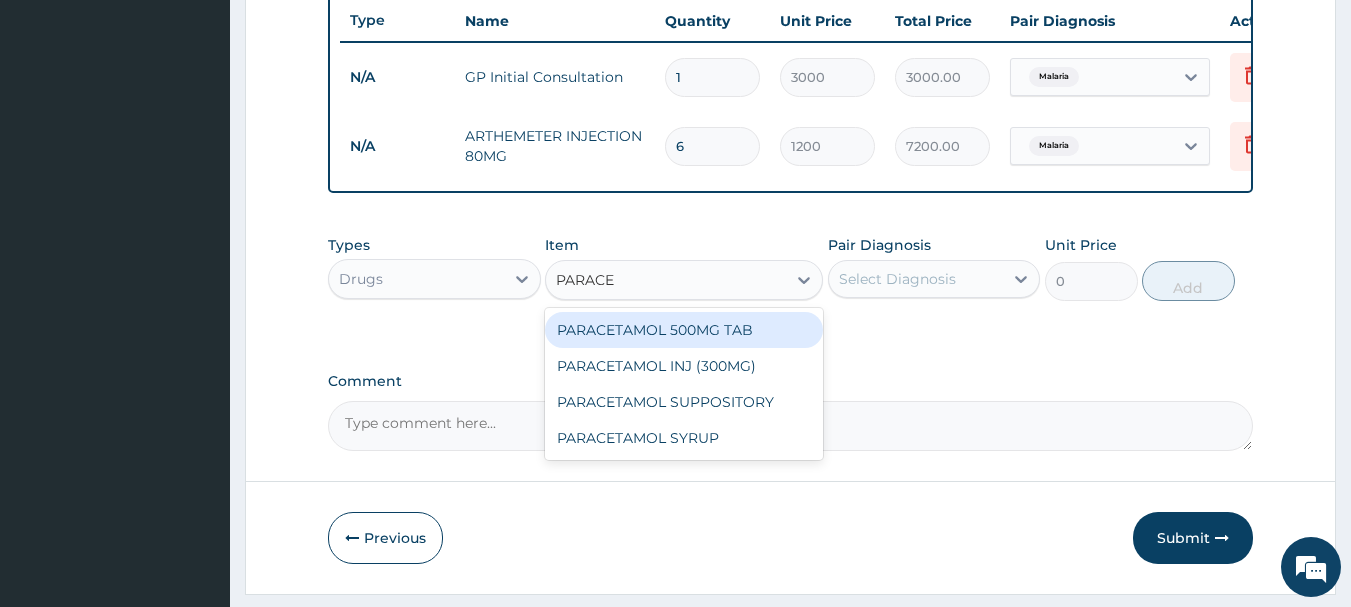 type 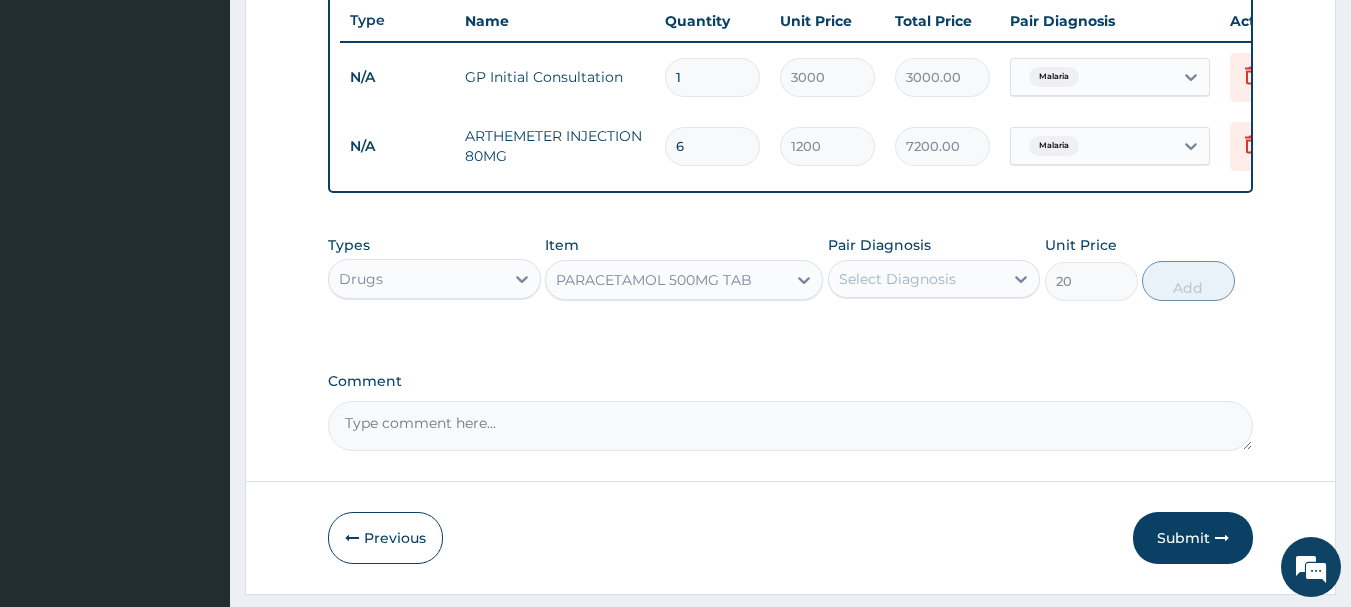 click on "Select Diagnosis" at bounding box center (916, 279) 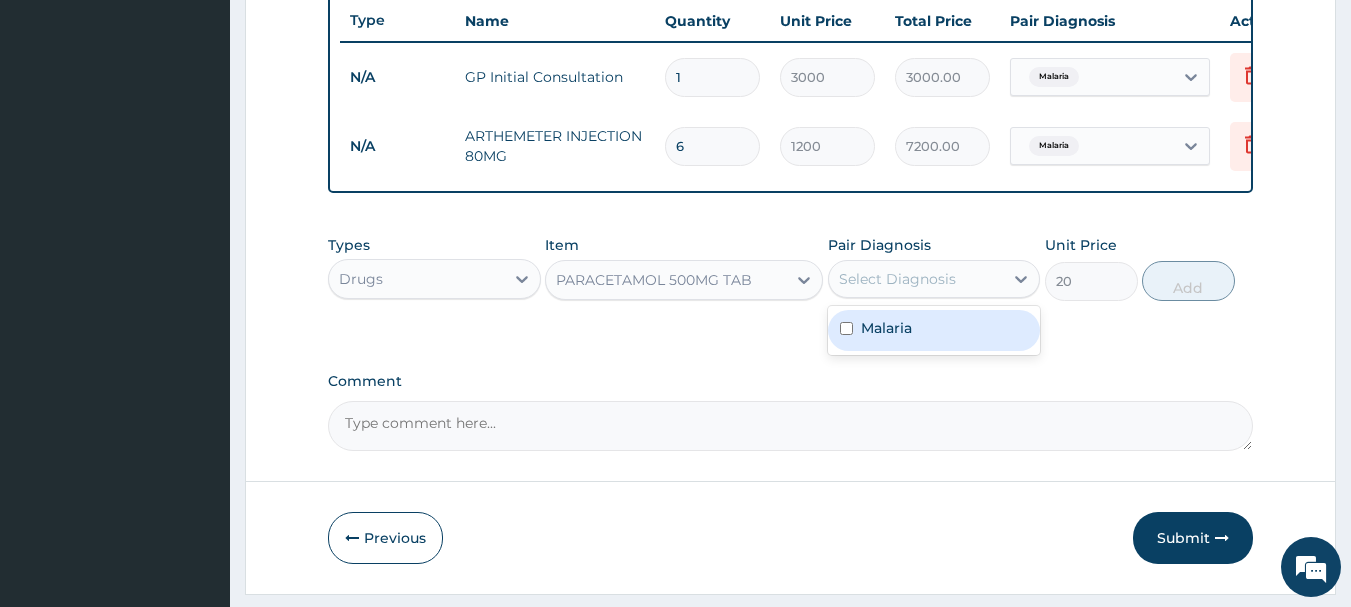 click on "Malaria" at bounding box center (934, 330) 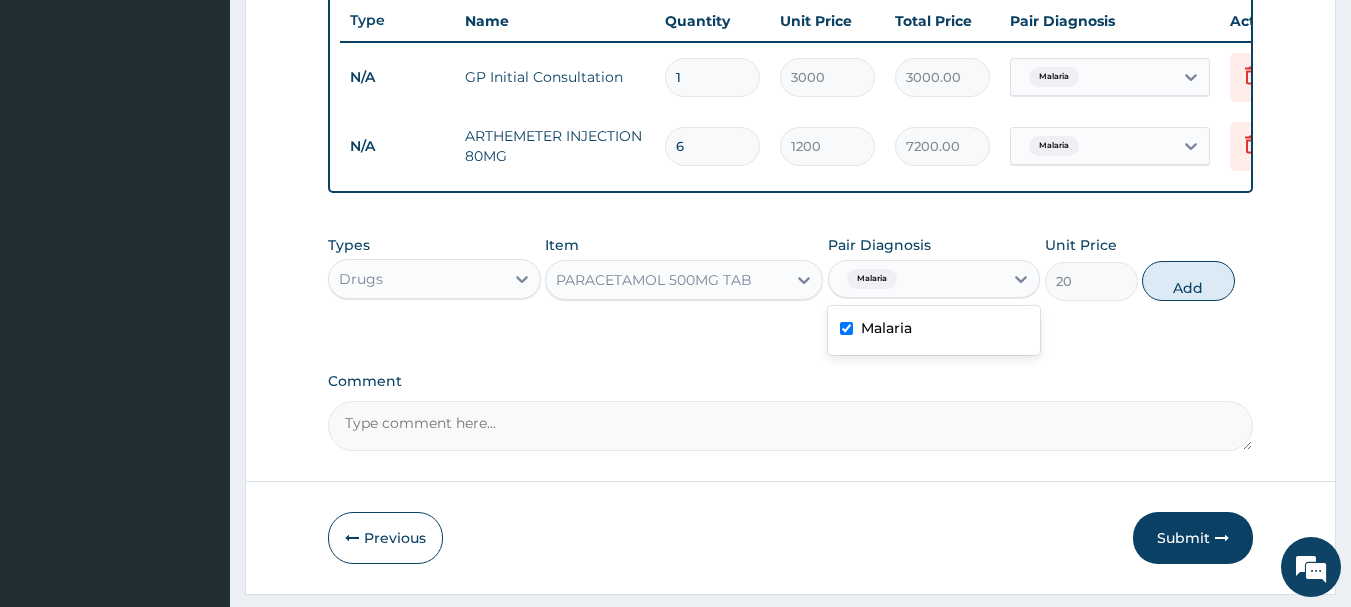 checkbox on "true" 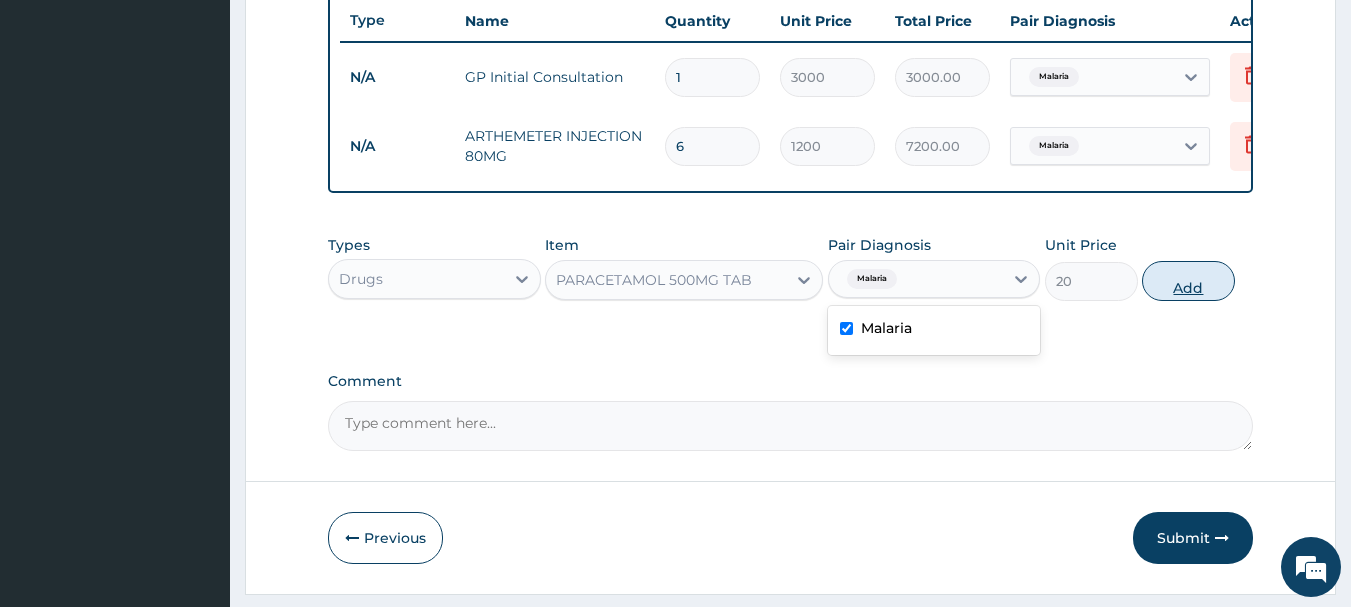 click on "Add" at bounding box center [1188, 281] 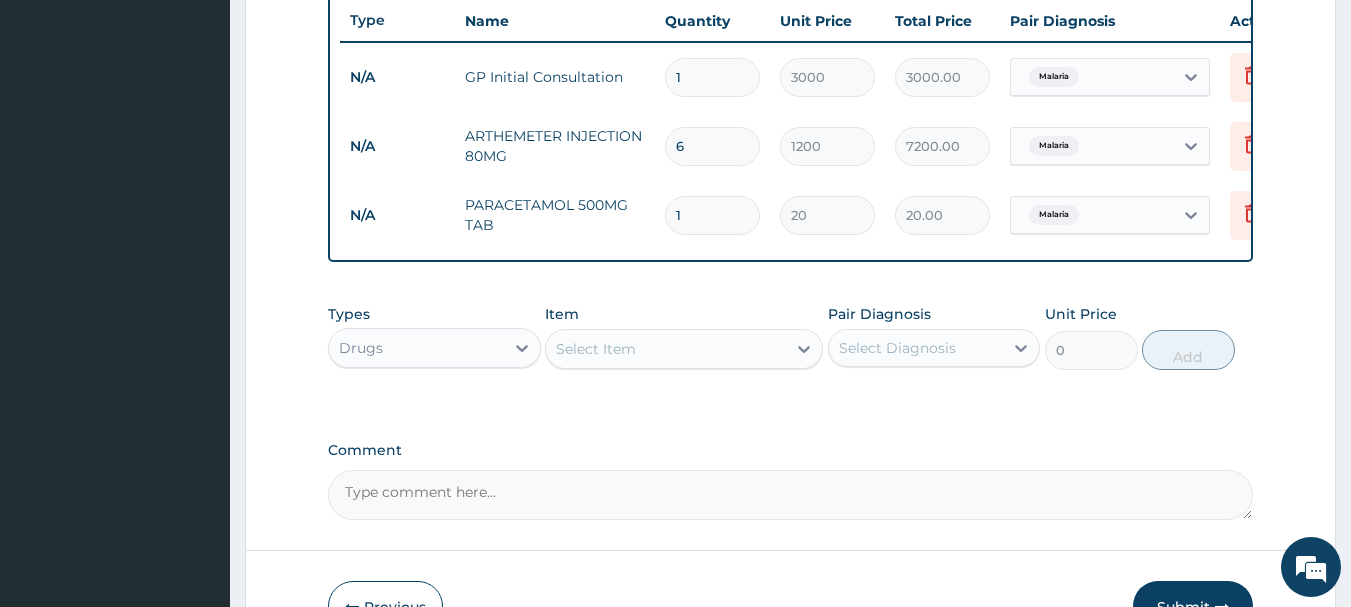 type on "18" 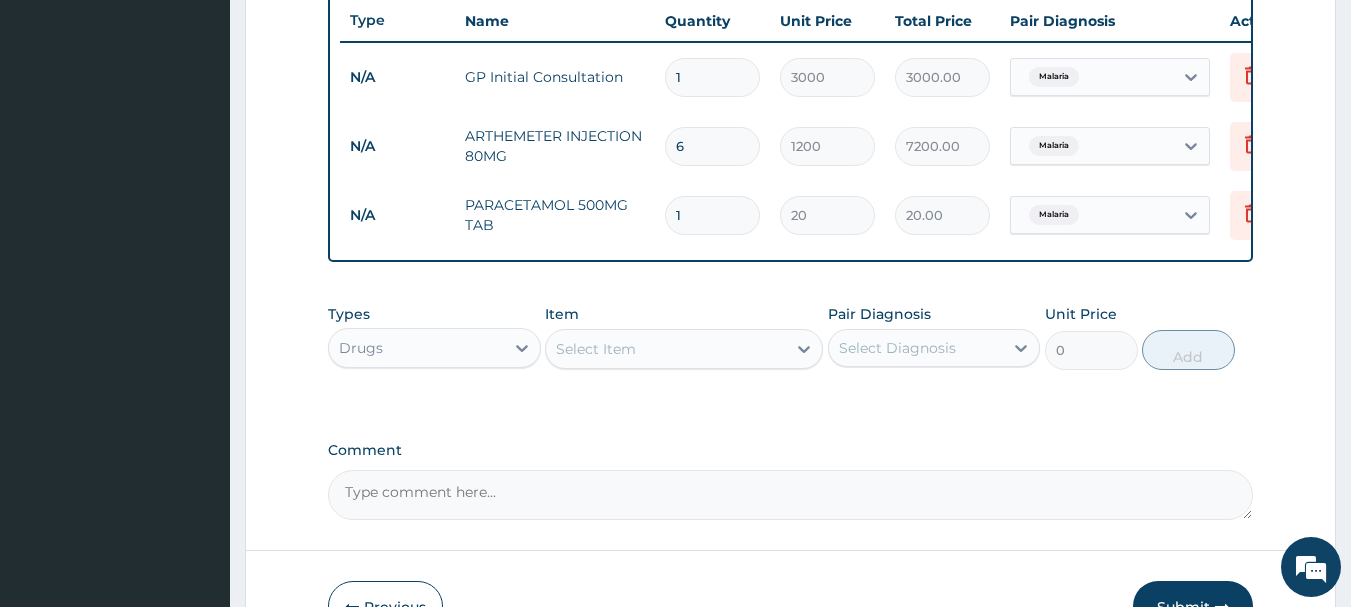 type on "360.00" 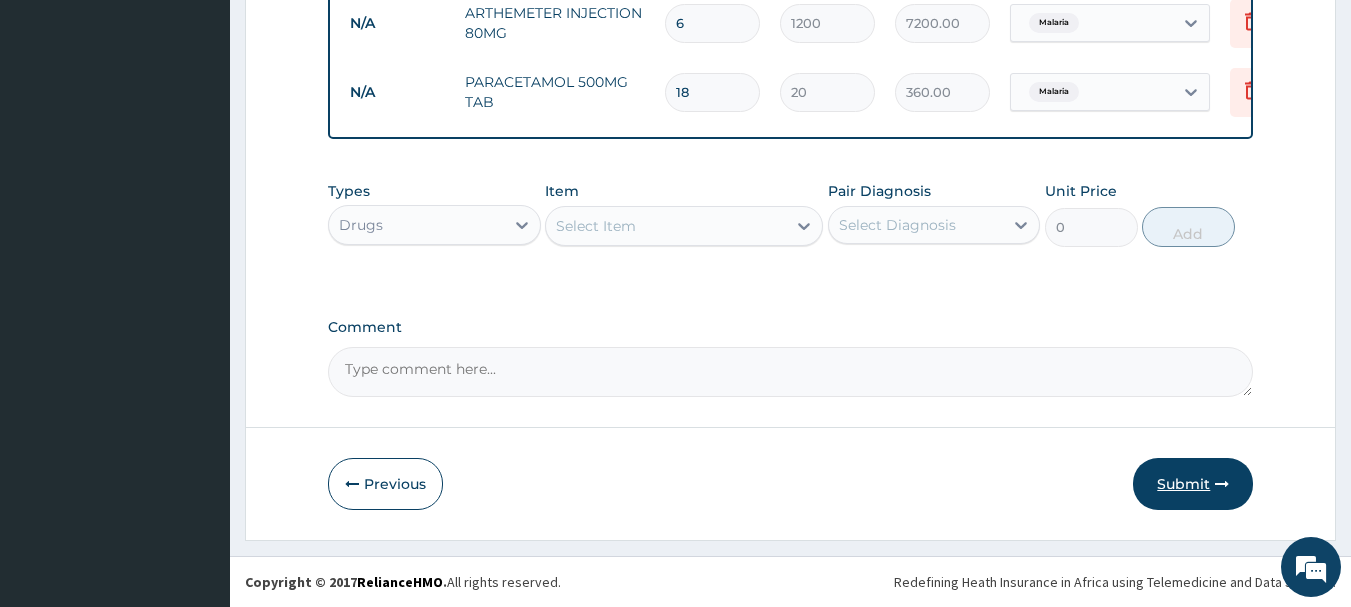 type on "18" 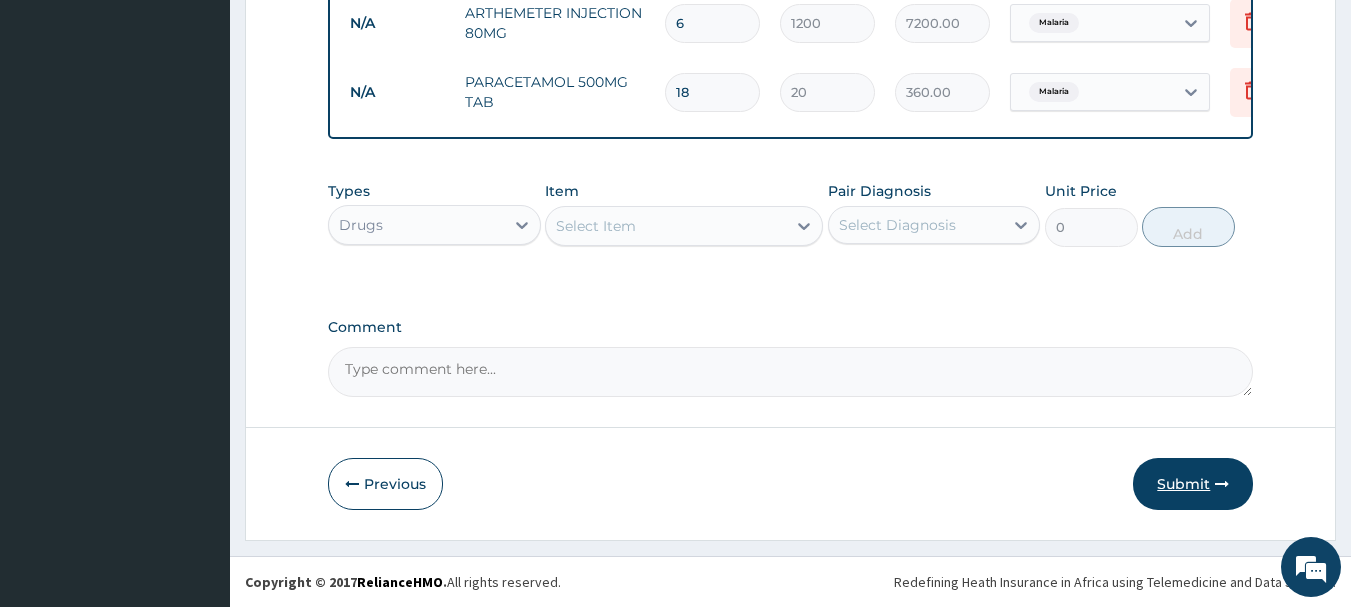 click on "Submit" at bounding box center (1193, 484) 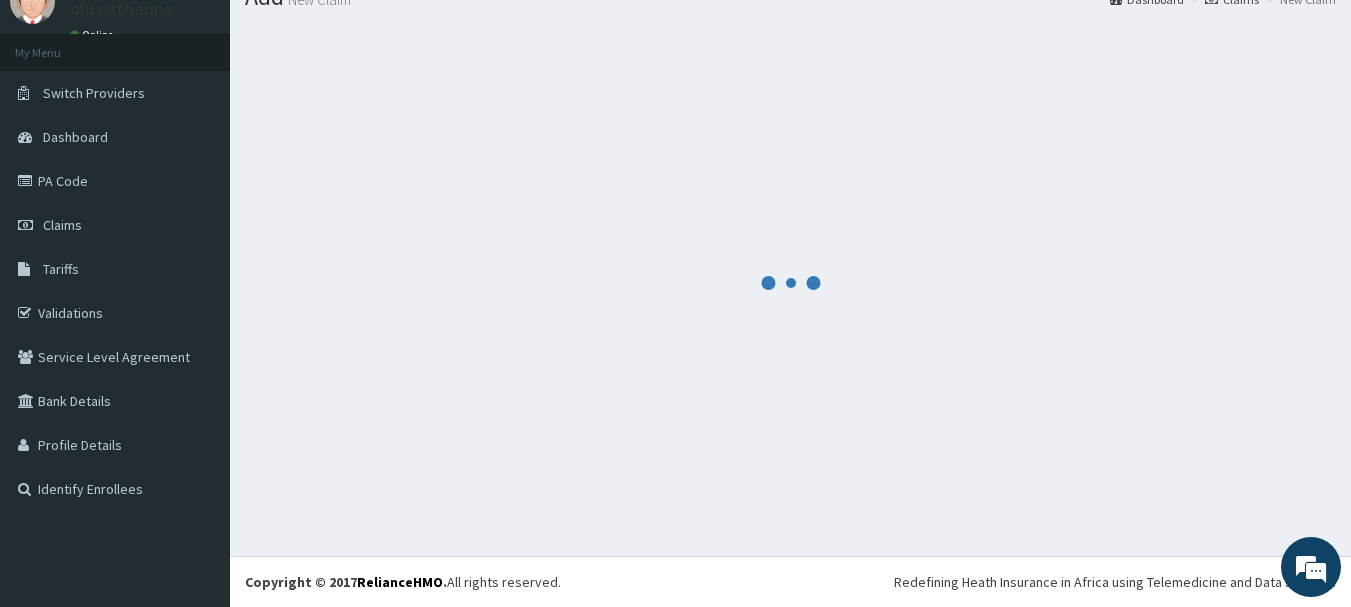 scroll, scrollTop: 893, scrollLeft: 0, axis: vertical 